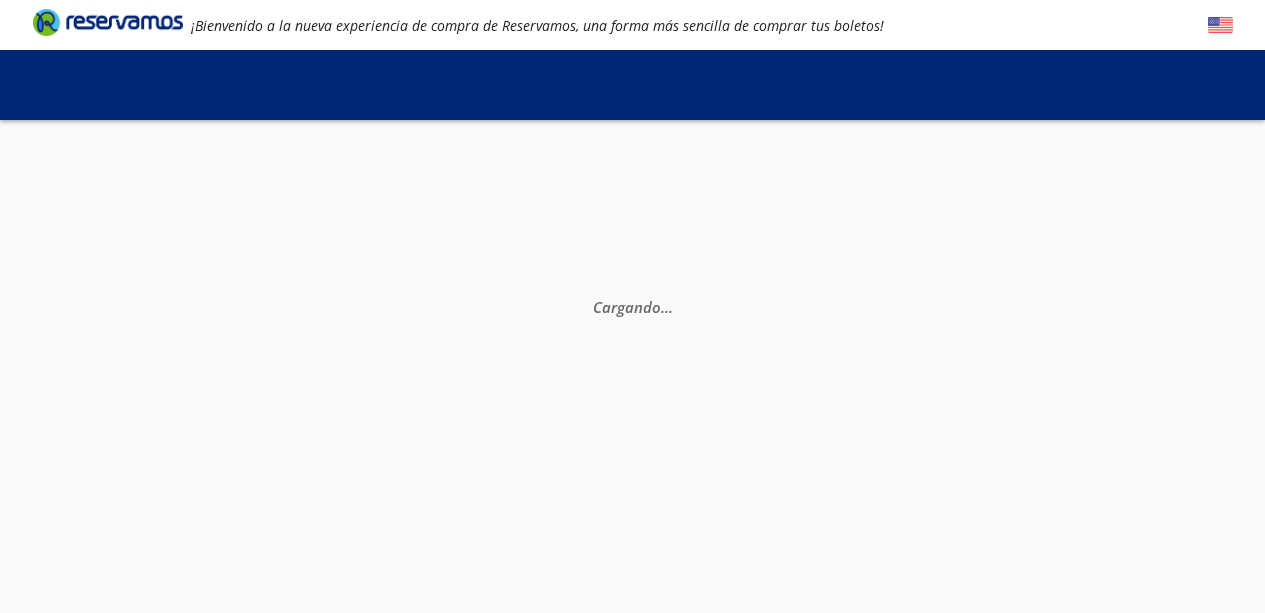 scroll, scrollTop: 0, scrollLeft: 0, axis: both 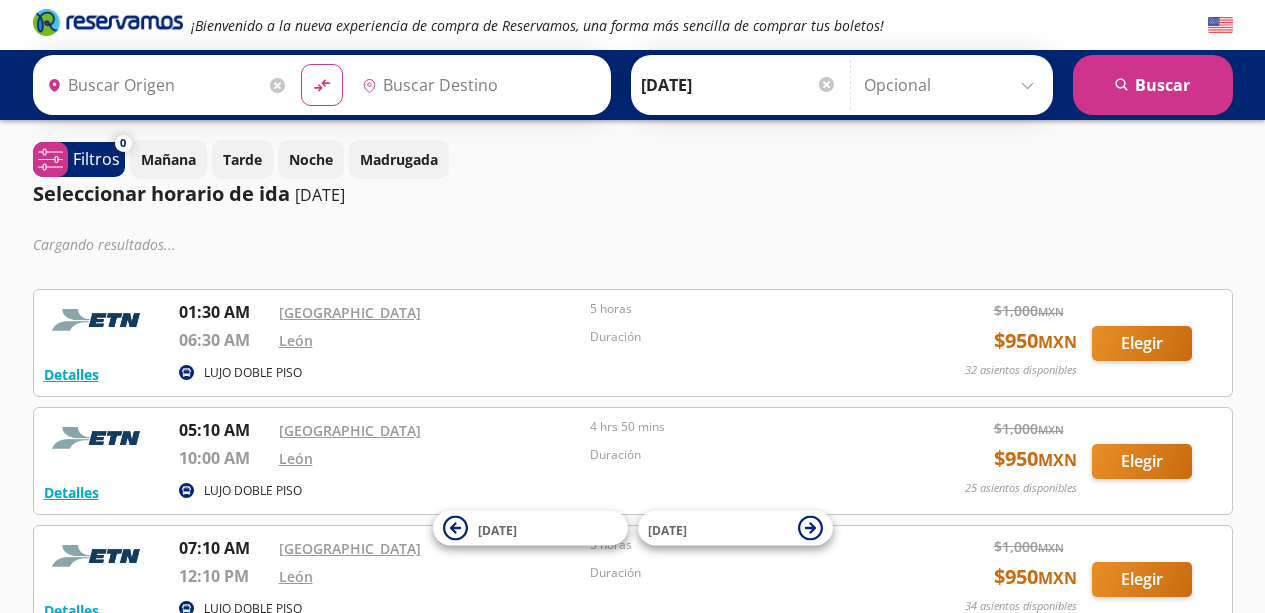 type on "[GEOGRAPHIC_DATA], [GEOGRAPHIC_DATA]" 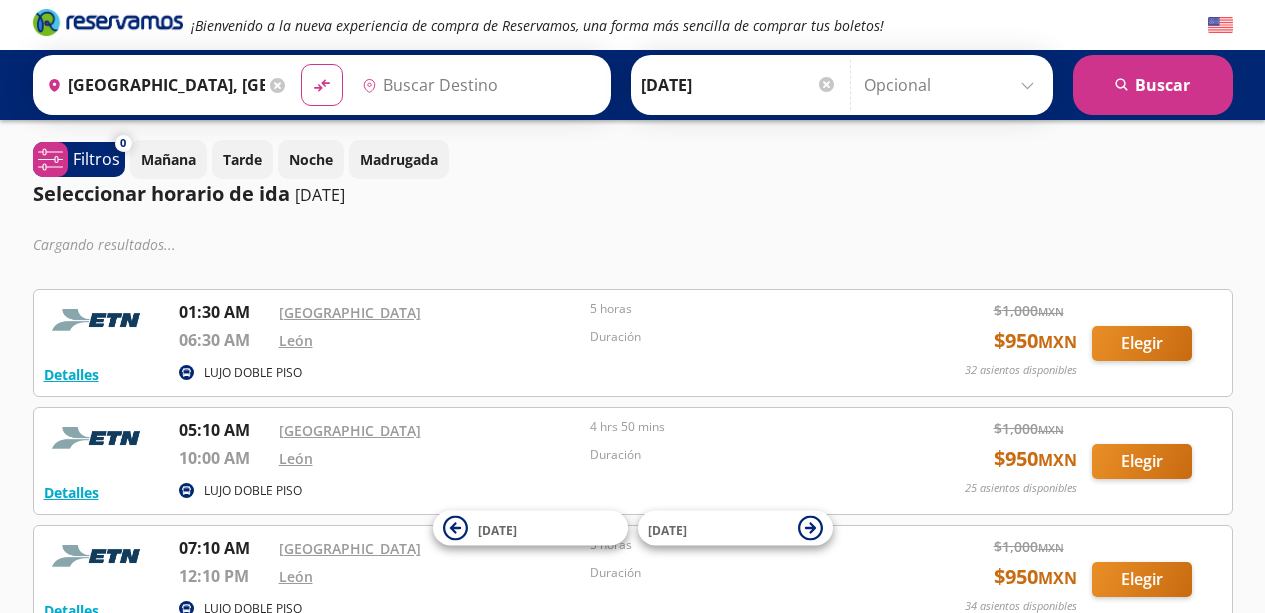 type on "[GEOGRAPHIC_DATA], [GEOGRAPHIC_DATA]" 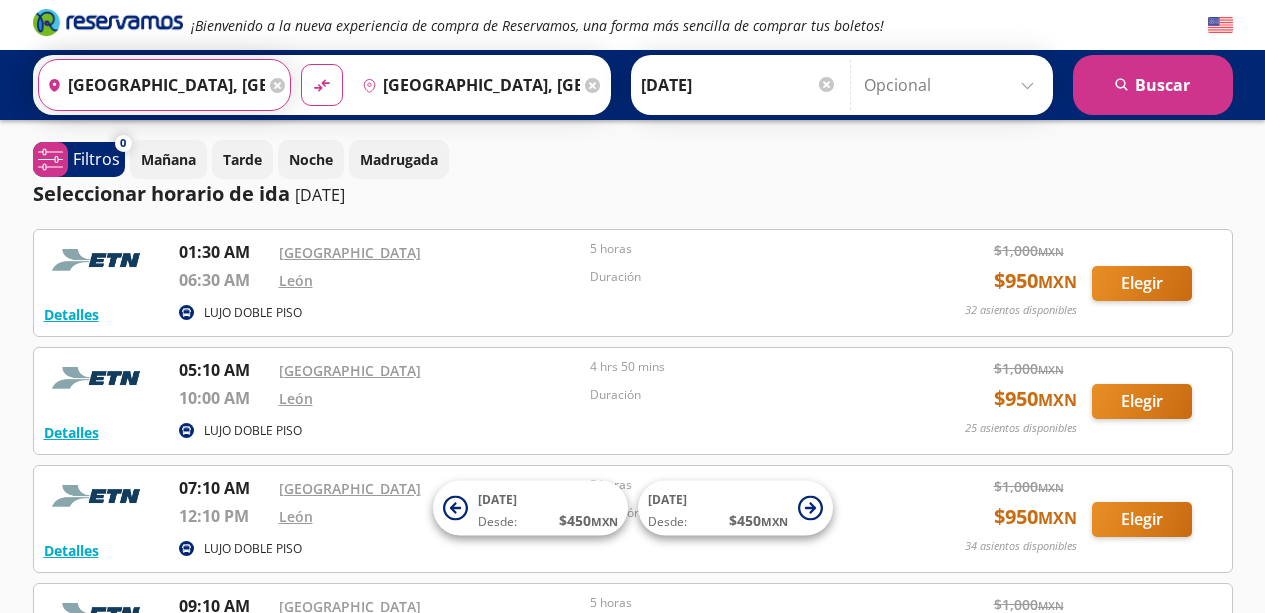 click on "[GEOGRAPHIC_DATA], [GEOGRAPHIC_DATA]" at bounding box center (152, 85) 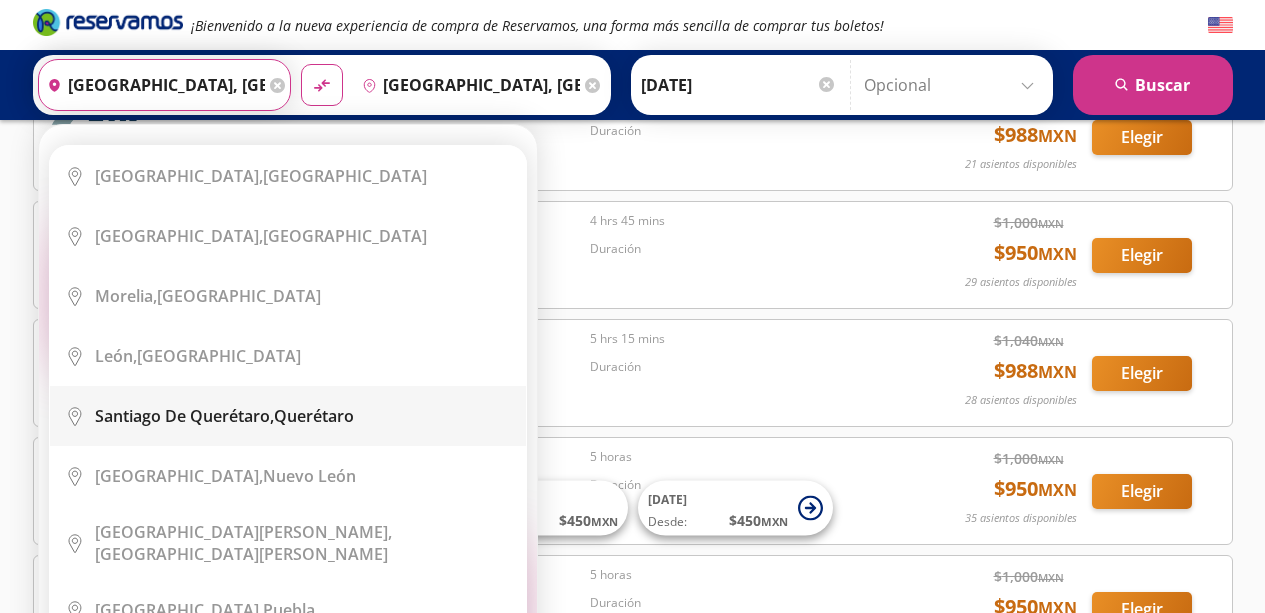 scroll, scrollTop: 974, scrollLeft: 0, axis: vertical 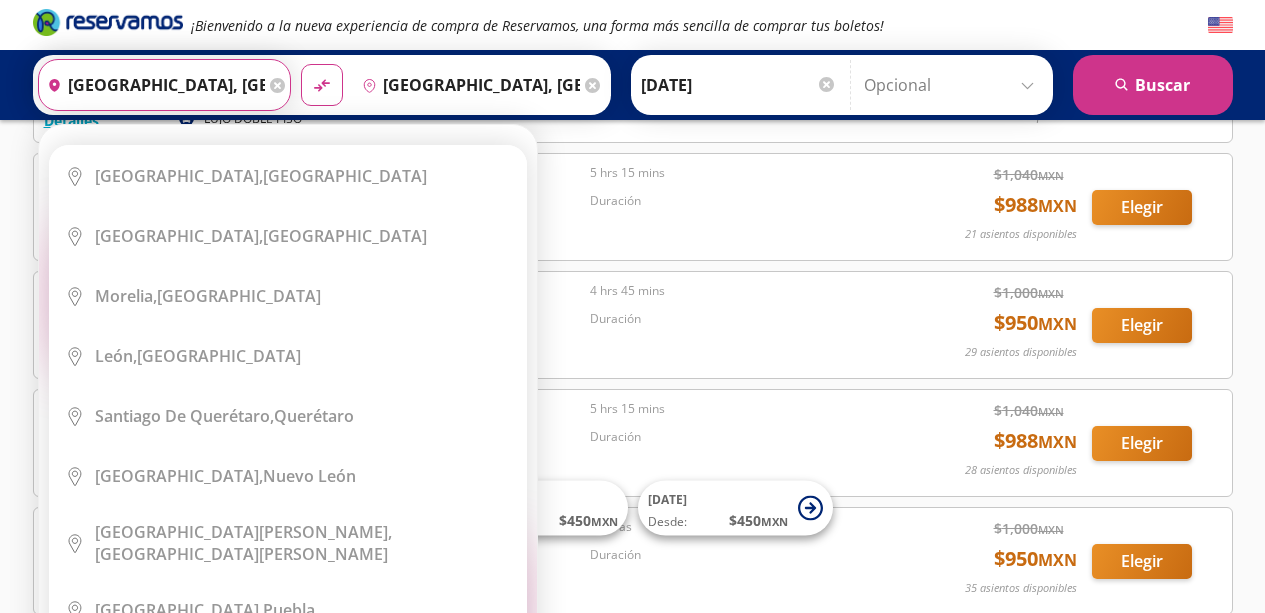 click 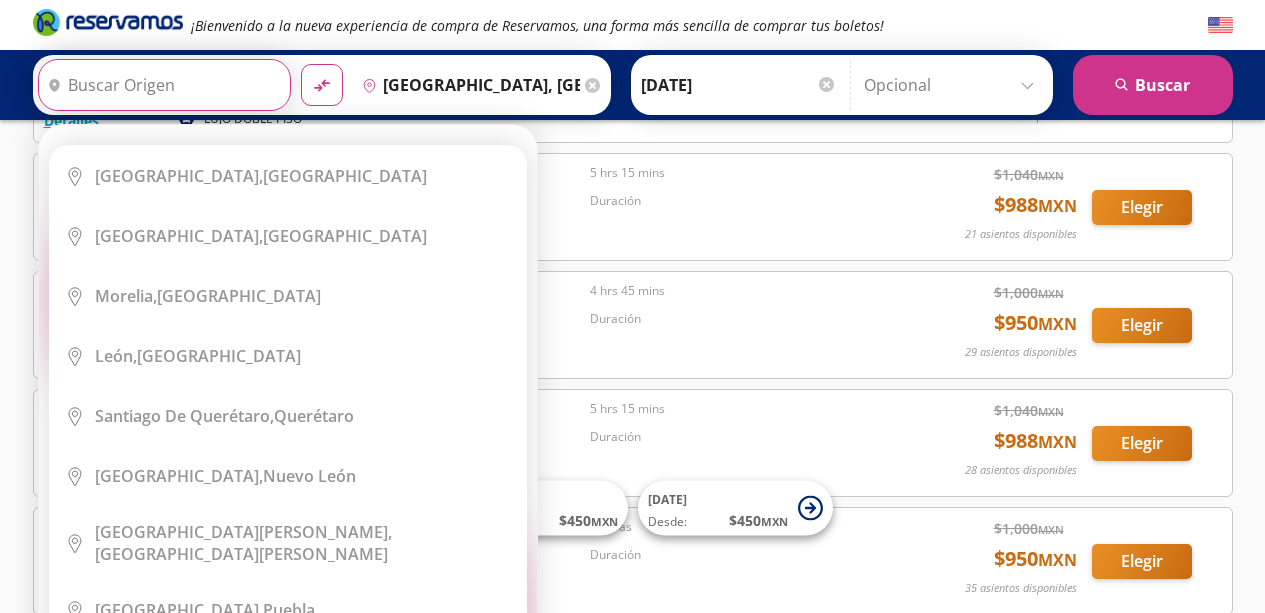 type 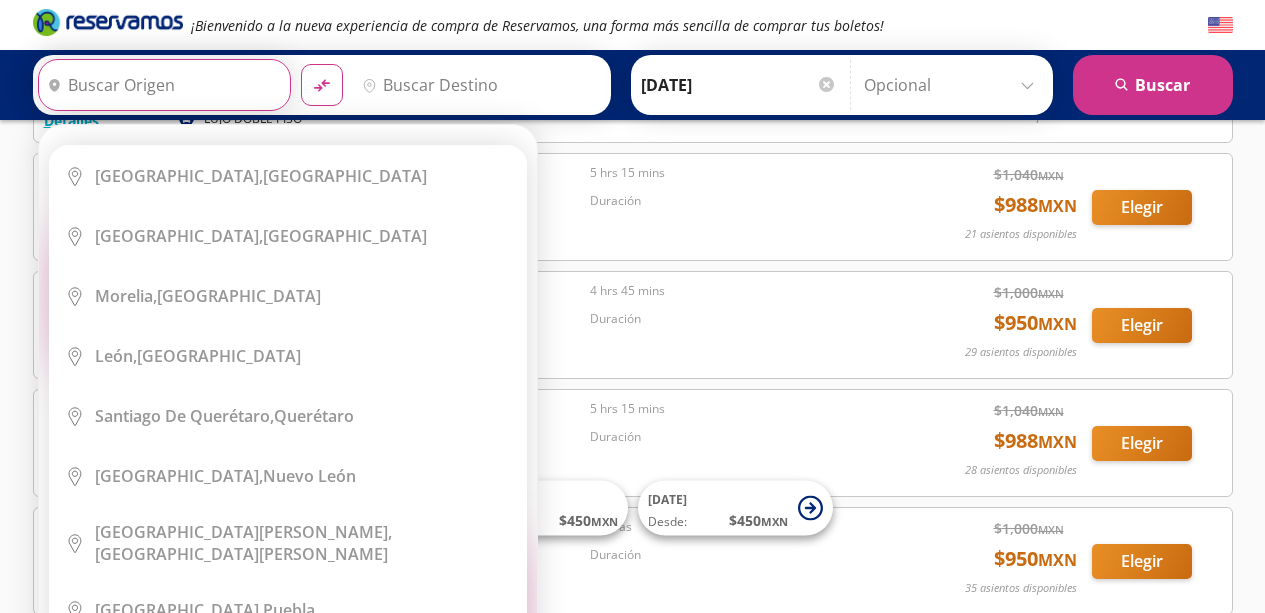 click on "Origen" at bounding box center (162, 85) 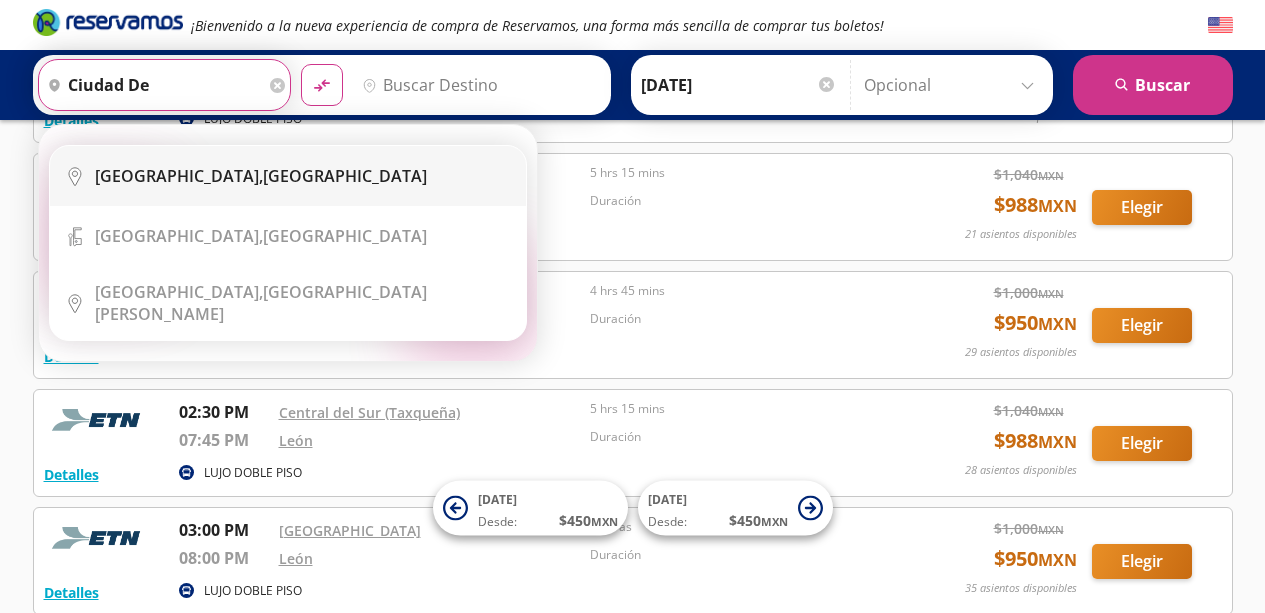 click on "Ciudad de México,  Distrito Federal" at bounding box center (261, 176) 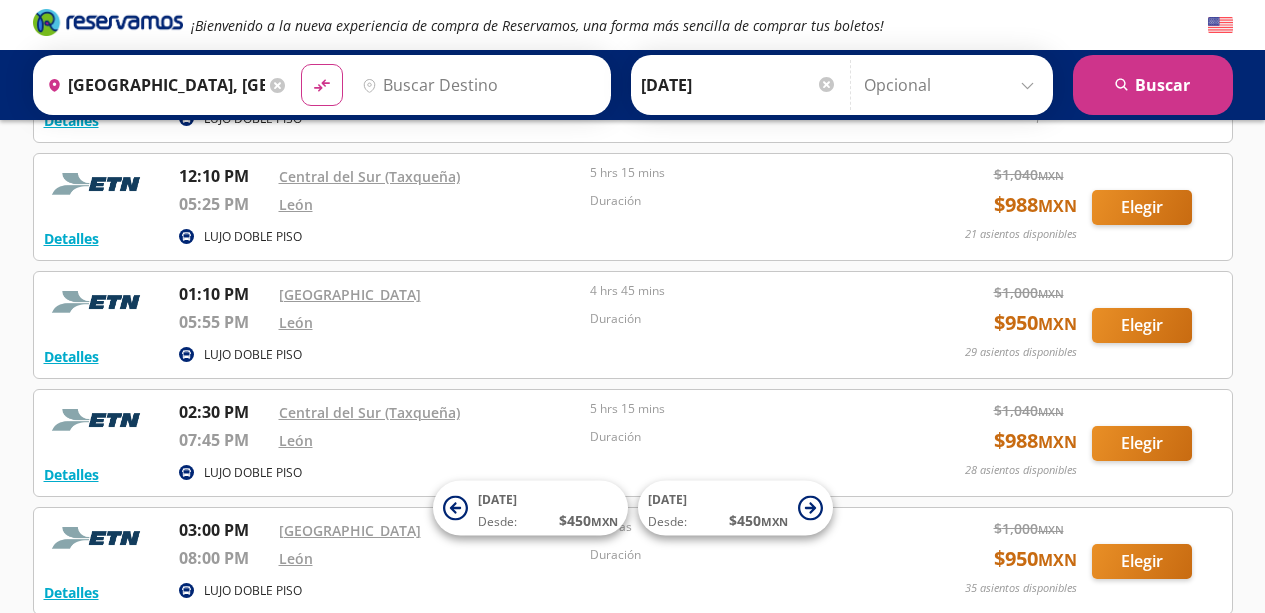 click on "Destino" at bounding box center [477, 85] 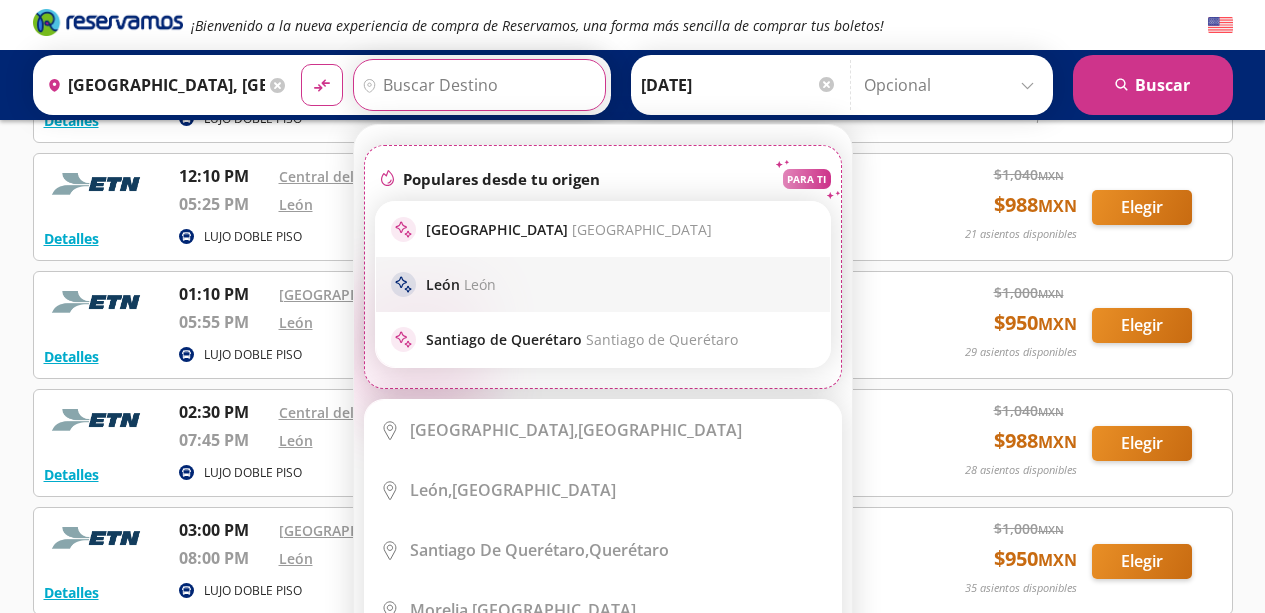 click on "León" at bounding box center [480, 284] 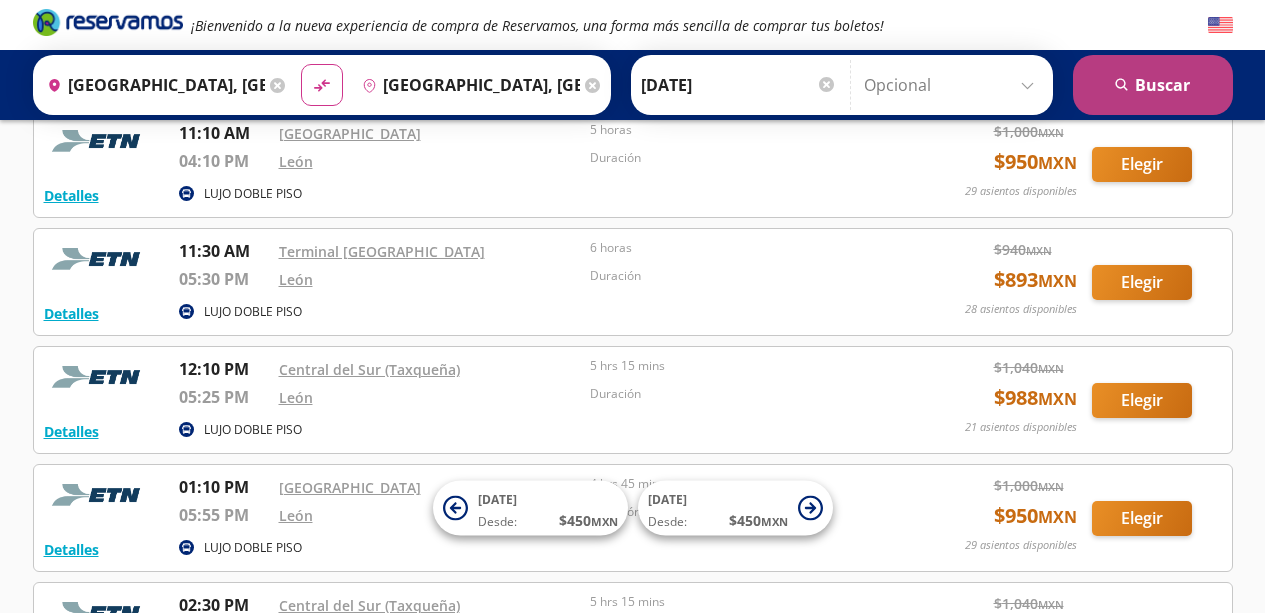 scroll, scrollTop: 576, scrollLeft: 0, axis: vertical 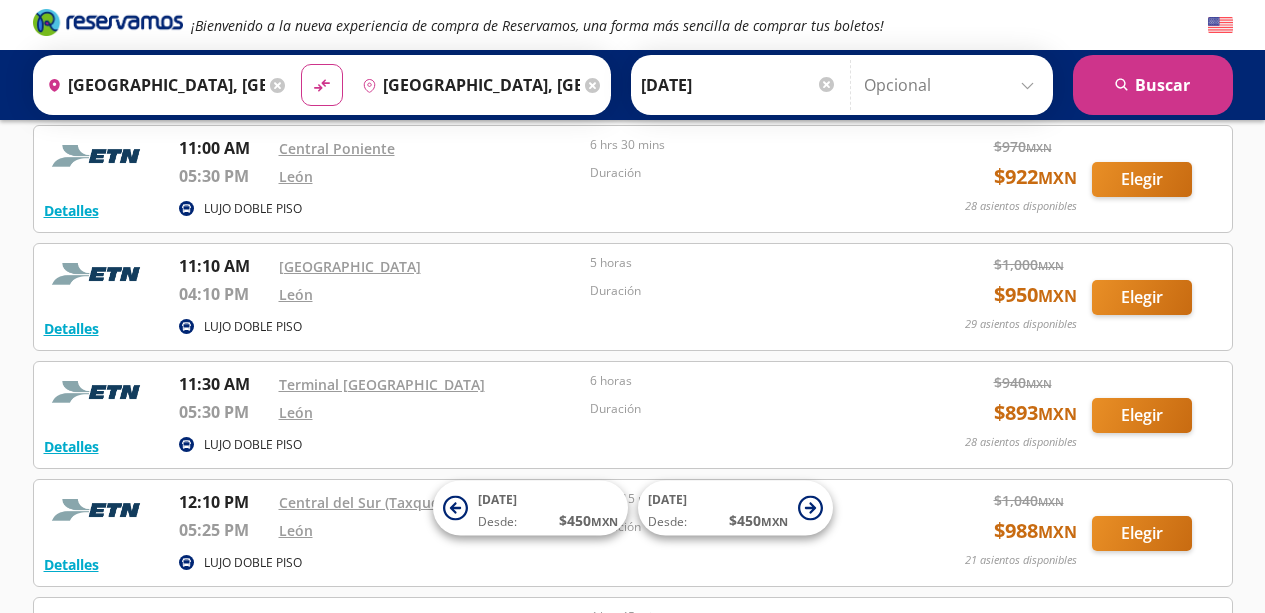 click at bounding box center [953, 85] 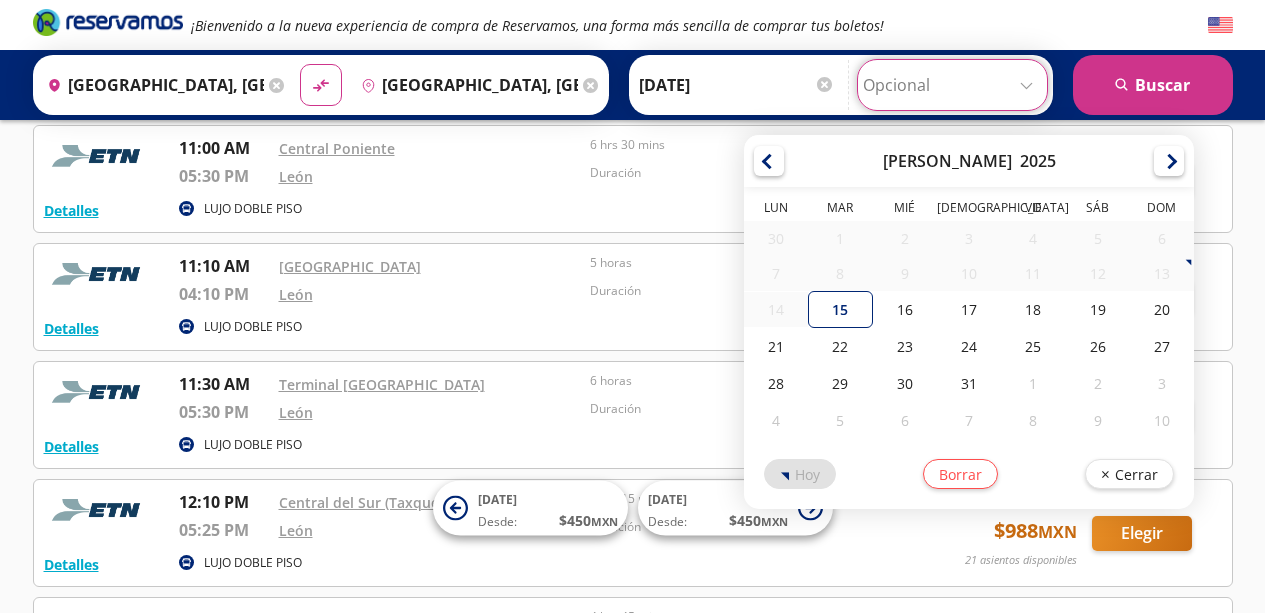 click at bounding box center [952, 85] 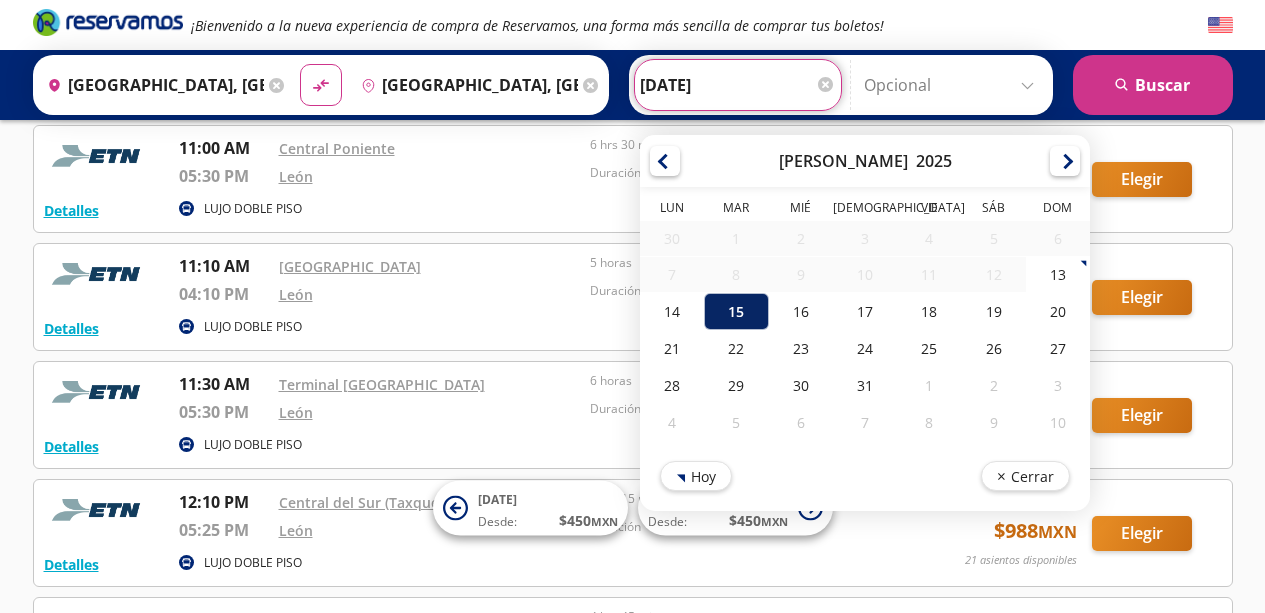 click on "15" at bounding box center [736, 311] 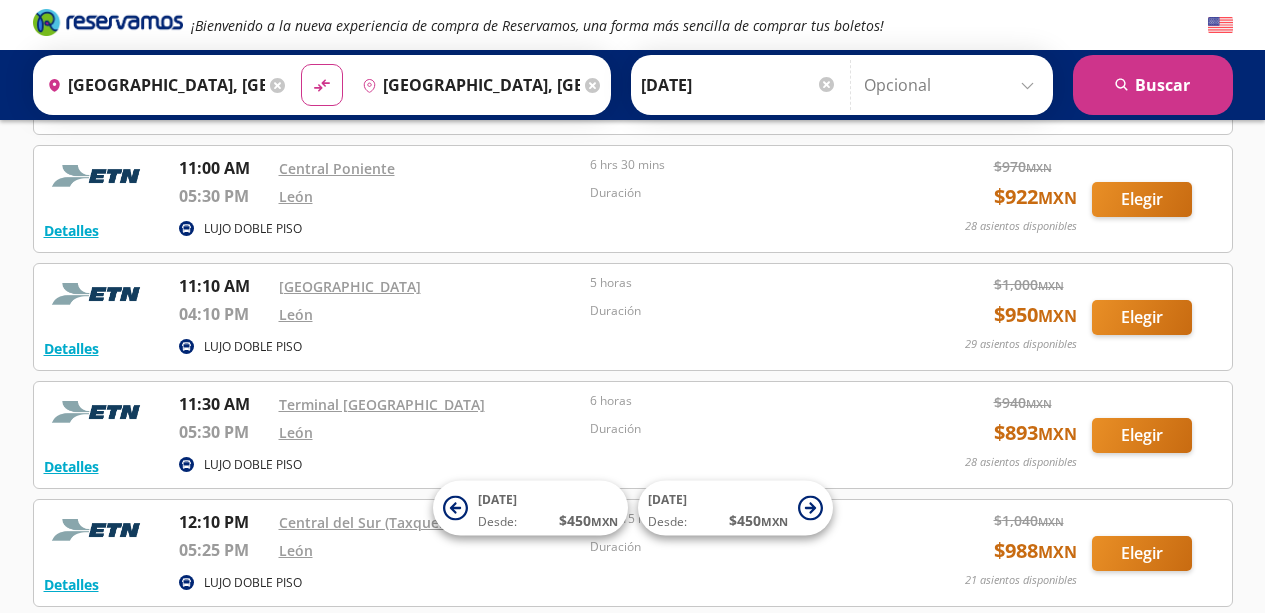 scroll, scrollTop: 0, scrollLeft: 0, axis: both 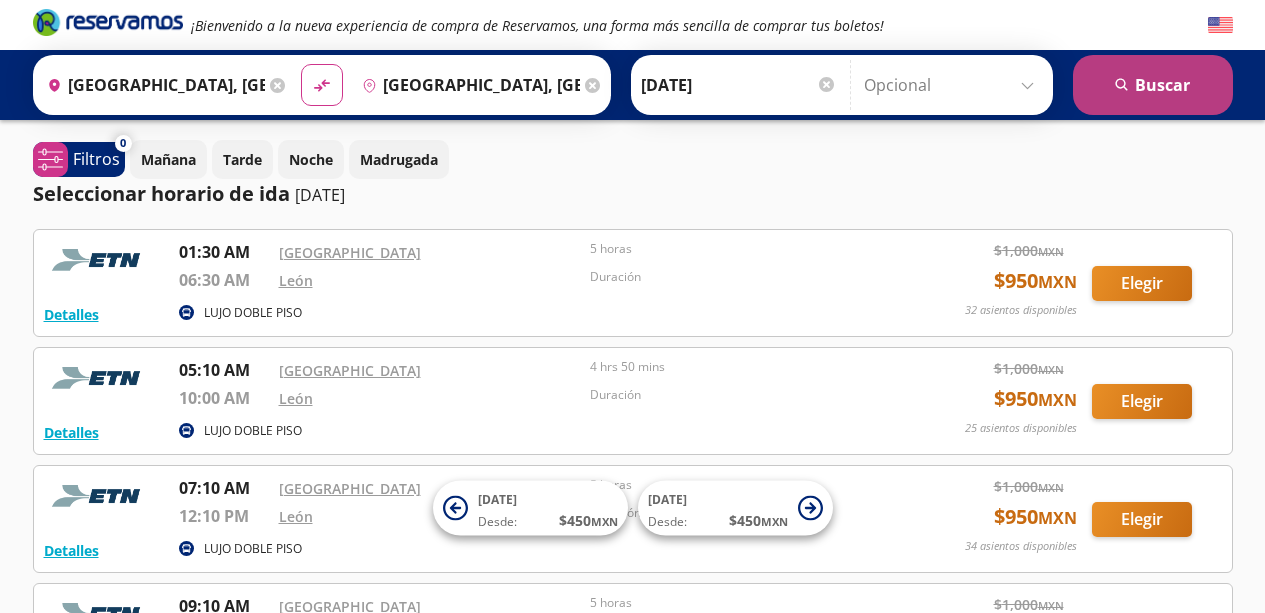 click on "search
Buscar" at bounding box center (1153, 85) 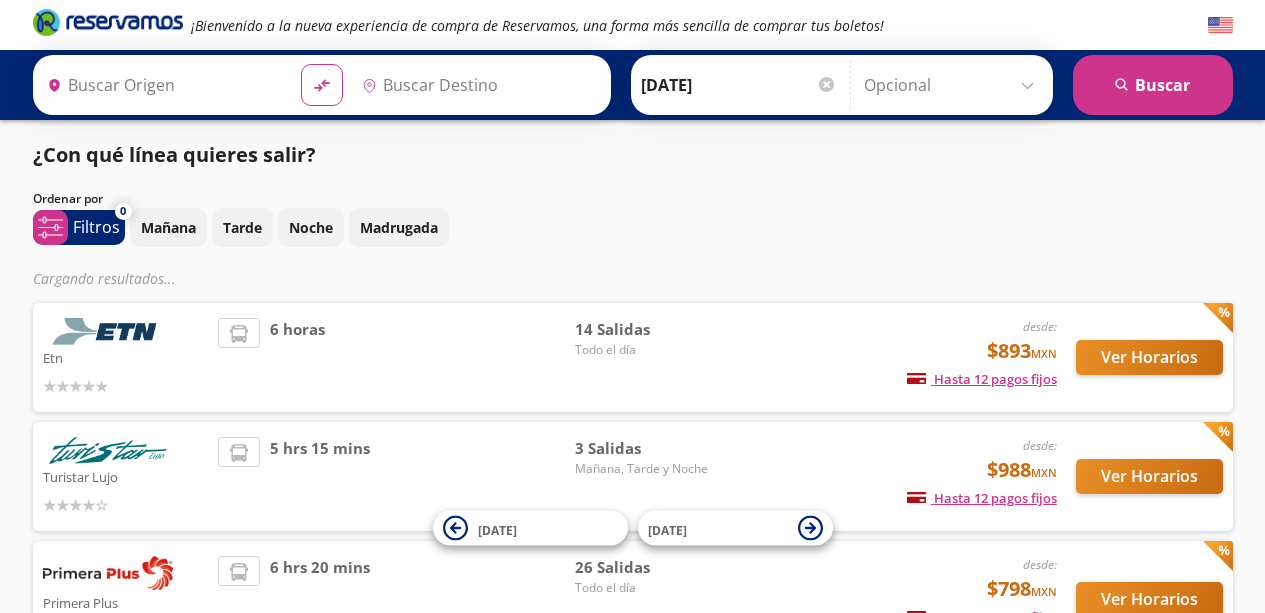 type on "[GEOGRAPHIC_DATA], [GEOGRAPHIC_DATA]" 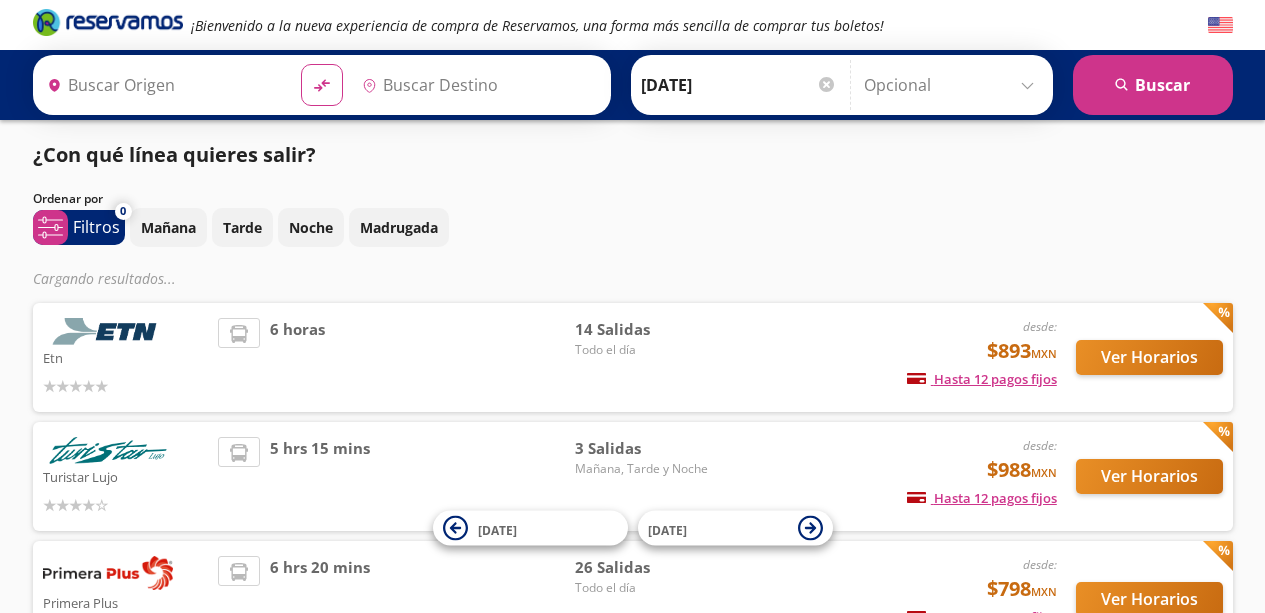 type on "[GEOGRAPHIC_DATA], [GEOGRAPHIC_DATA]" 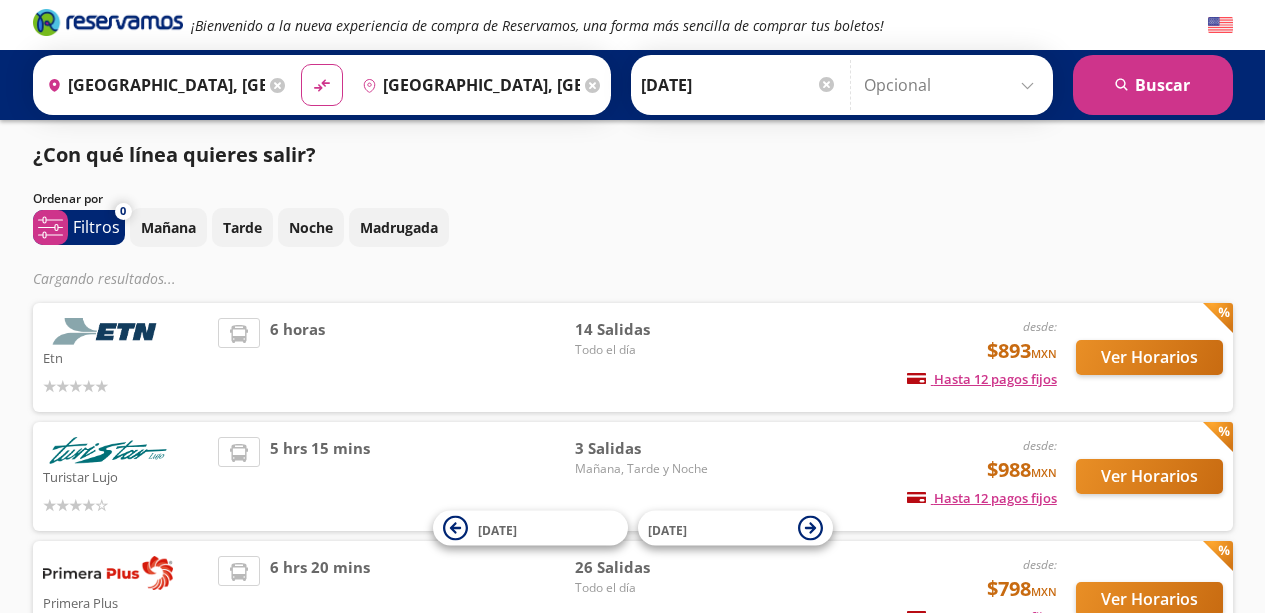 click at bounding box center [108, 331] 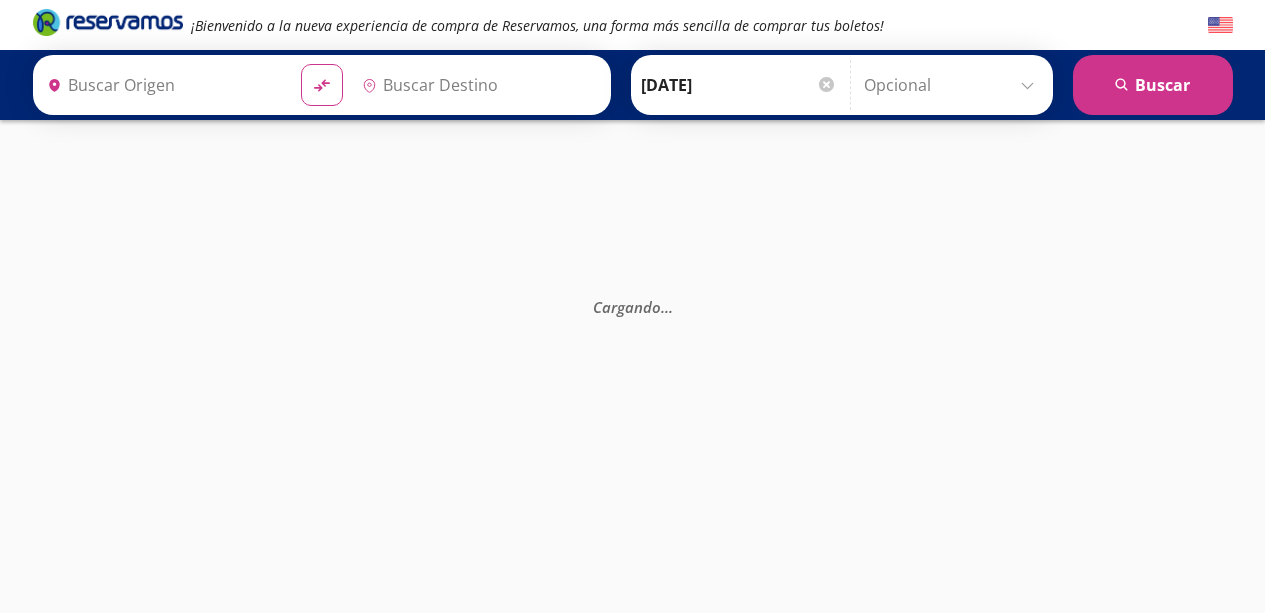 scroll, scrollTop: 0, scrollLeft: 0, axis: both 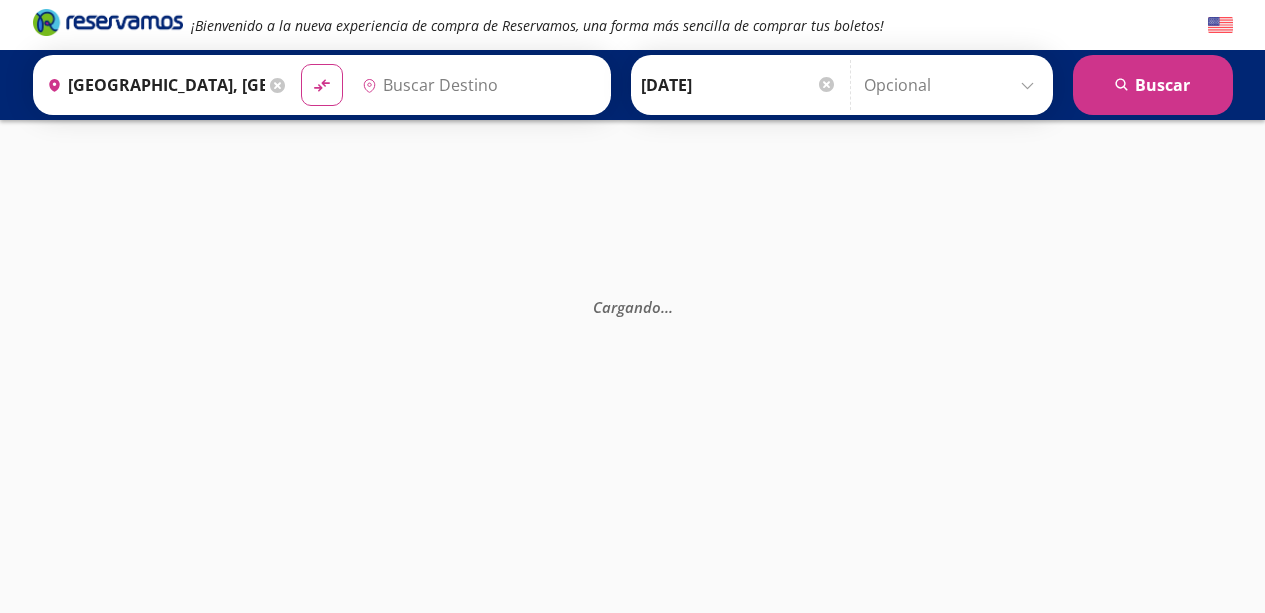 type on "[GEOGRAPHIC_DATA], [GEOGRAPHIC_DATA]" 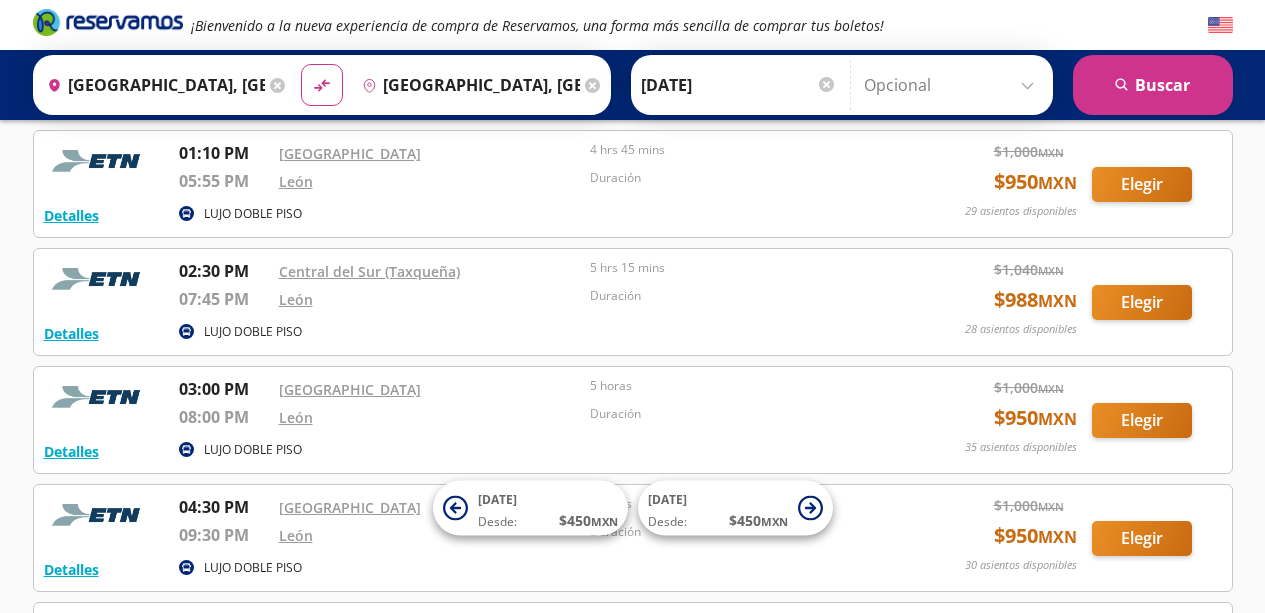 scroll, scrollTop: 1046, scrollLeft: 0, axis: vertical 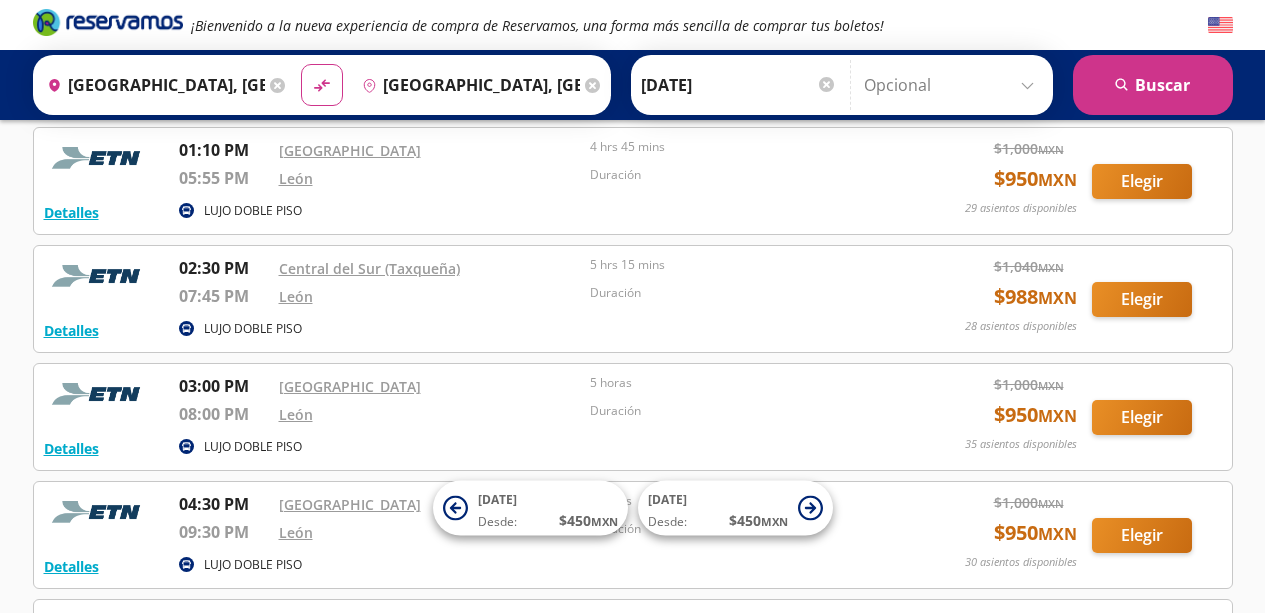 click on "04:30 PM" at bounding box center (224, 504) 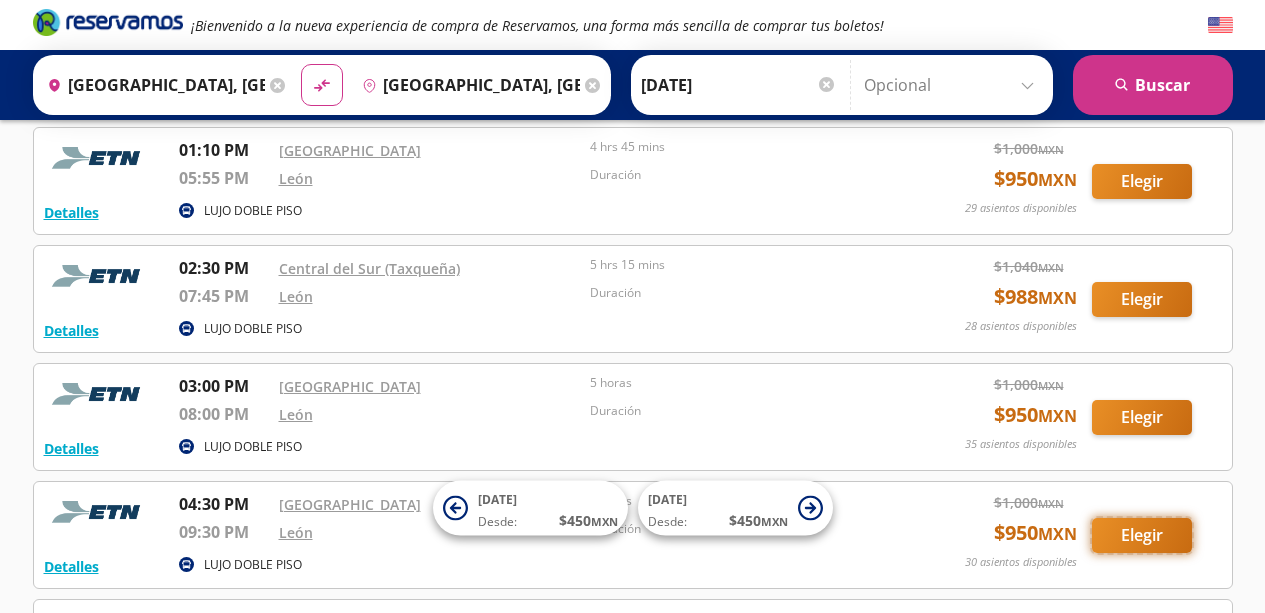 click on "Elegir" at bounding box center (1142, 535) 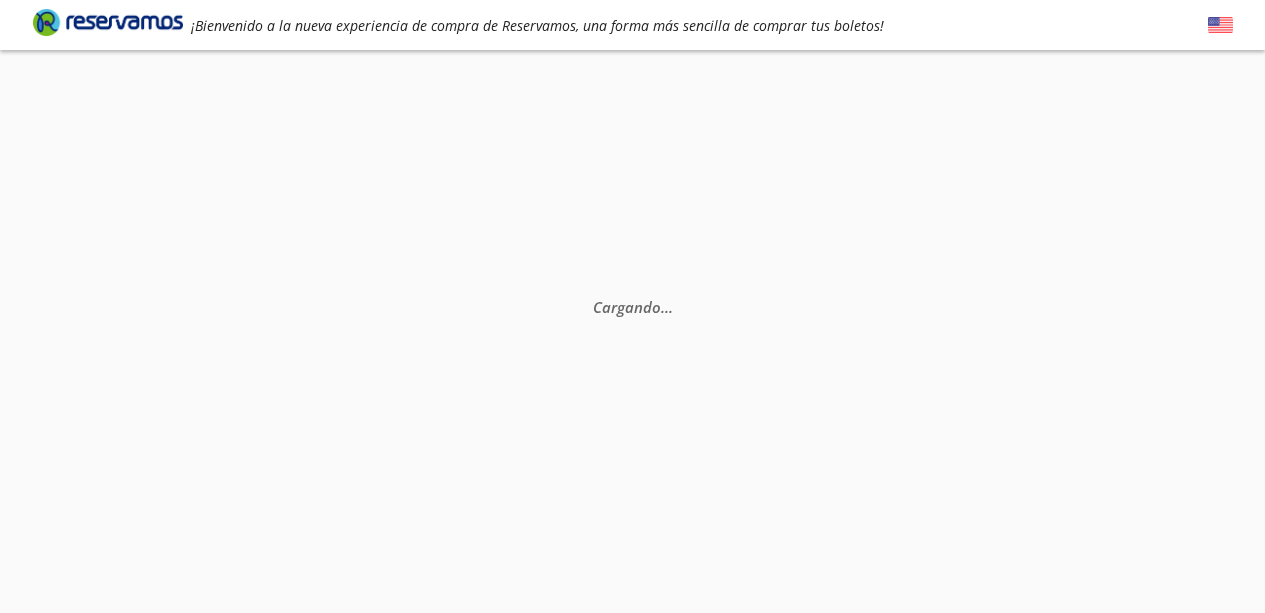 scroll, scrollTop: 0, scrollLeft: 0, axis: both 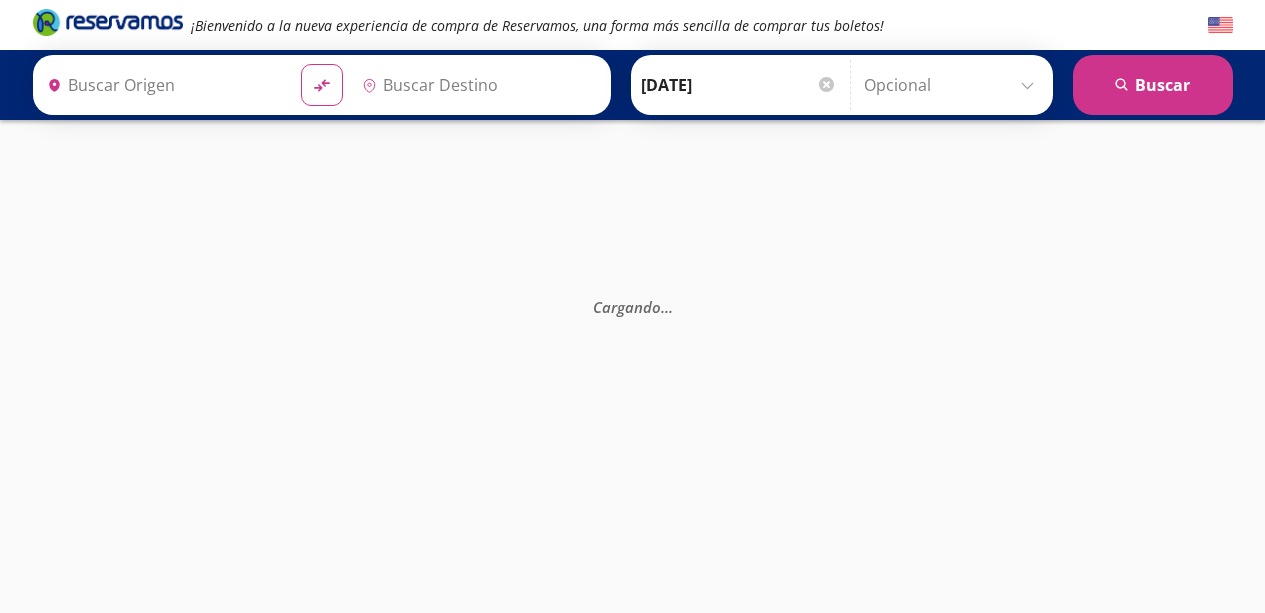 type on "[GEOGRAPHIC_DATA], [GEOGRAPHIC_DATA]" 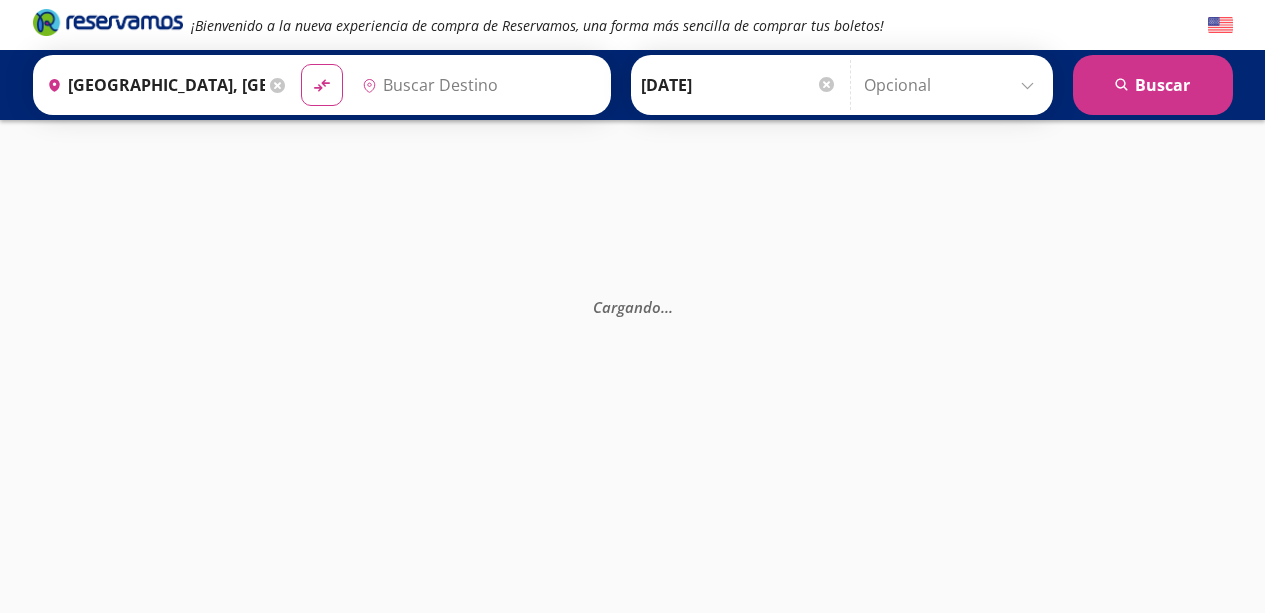 type on "[GEOGRAPHIC_DATA], [GEOGRAPHIC_DATA]" 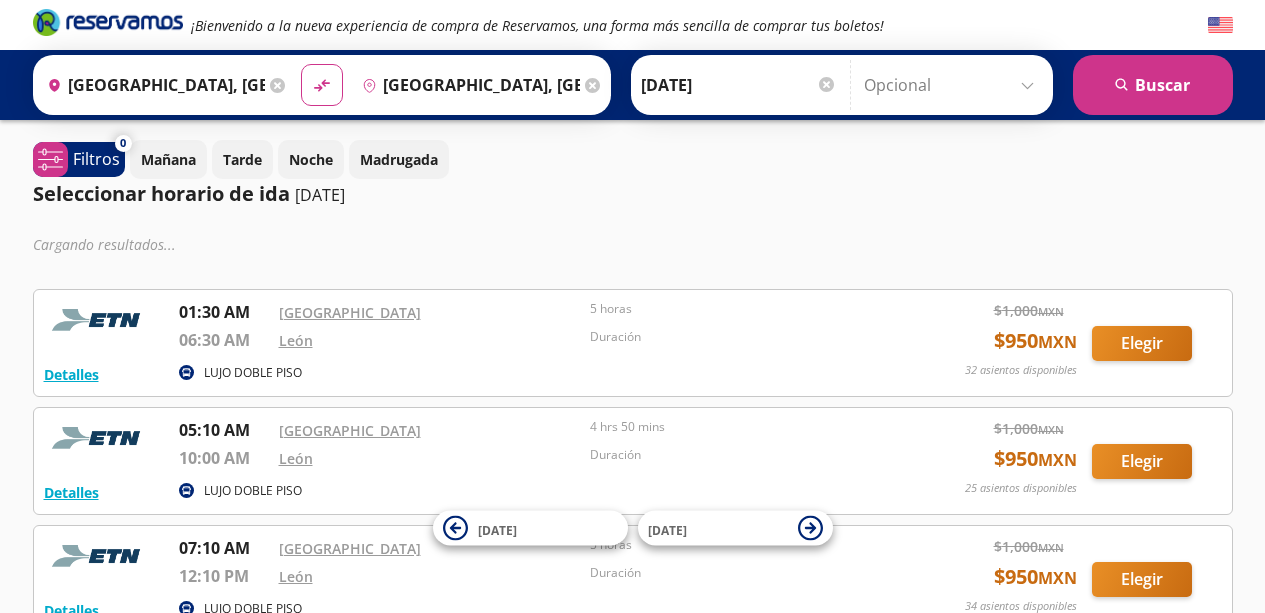 click at bounding box center (953, 85) 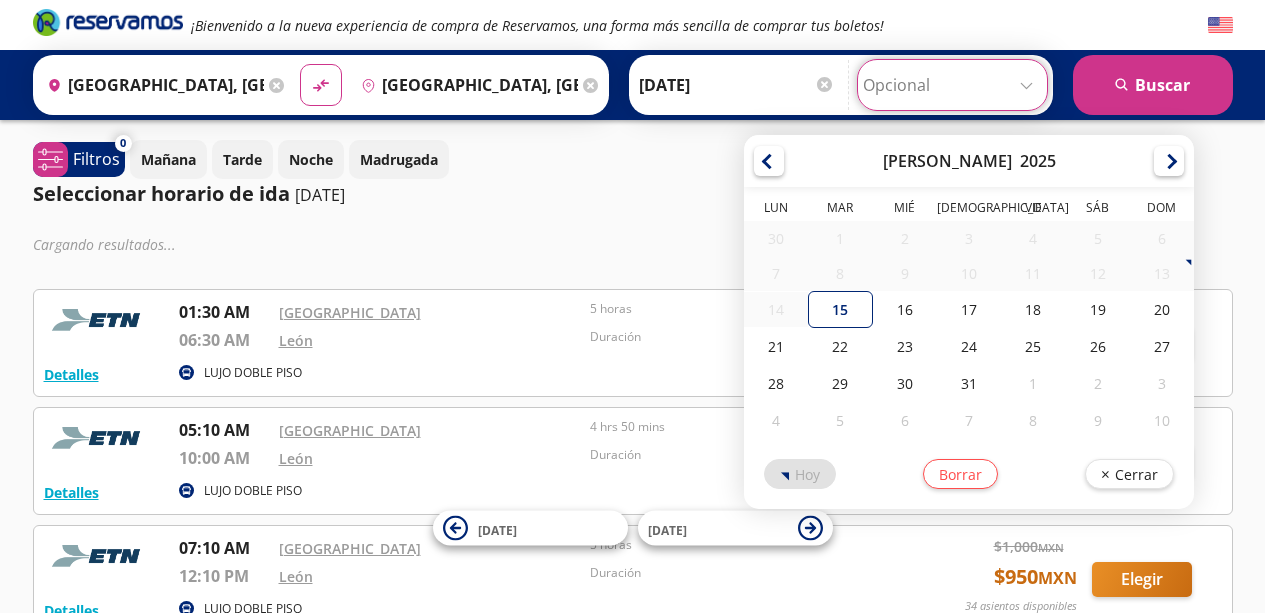 click at bounding box center [952, 85] 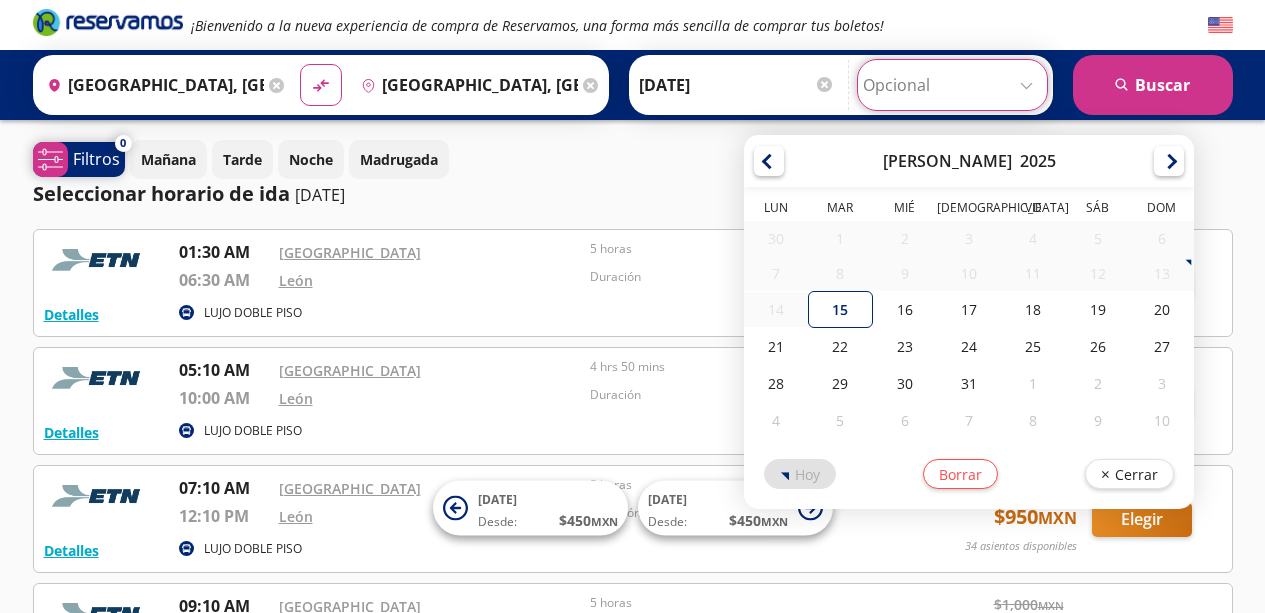 click on "system-uicons:filtering" 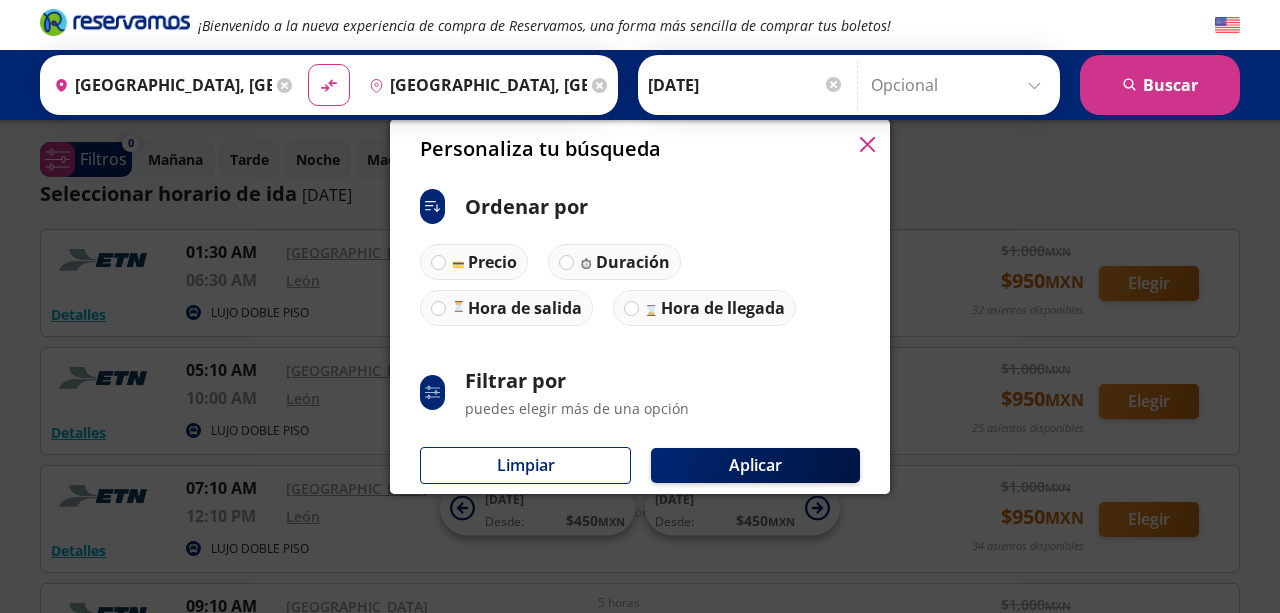 click 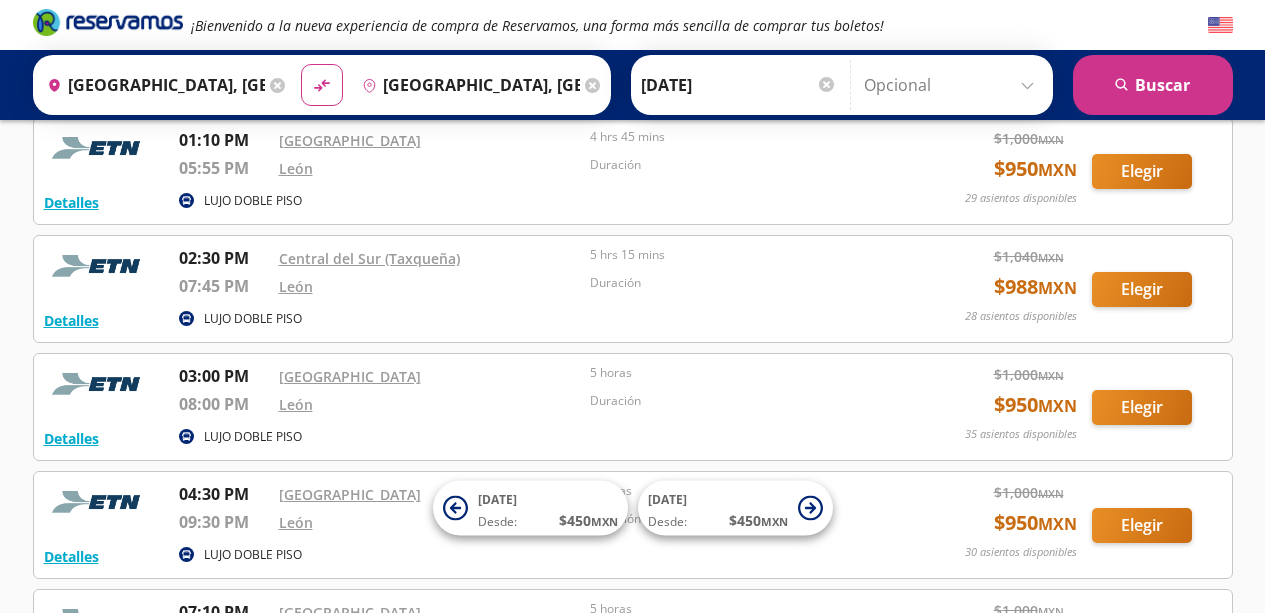 scroll, scrollTop: 1060, scrollLeft: 0, axis: vertical 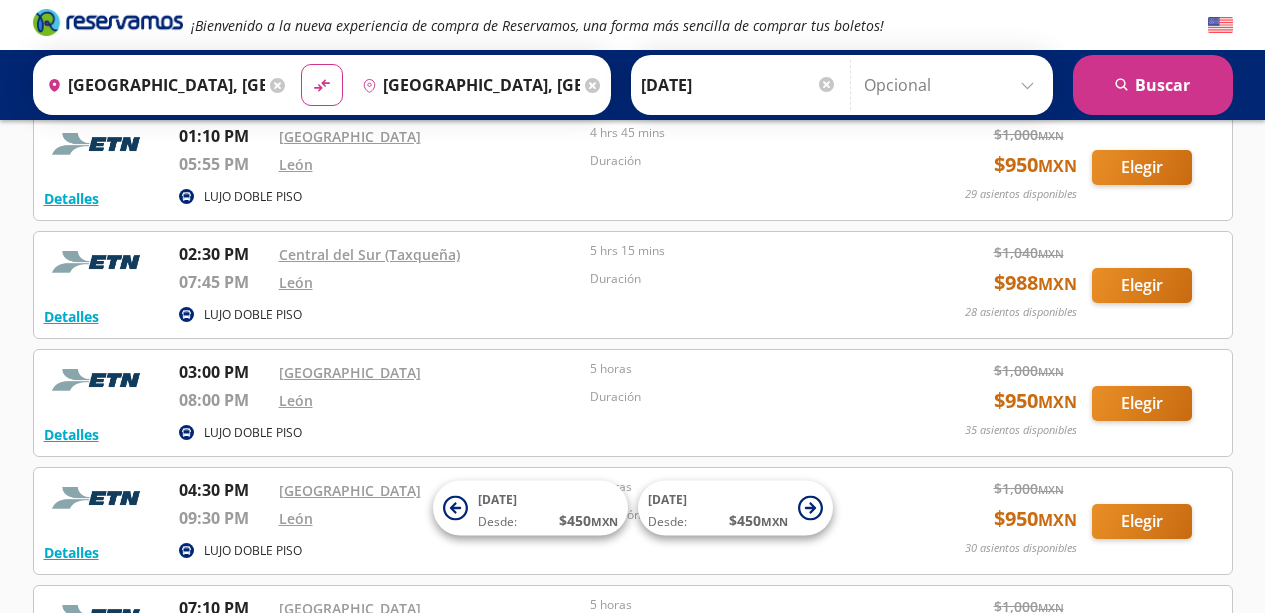 drag, startPoint x: 118, startPoint y: 494, endPoint x: 271, endPoint y: 478, distance: 153.83432 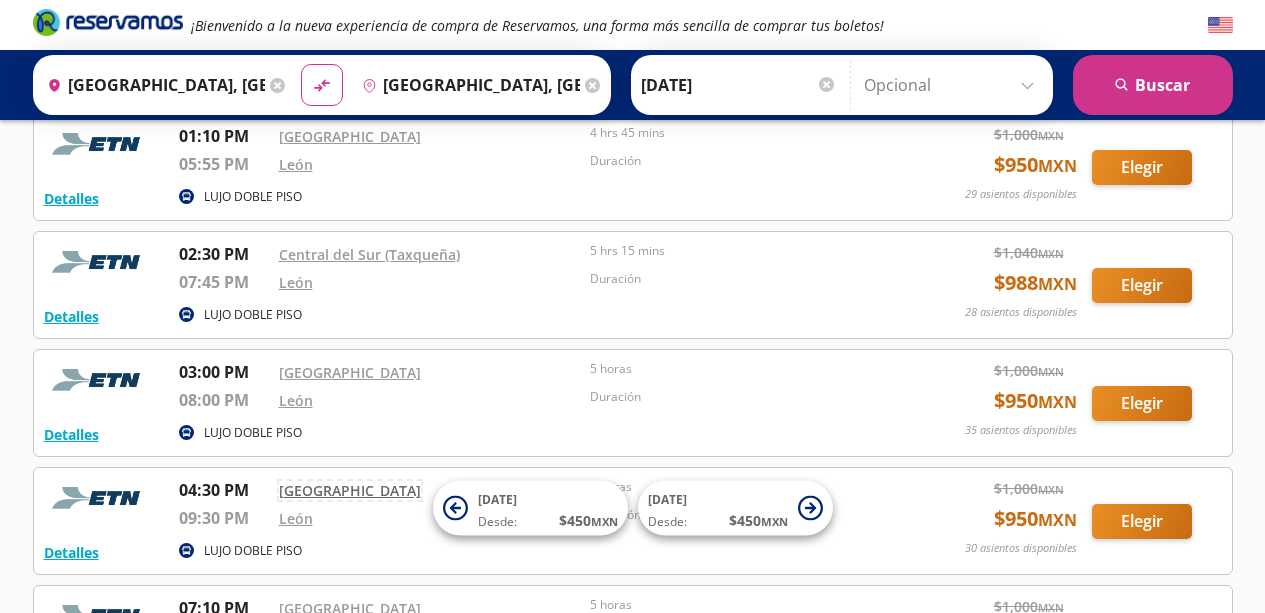 click on "[GEOGRAPHIC_DATA]" at bounding box center [350, 490] 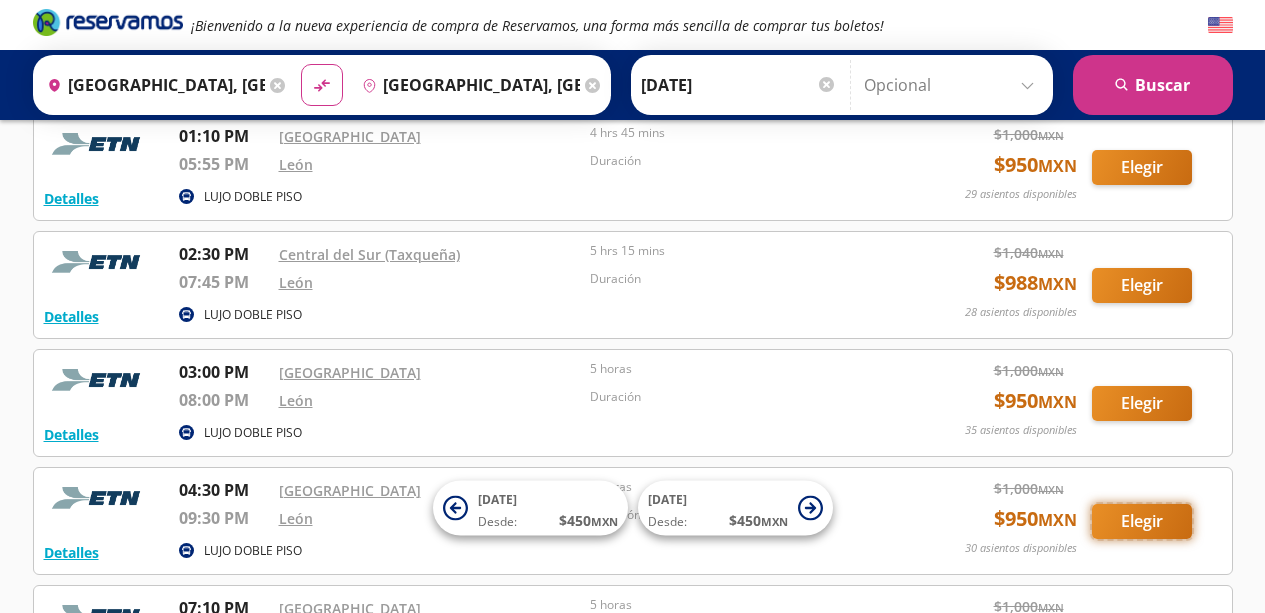 click on "Elegir" at bounding box center (1142, 521) 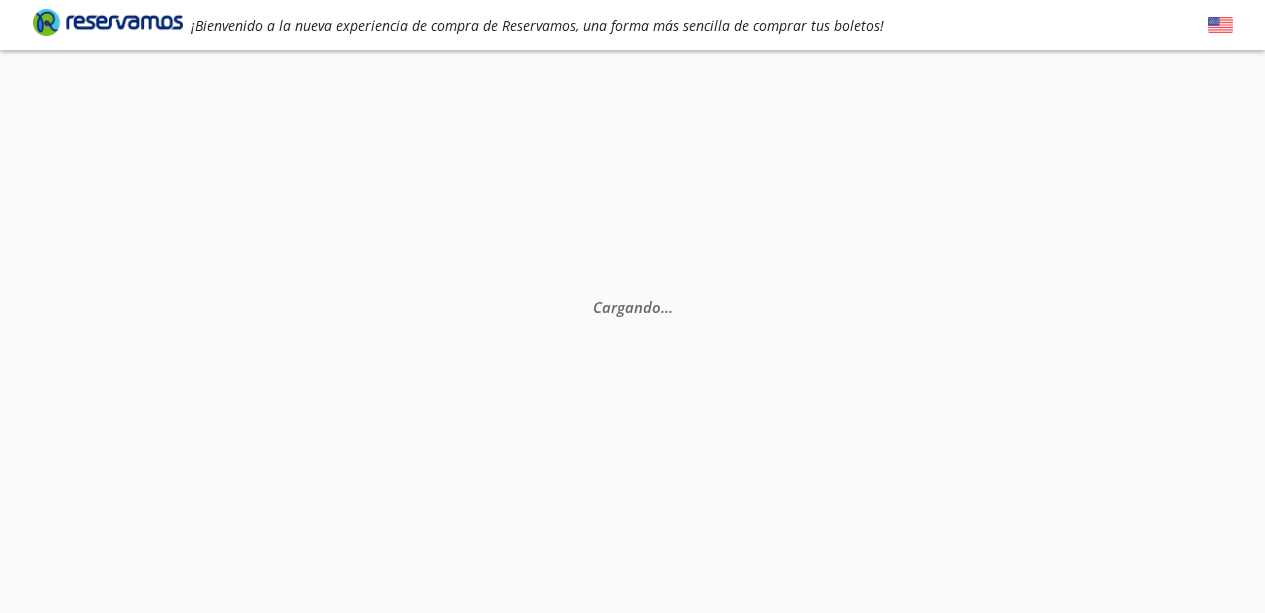 scroll, scrollTop: 0, scrollLeft: 0, axis: both 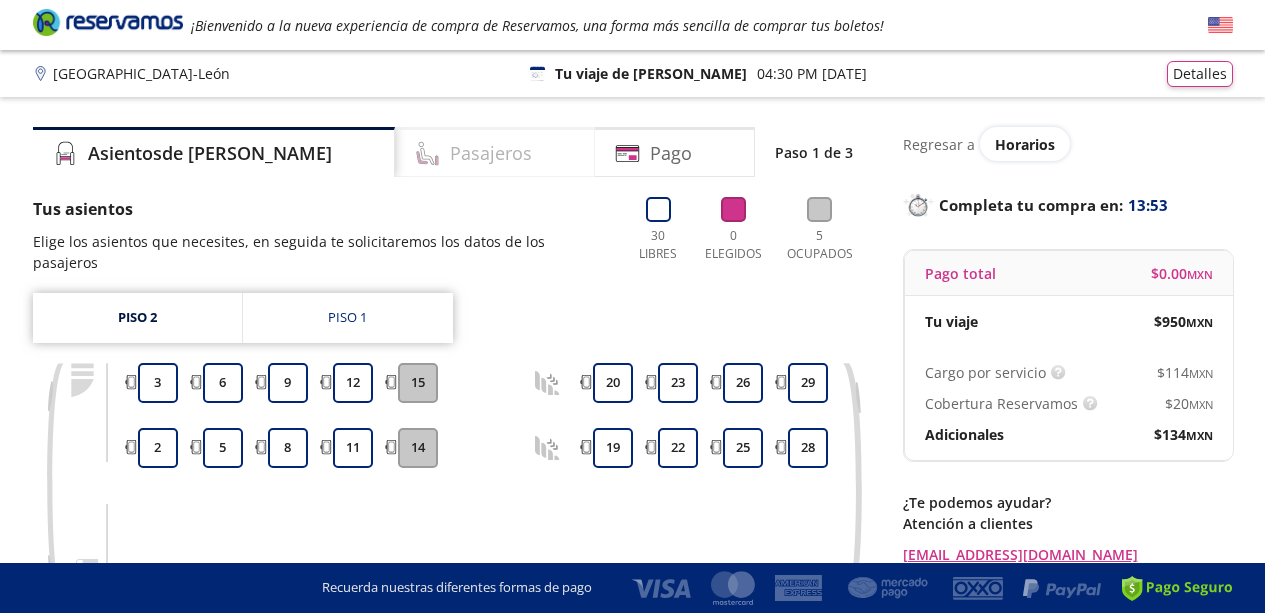 click on "Pasajeros" at bounding box center (491, 153) 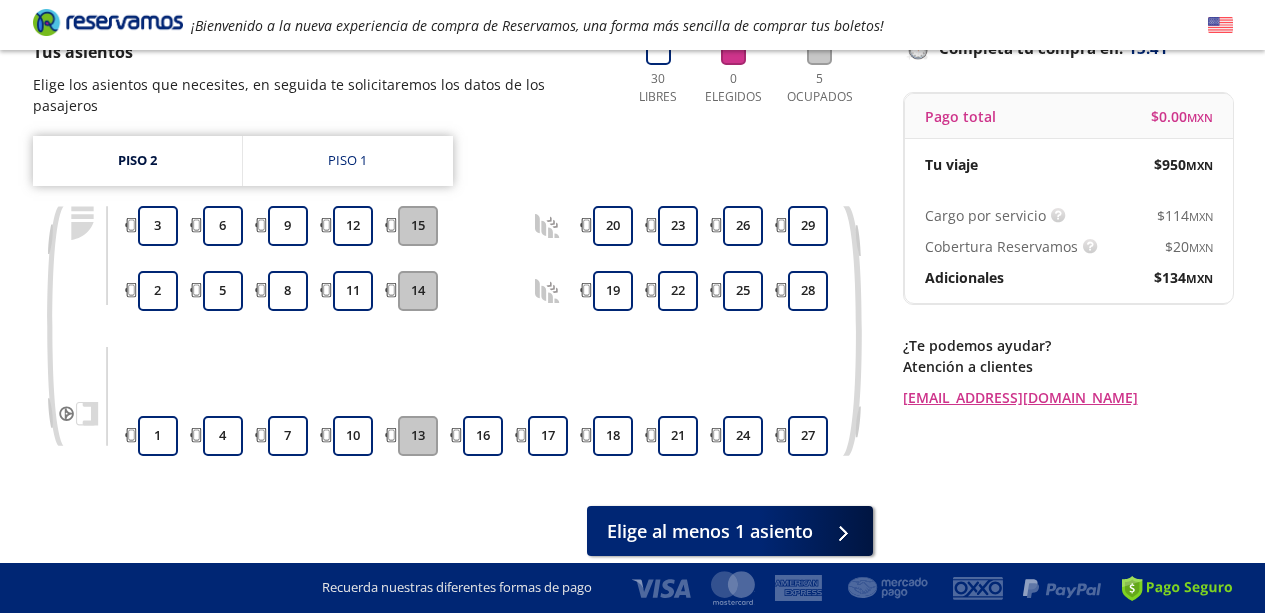 scroll, scrollTop: 161, scrollLeft: 0, axis: vertical 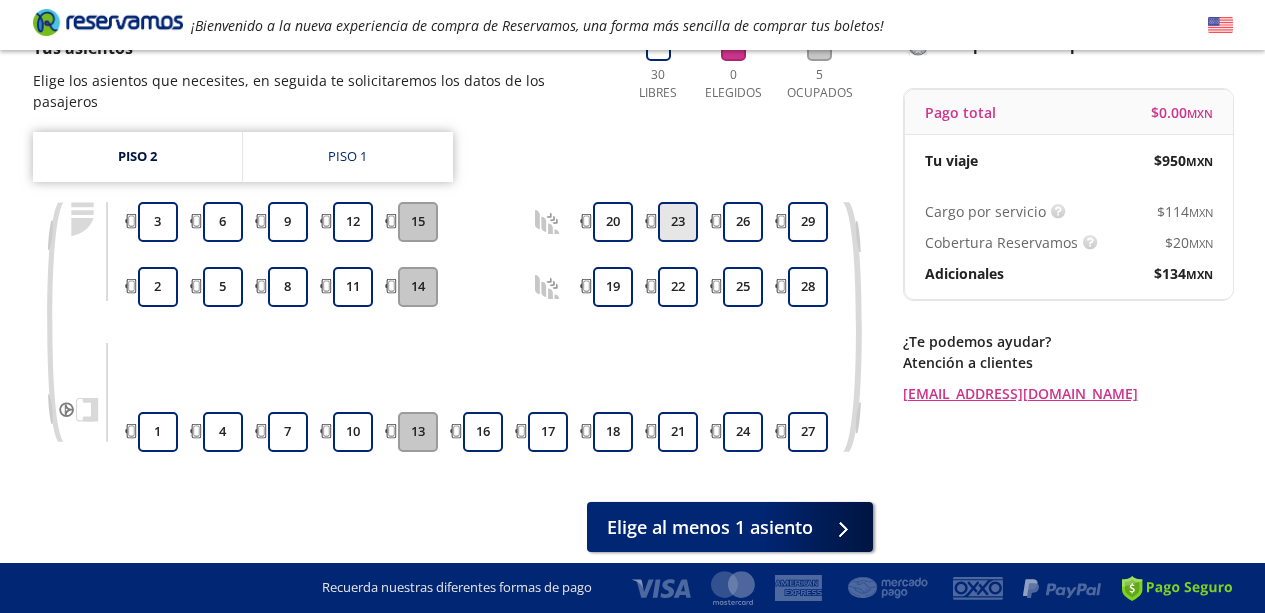click on "23" at bounding box center (678, 222) 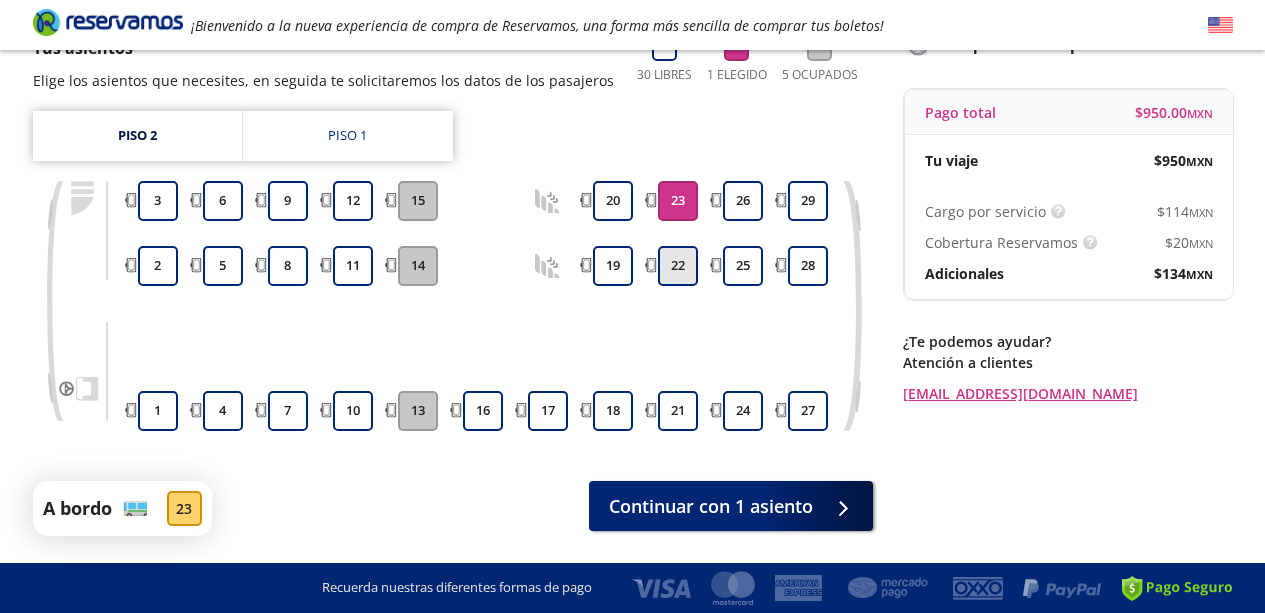 click on "22" at bounding box center (678, 266) 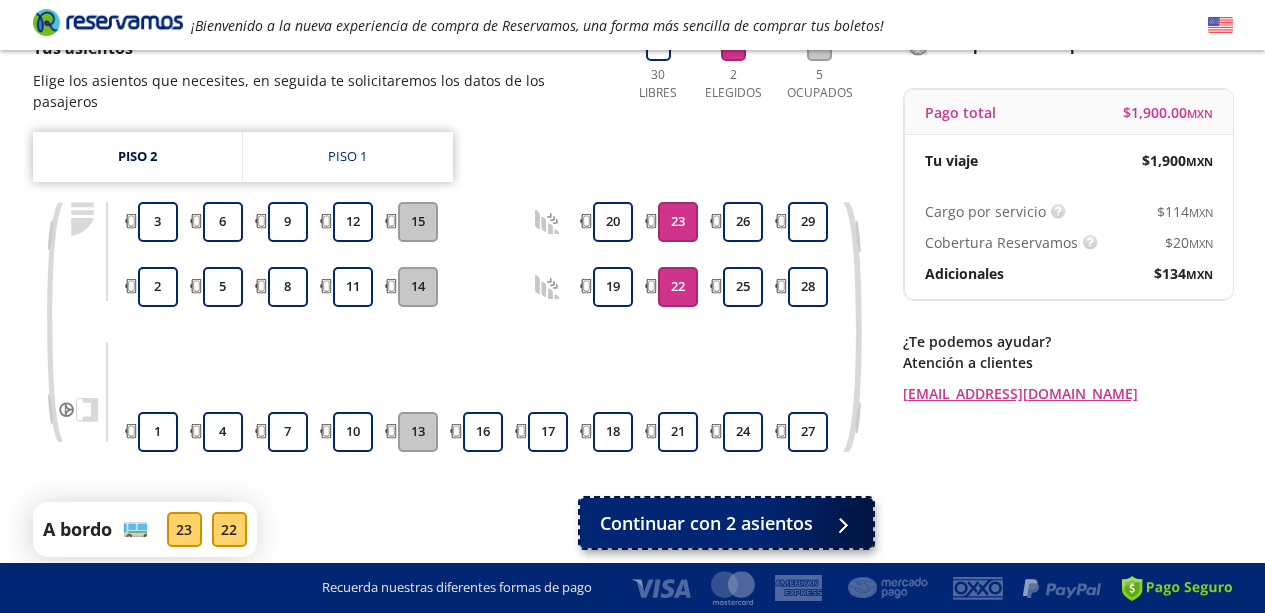 click on "Continuar con 2 asientos" at bounding box center (706, 523) 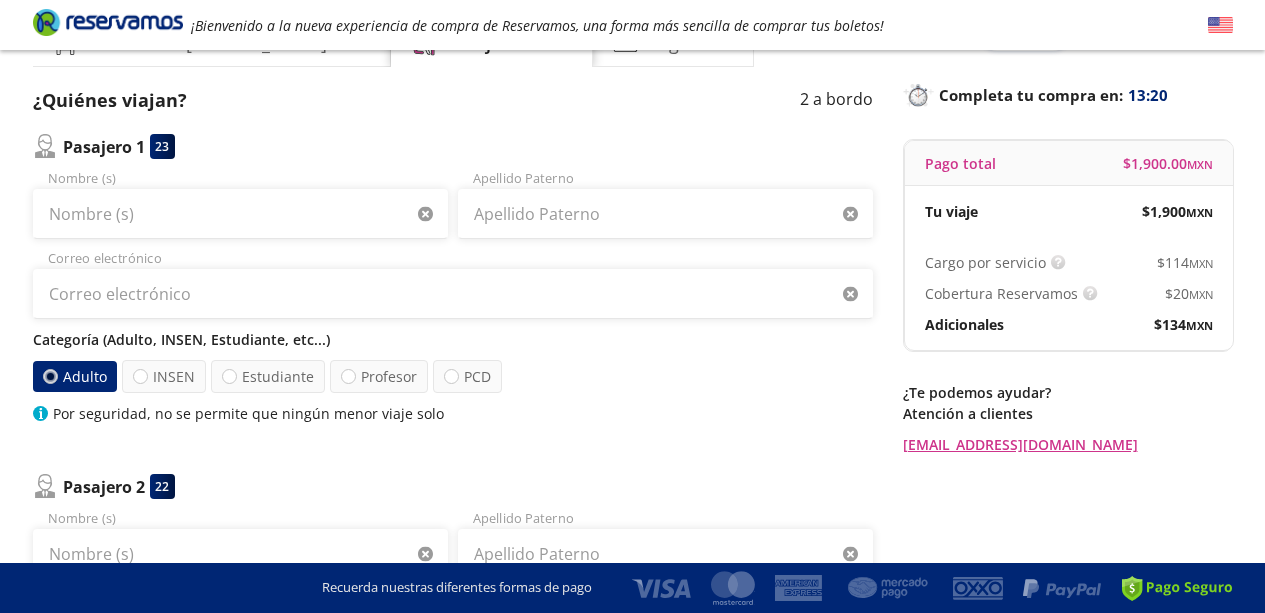 scroll, scrollTop: 114, scrollLeft: 0, axis: vertical 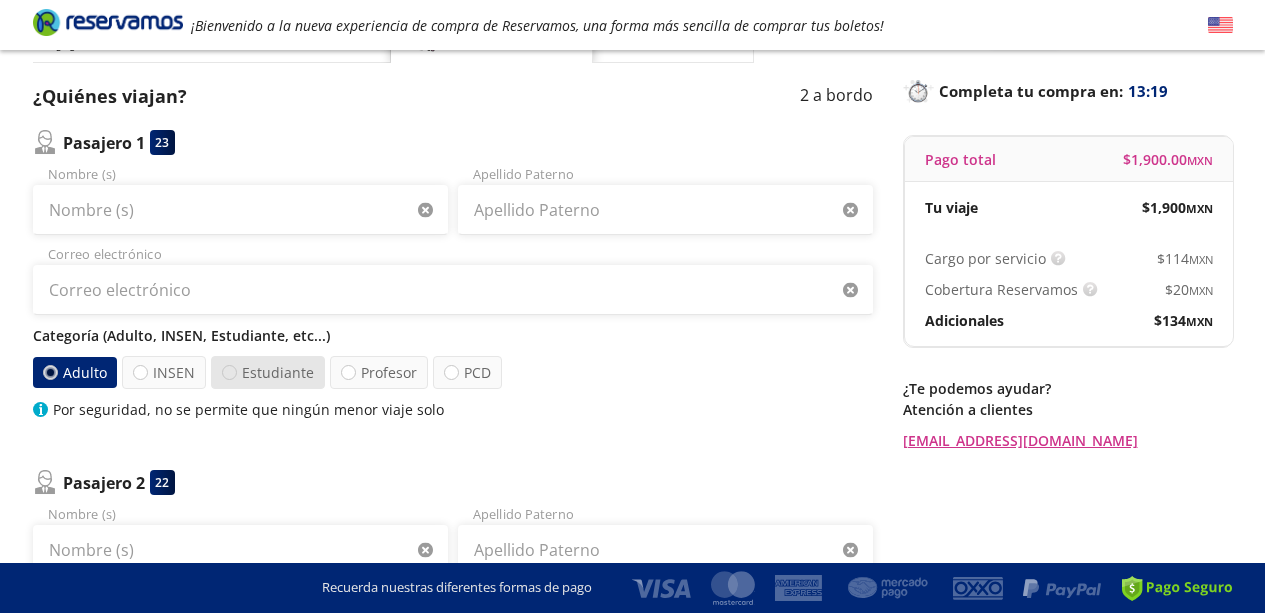 click at bounding box center (229, 372) 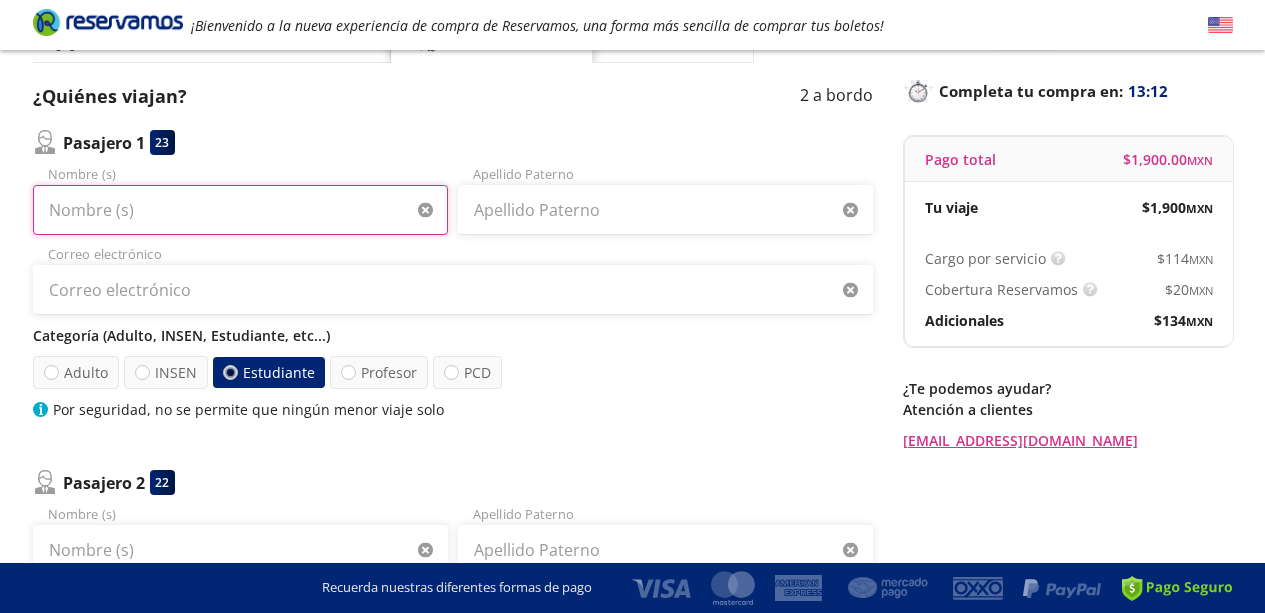 click on "Nombre (s)" at bounding box center (240, 210) 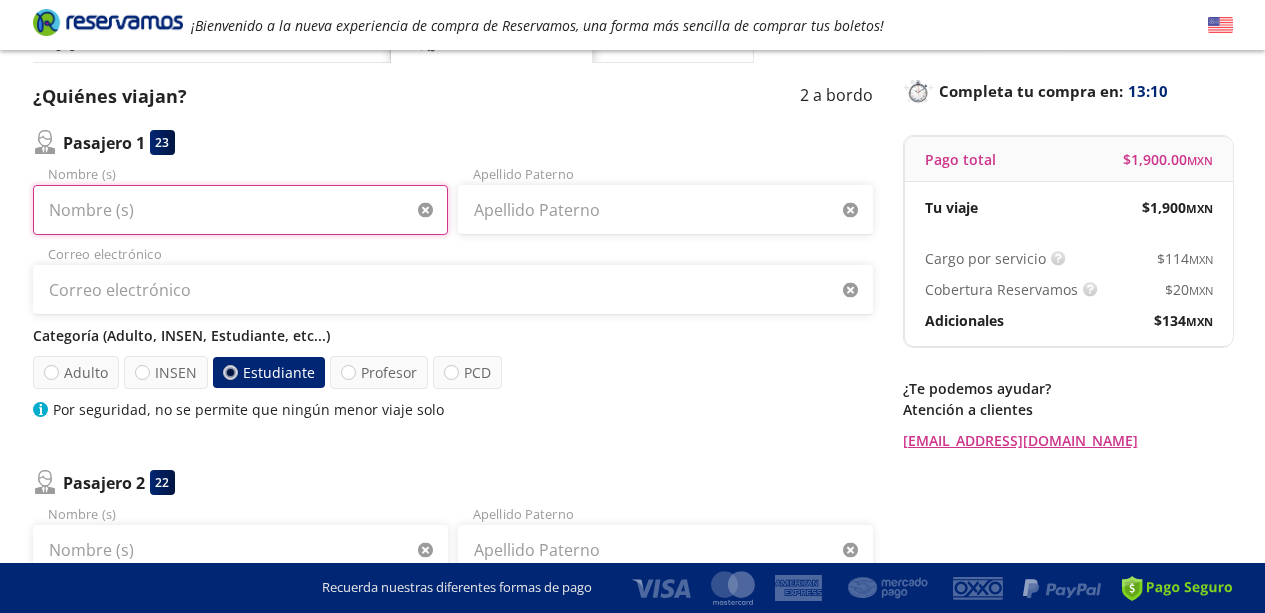 type on "[PERSON_NAME] [PERSON_NAME]" 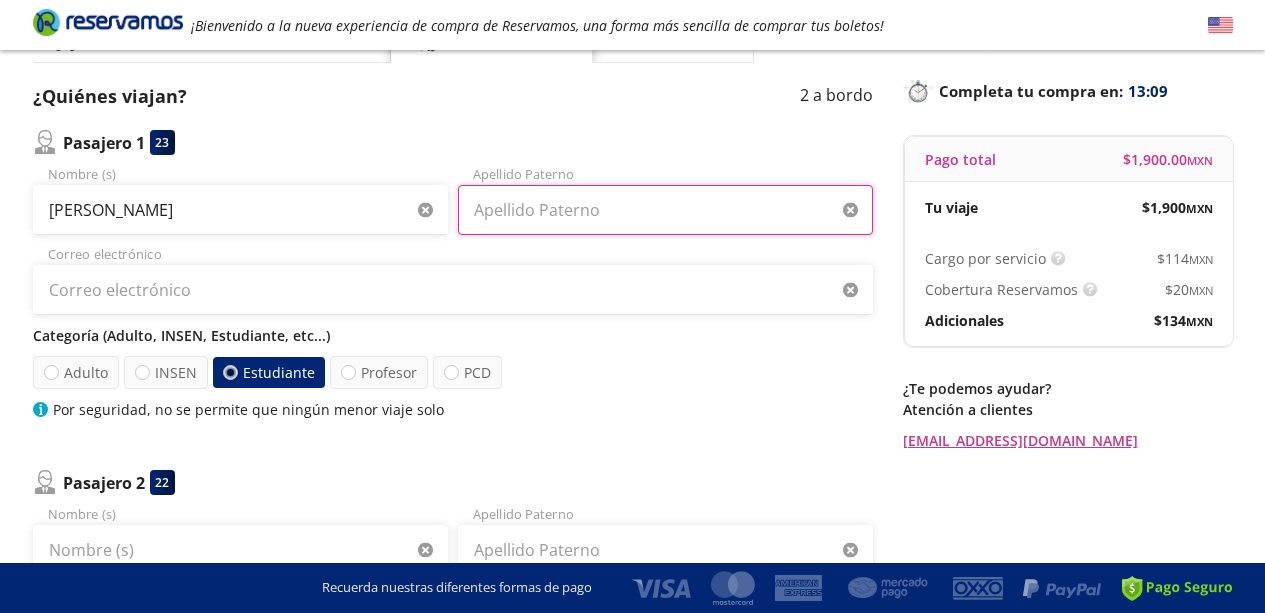 click on "Apellido Paterno" at bounding box center (665, 210) 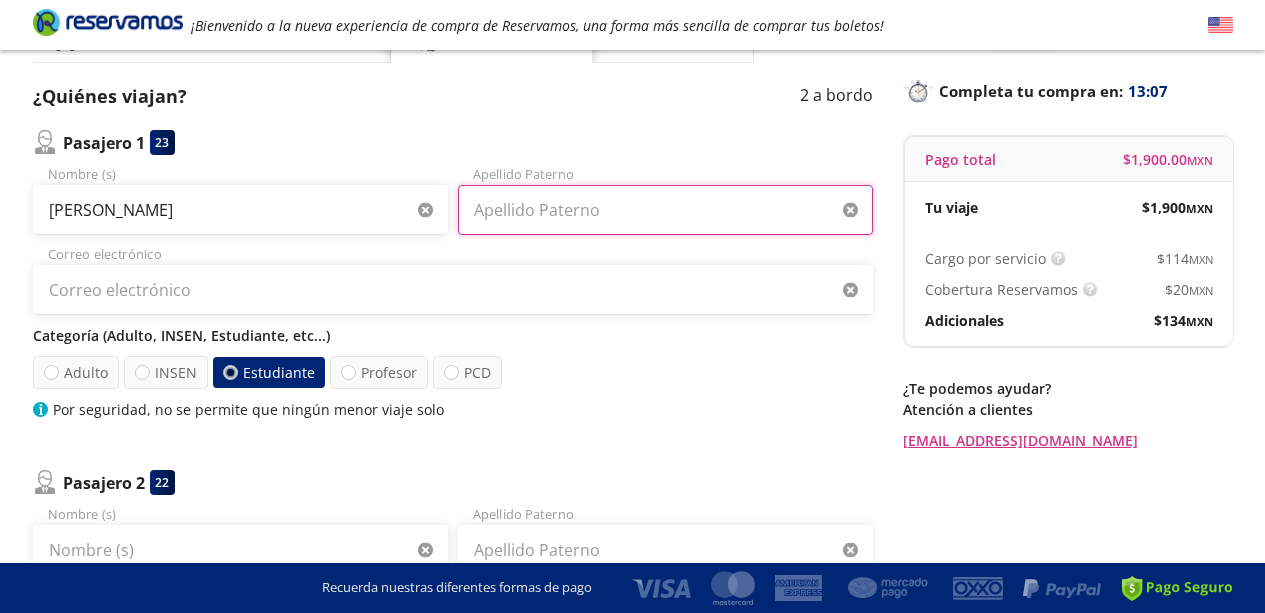 type on "Cruz" 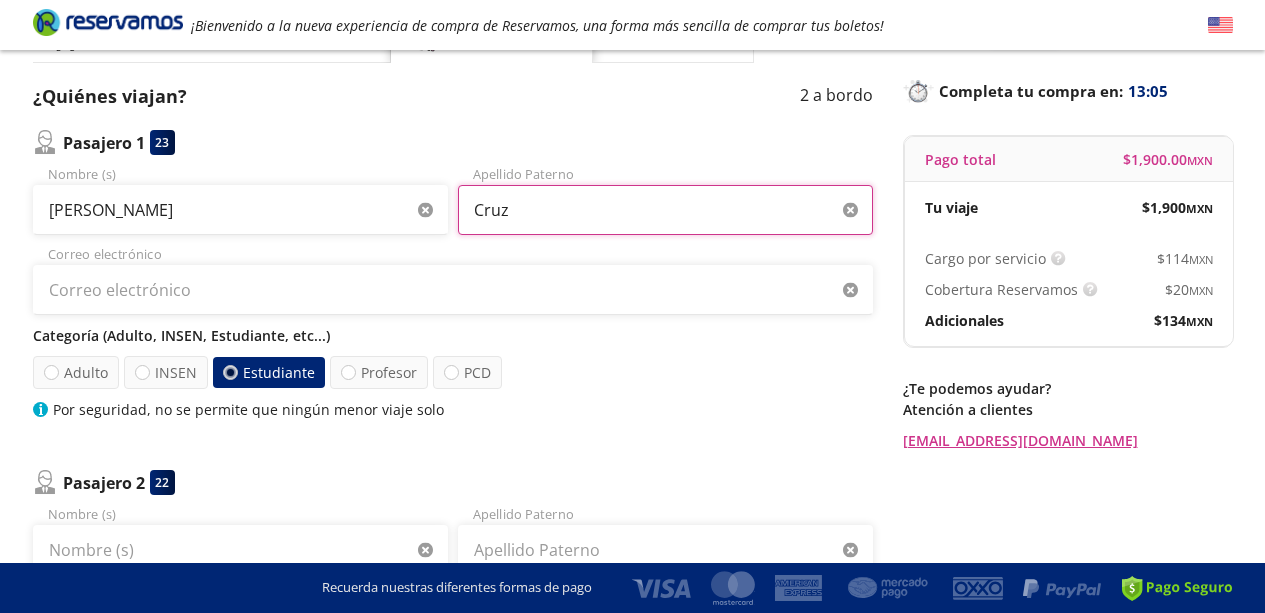 click on "Cruz" at bounding box center (665, 210) 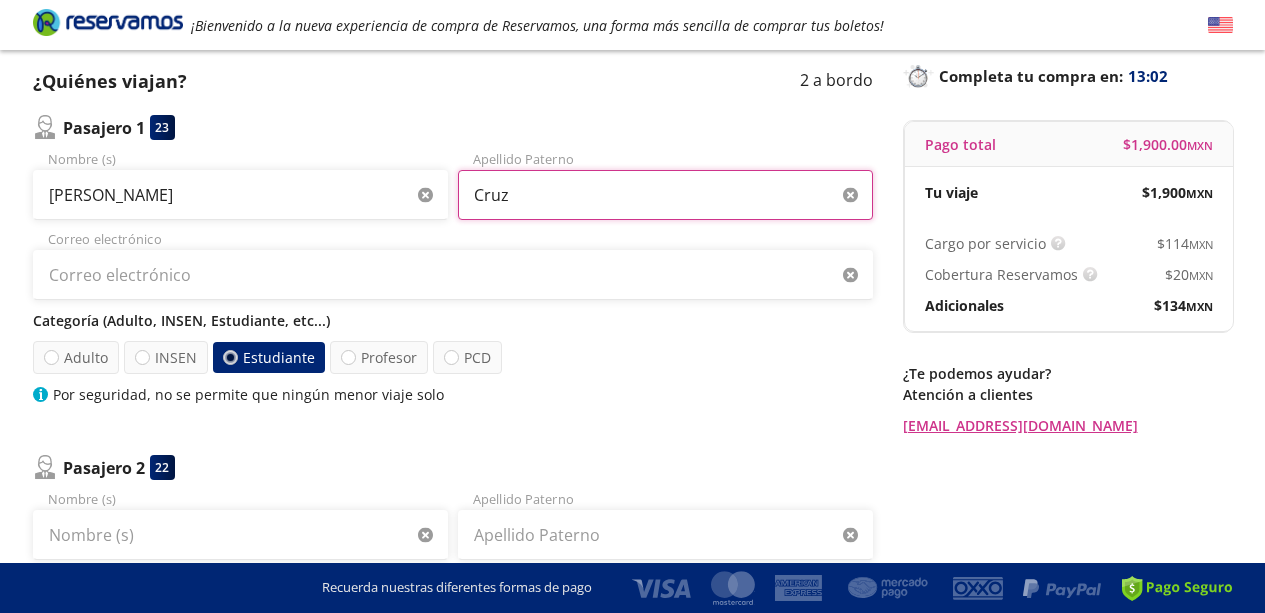 scroll, scrollTop: 128, scrollLeft: 0, axis: vertical 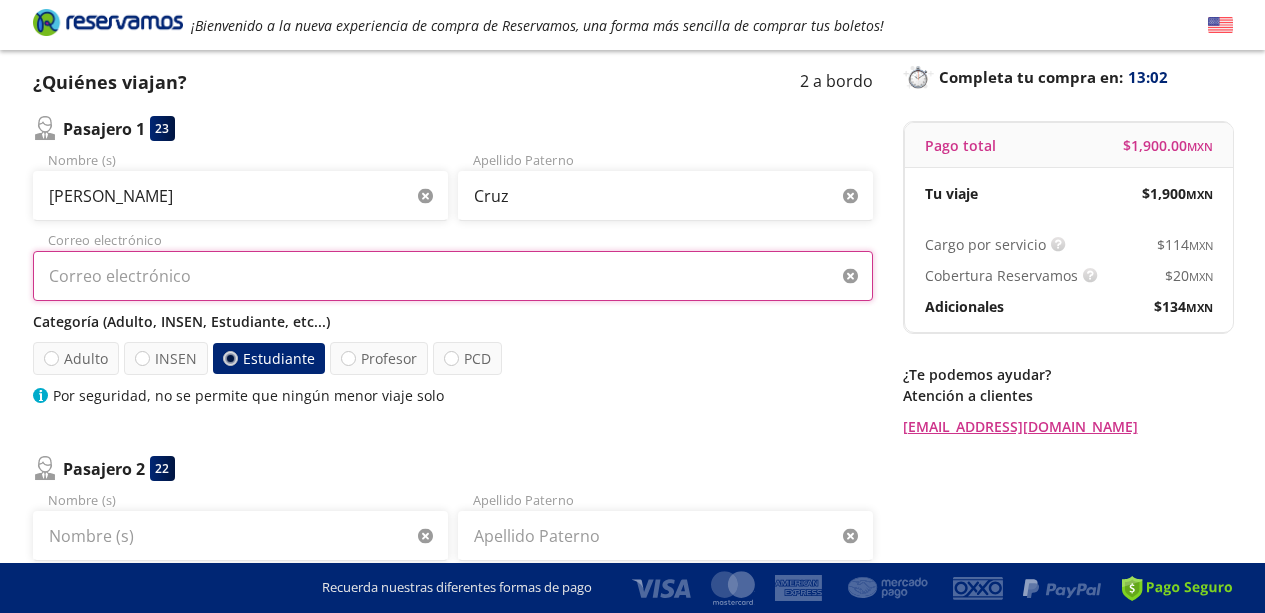 click on "Correo electrónico" at bounding box center (453, 276) 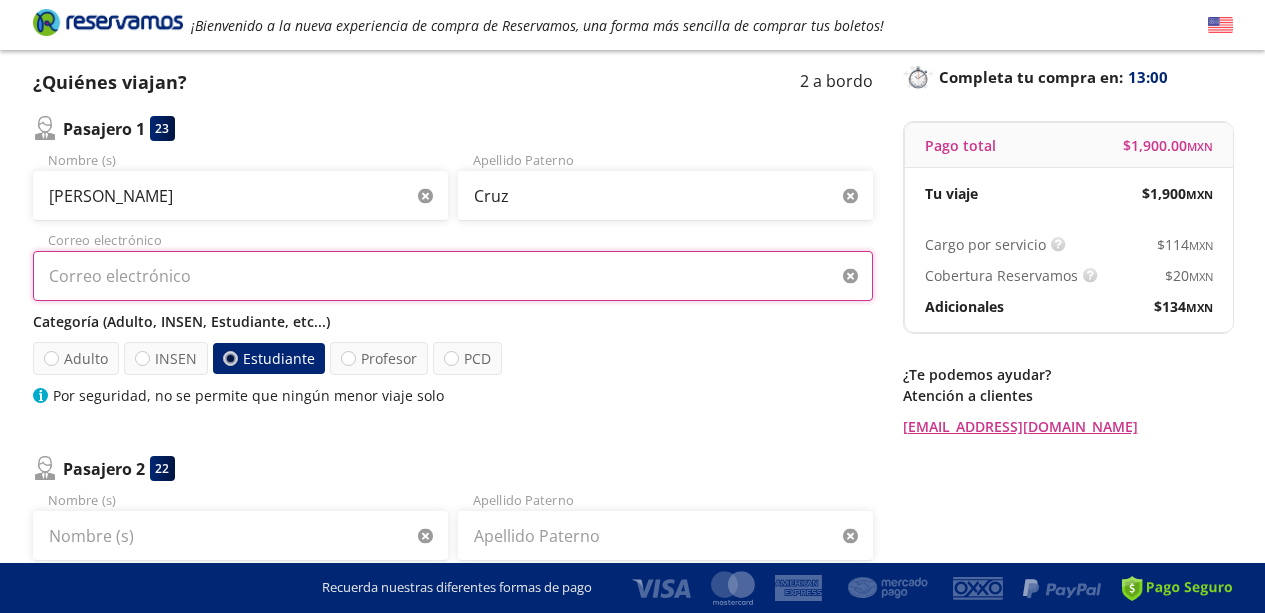 type on "[EMAIL_ADDRESS][DOMAIN_NAME]" 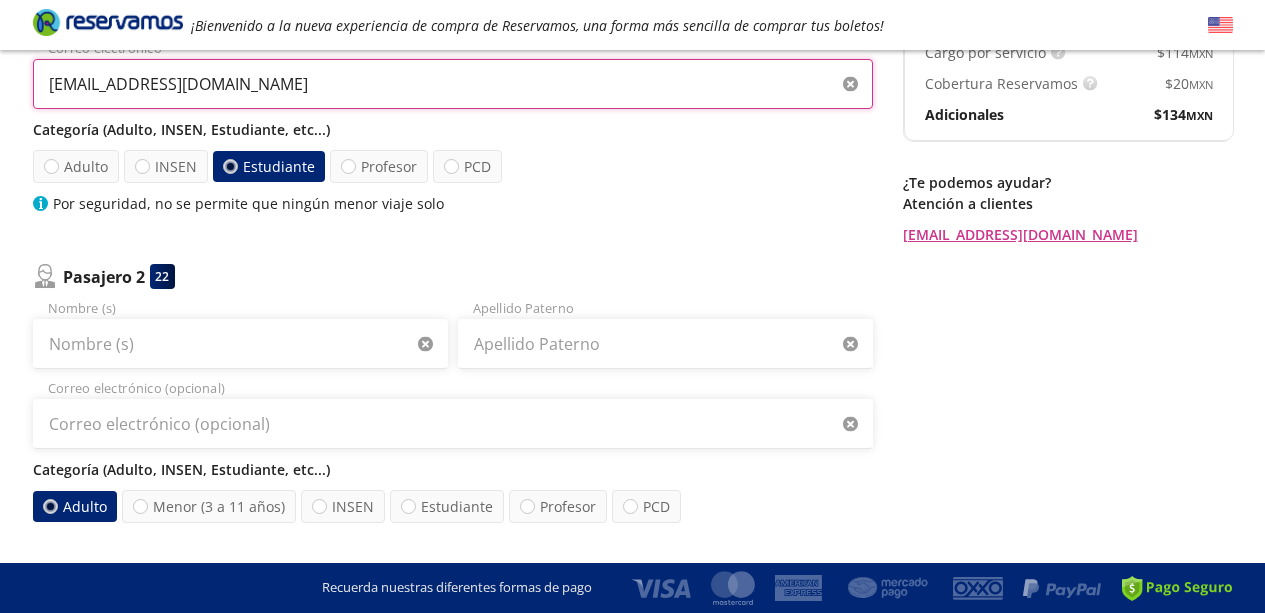 scroll, scrollTop: 323, scrollLeft: 0, axis: vertical 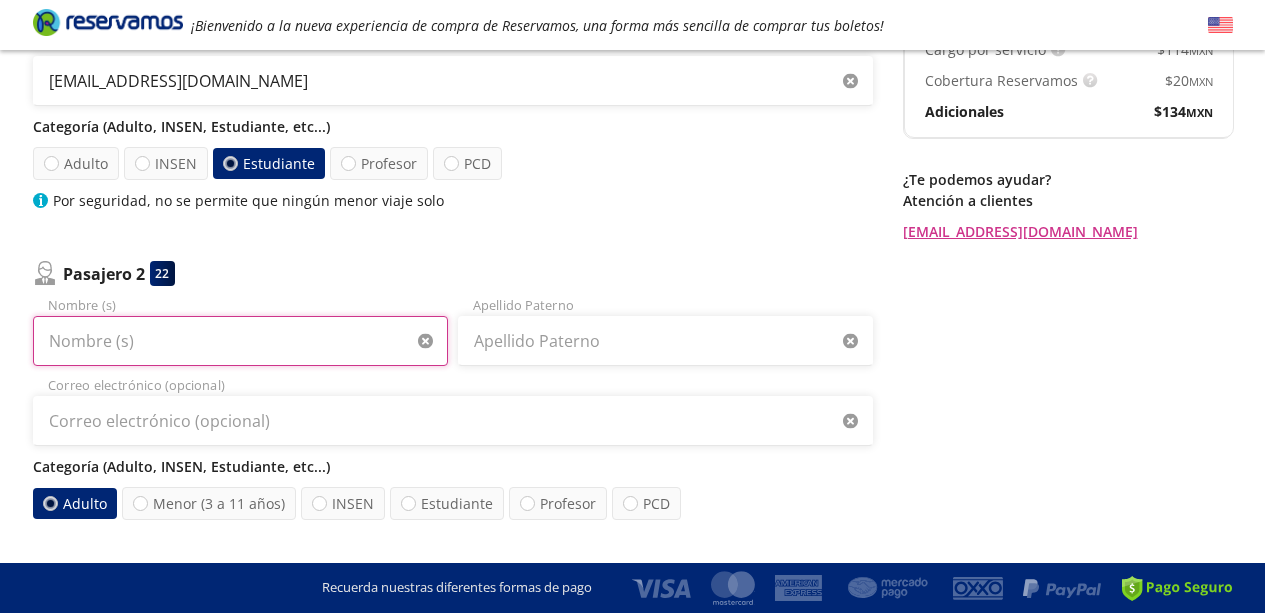 click on "Nombre (s)" at bounding box center (240, 341) 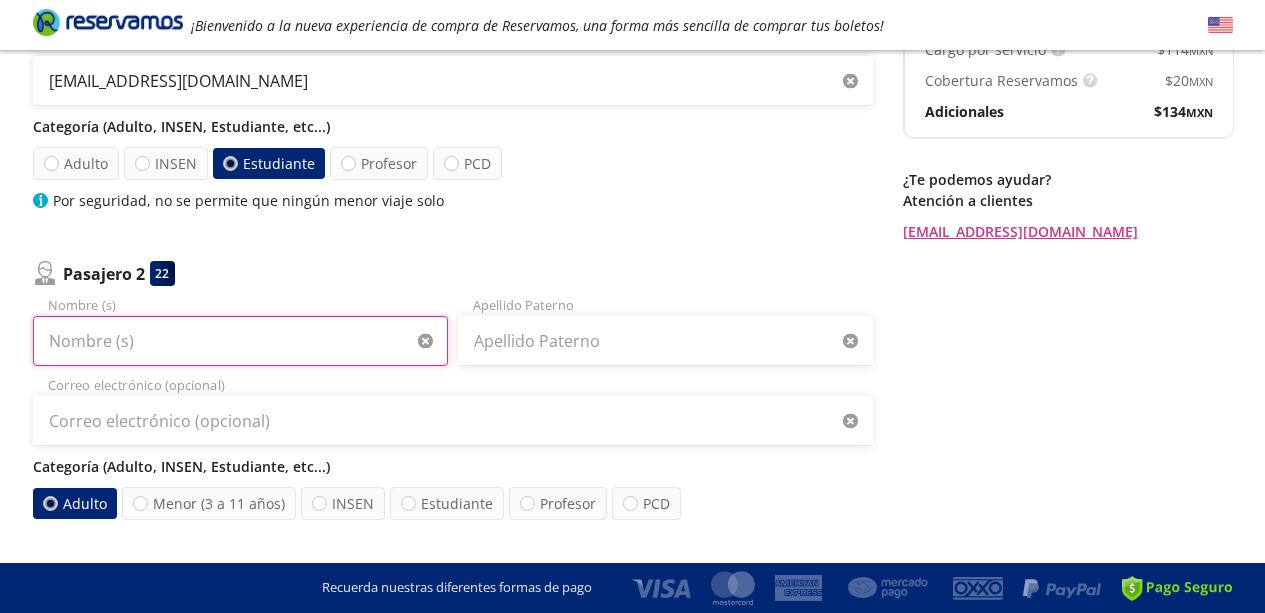 type on "[PERSON_NAME]" 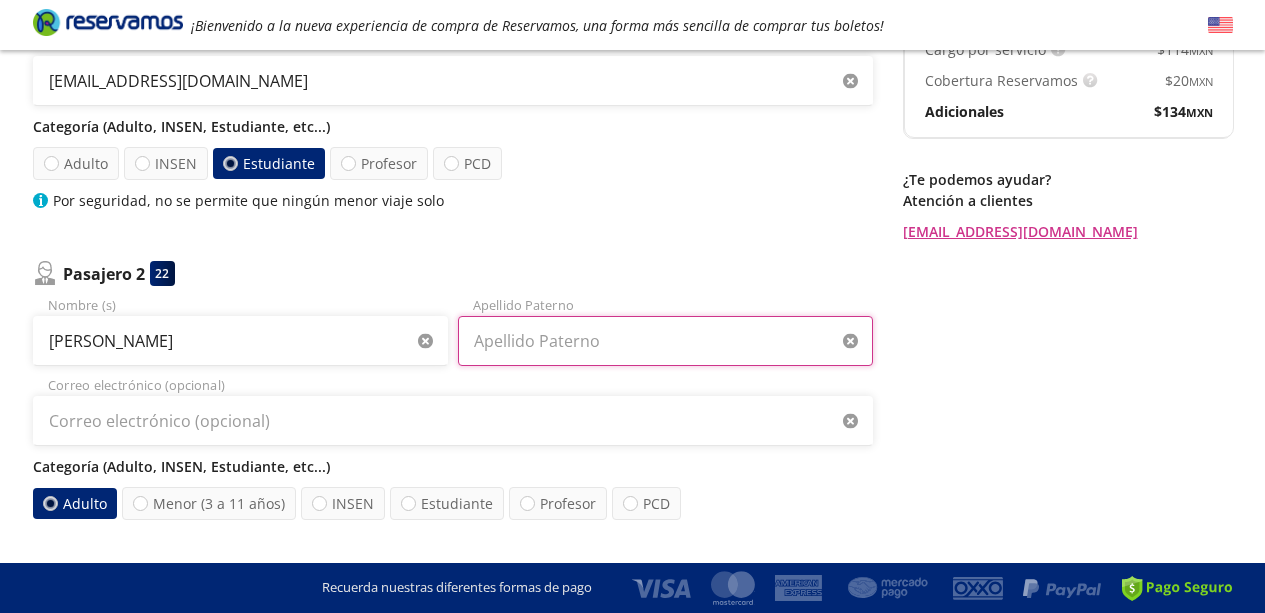 click on "Apellido Paterno" at bounding box center [665, 341] 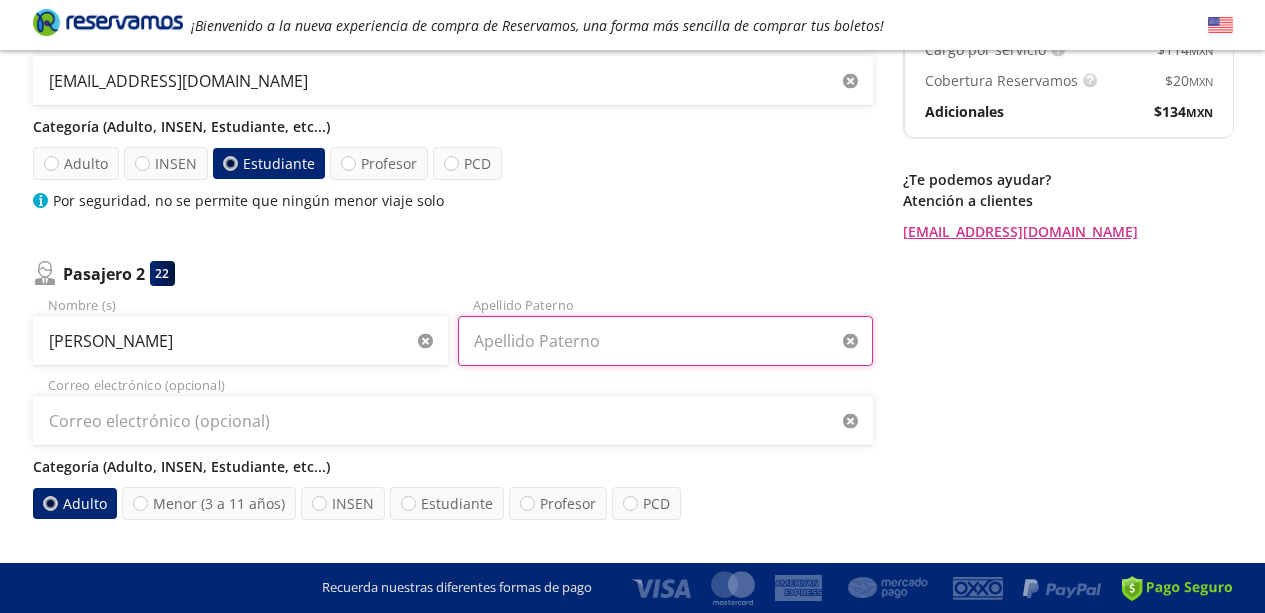 type on "[PERSON_NAME]" 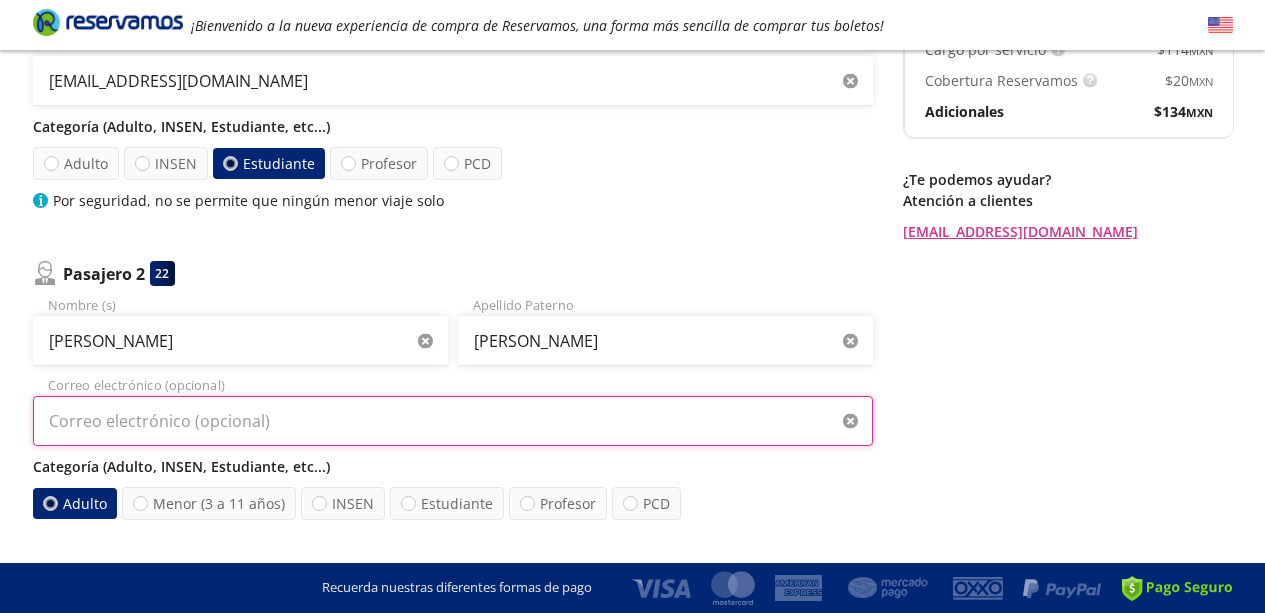 click on "Correo electrónico (opcional)" at bounding box center (453, 421) 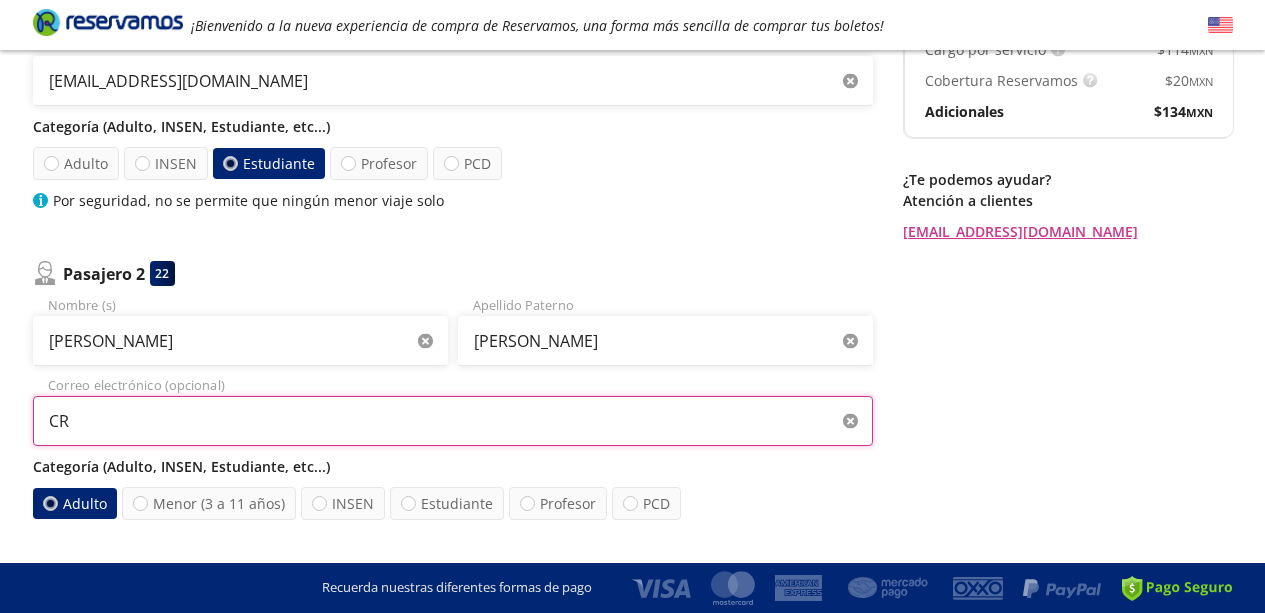 type on "C" 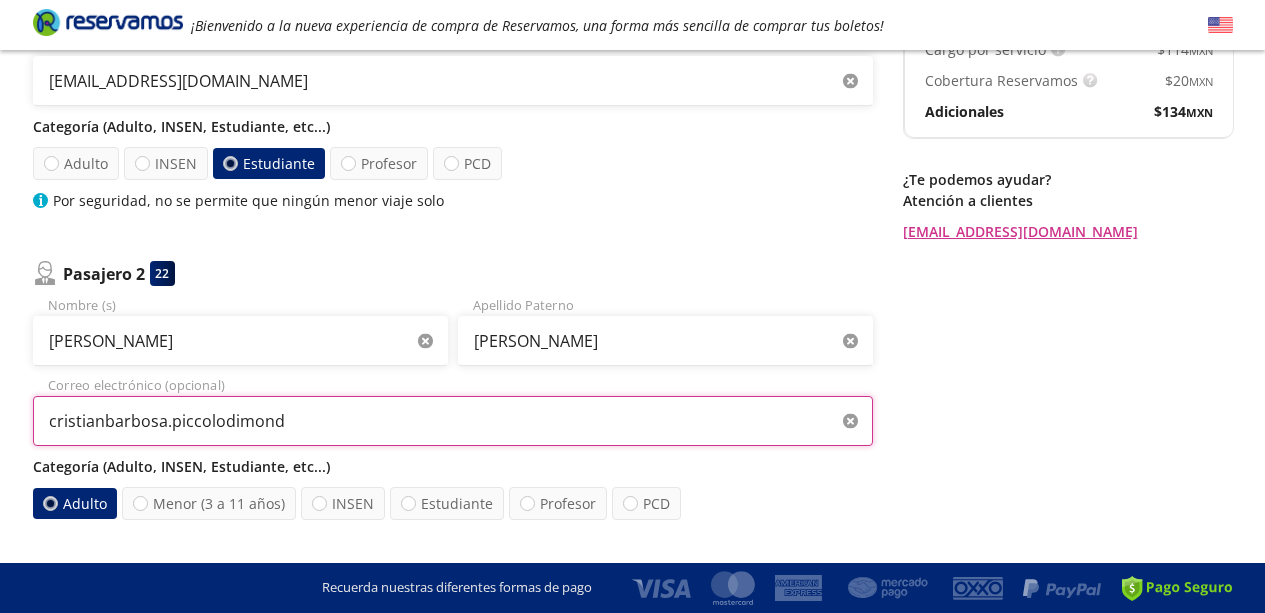 type on "cristianbarbosa.piccolodimondo" 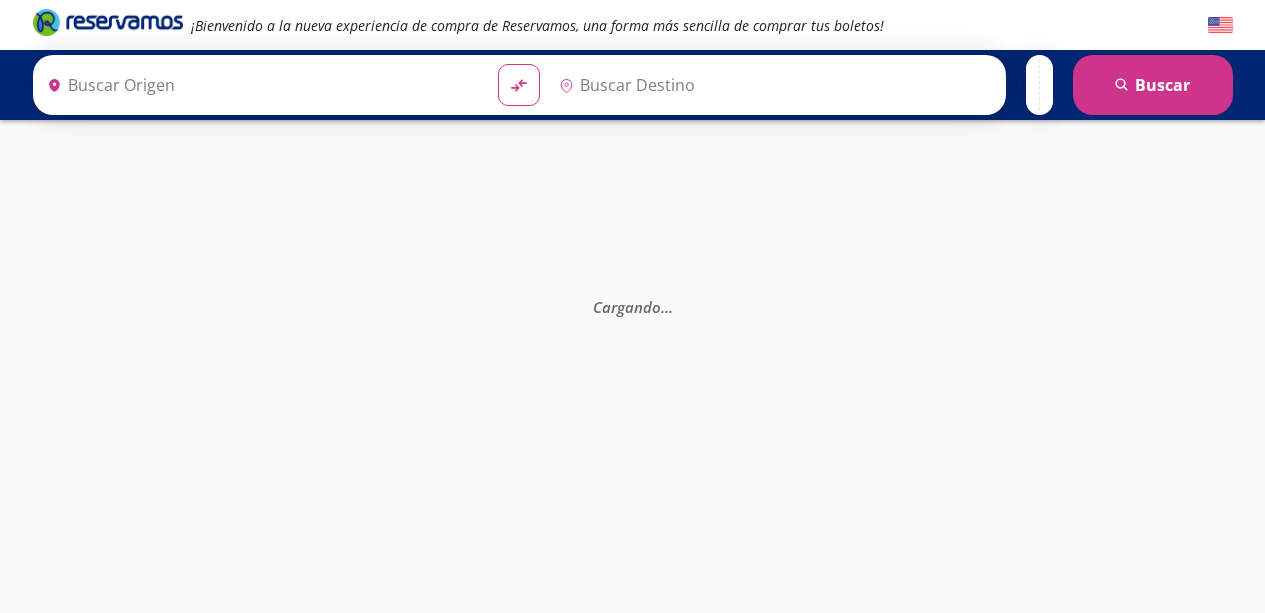 scroll, scrollTop: 0, scrollLeft: 0, axis: both 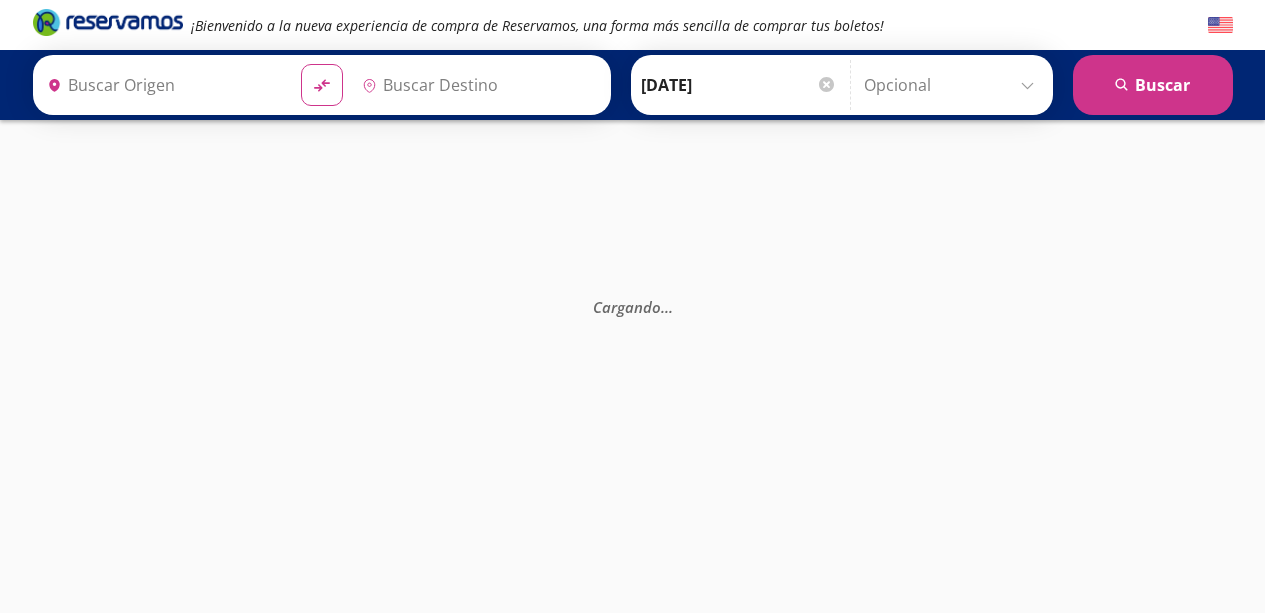 type on "[GEOGRAPHIC_DATA], [GEOGRAPHIC_DATA]" 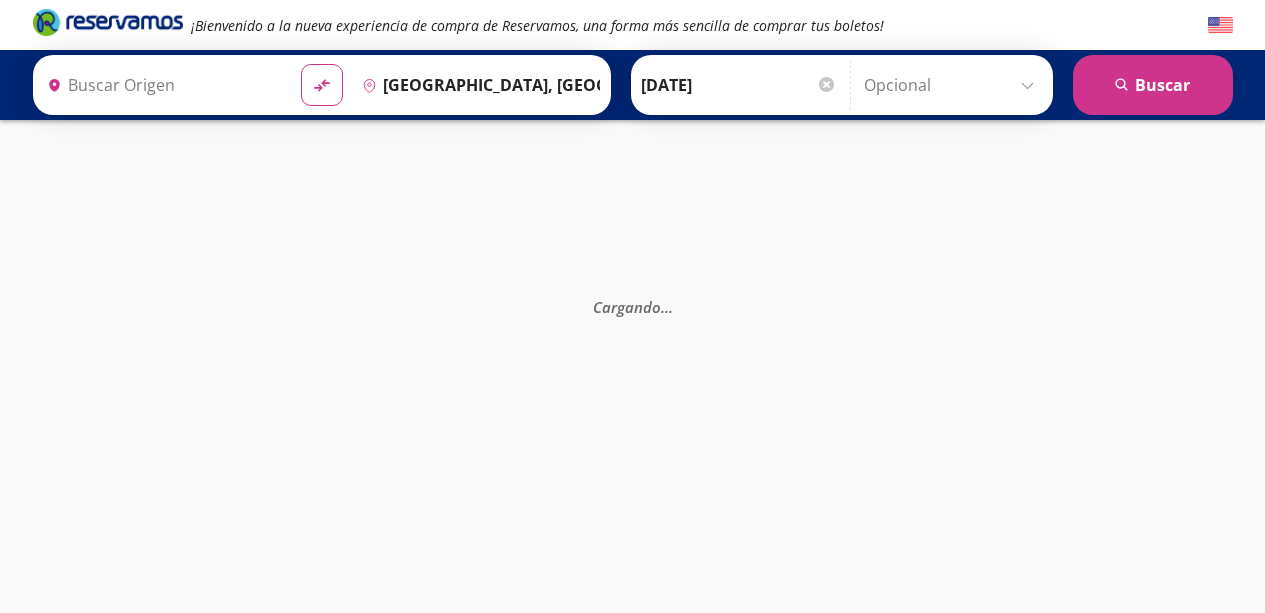 type on "[GEOGRAPHIC_DATA], [GEOGRAPHIC_DATA]" 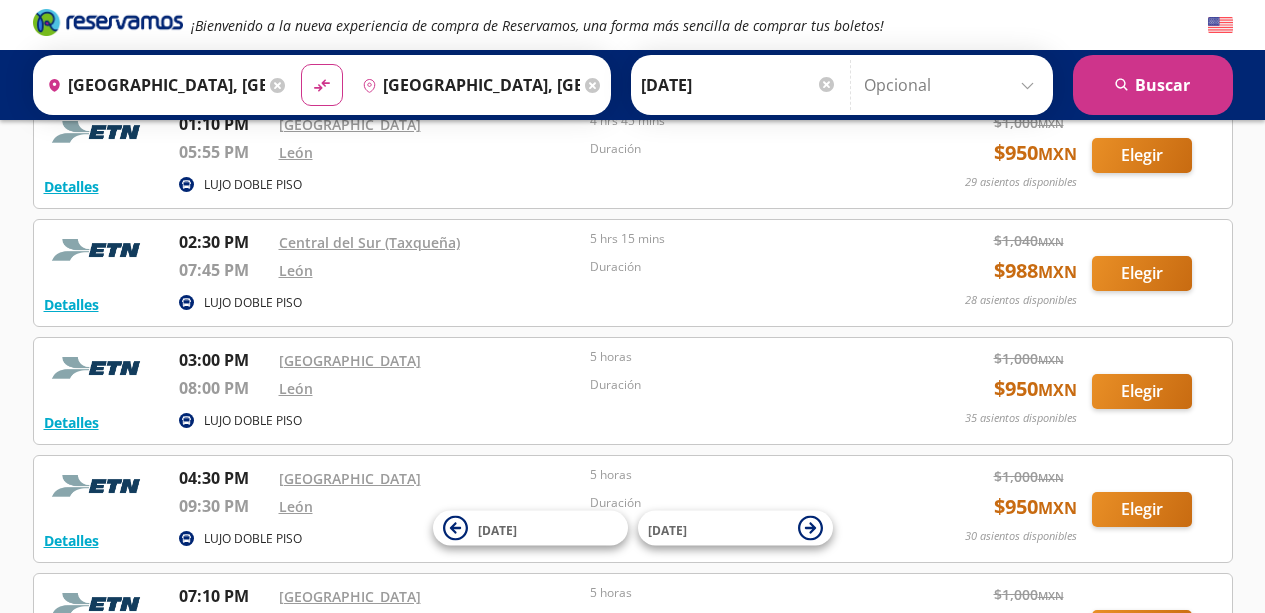 scroll, scrollTop: 1136, scrollLeft: 0, axis: vertical 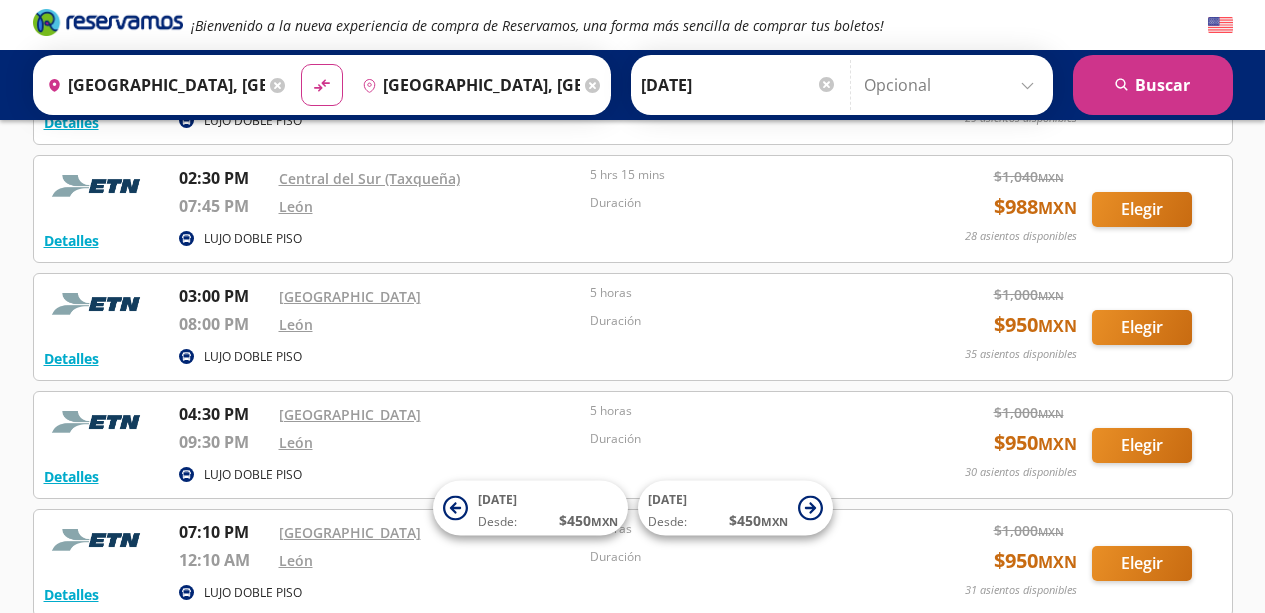 click on "Detalles LUJO DOBLE PISO 01:30 AM Central del Norte 06:30 AM León 5 horas Duración $ 1,000  MXN $ 950  MXN 32 asientos disponibles Elegir 32 asientos disponibles Detalles Elegir Detalles LUJO DOBLE PISO 05:10 AM Central del Norte 10:00 AM León 4 hrs 50 mins Duración $ 1,000  MXN $ 950  MXN 25 asientos disponibles Elegir 25 asientos disponibles Detalles Elegir Detalles LUJO DOBLE PISO 07:10 AM Central del Norte 12:10 PM León 5 horas Duración $ 1,000  MXN $ 950  MXN 34 asientos disponibles Elegir 34 asientos disponibles Detalles Elegir Detalles LUJO DOBLE PISO 09:10 AM Central del Norte 02:10 PM León 5 horas Duración $ 1,000  MXN $ 950  MXN 26 asientos disponibles Elegir 26 asientos disponibles Detalles Elegir Detalles LUJO DOBLE PISO 11:00 AM Central Poniente 05:30 PM León 6 hrs 30 mins Duración $ 970  MXN $ 922  MXN 28 asientos disponibles Elegir 28 asientos disponibles Detalles Elegir Detalles LUJO DOBLE PISO 11:10 AM Central del Norte 04:10 PM León 5 horas Duración $ 1,000  MXN $ 950  MXN Elegir" at bounding box center (633, -86) 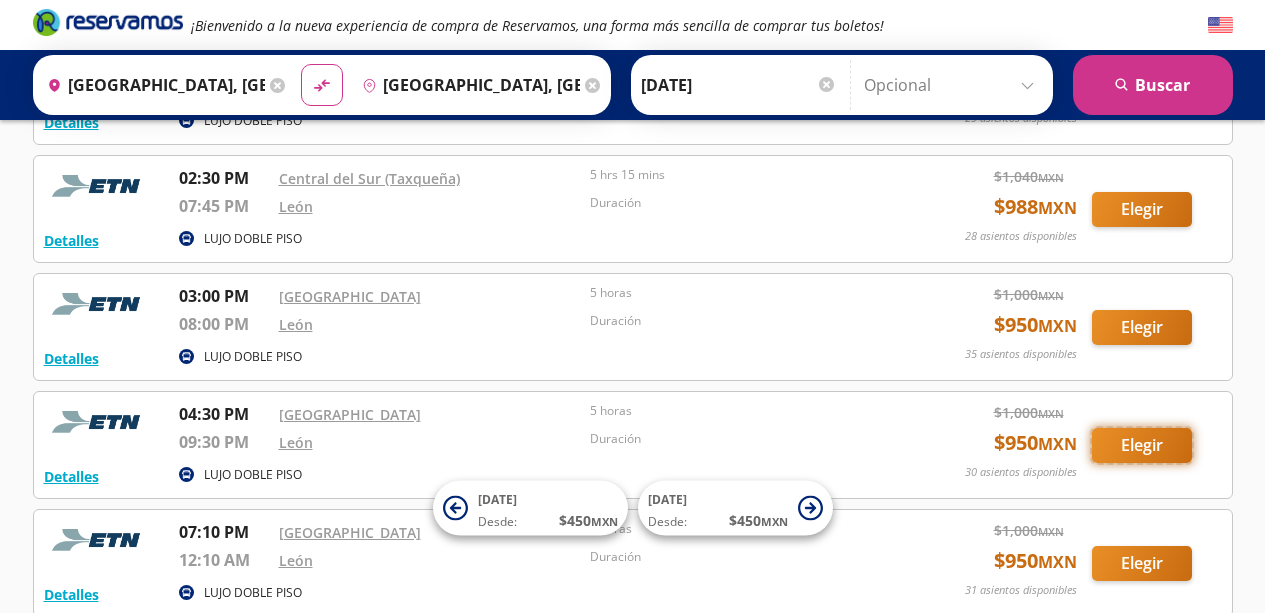 click on "Elegir" at bounding box center [1142, 445] 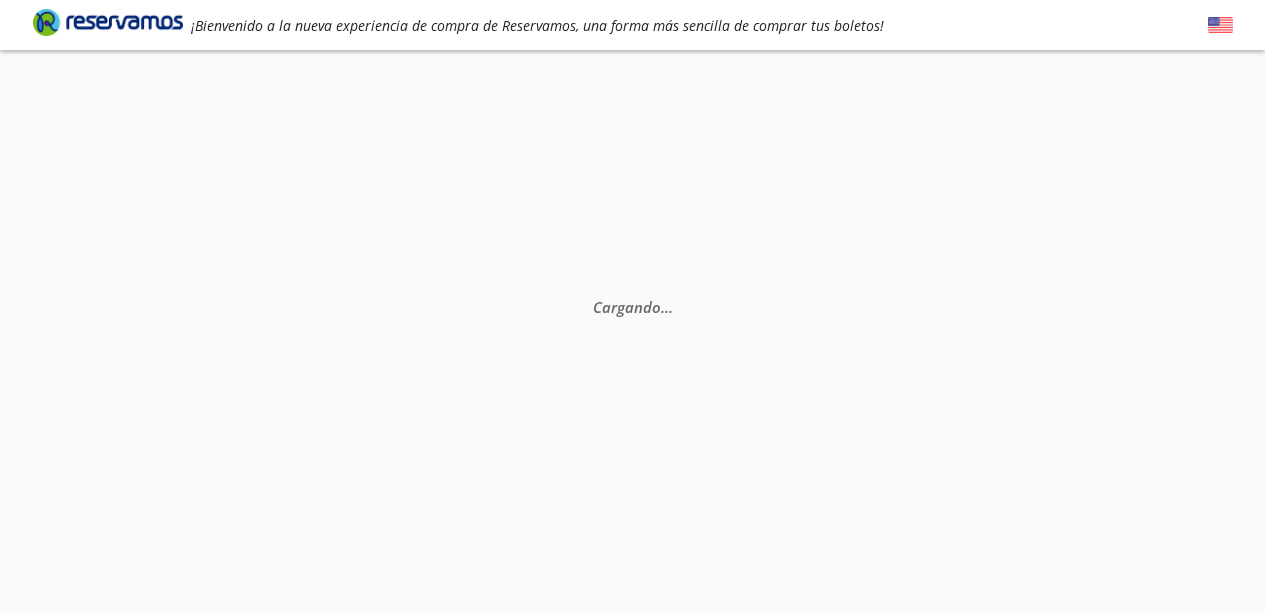 scroll, scrollTop: 0, scrollLeft: 0, axis: both 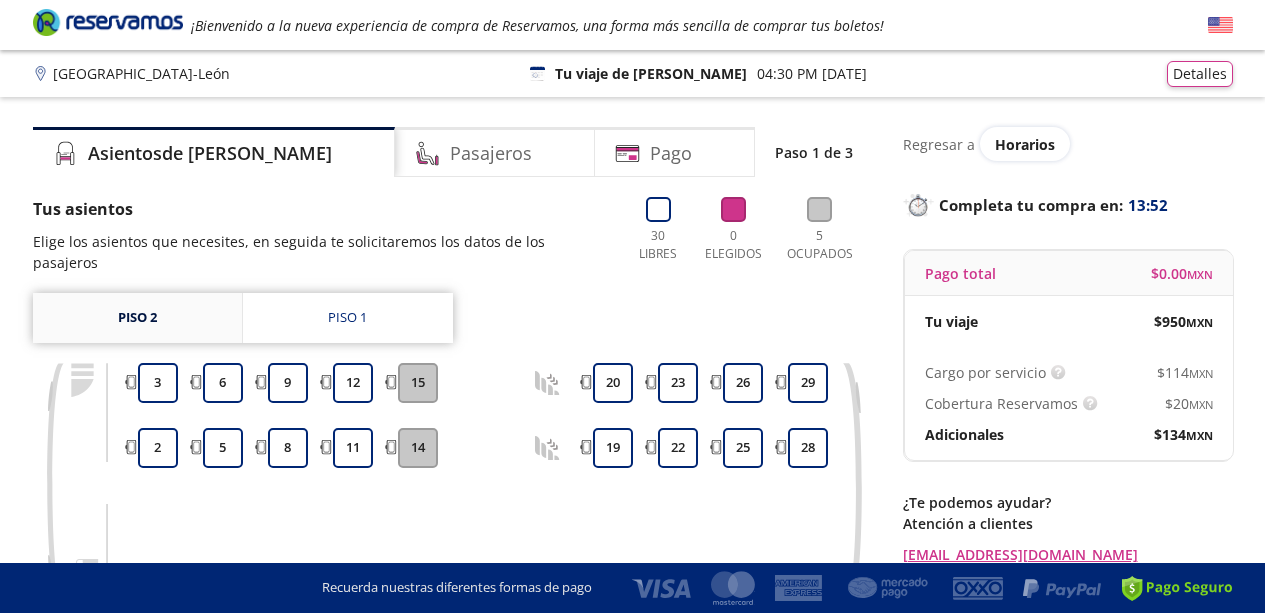 click on "Piso 2" at bounding box center [137, 318] 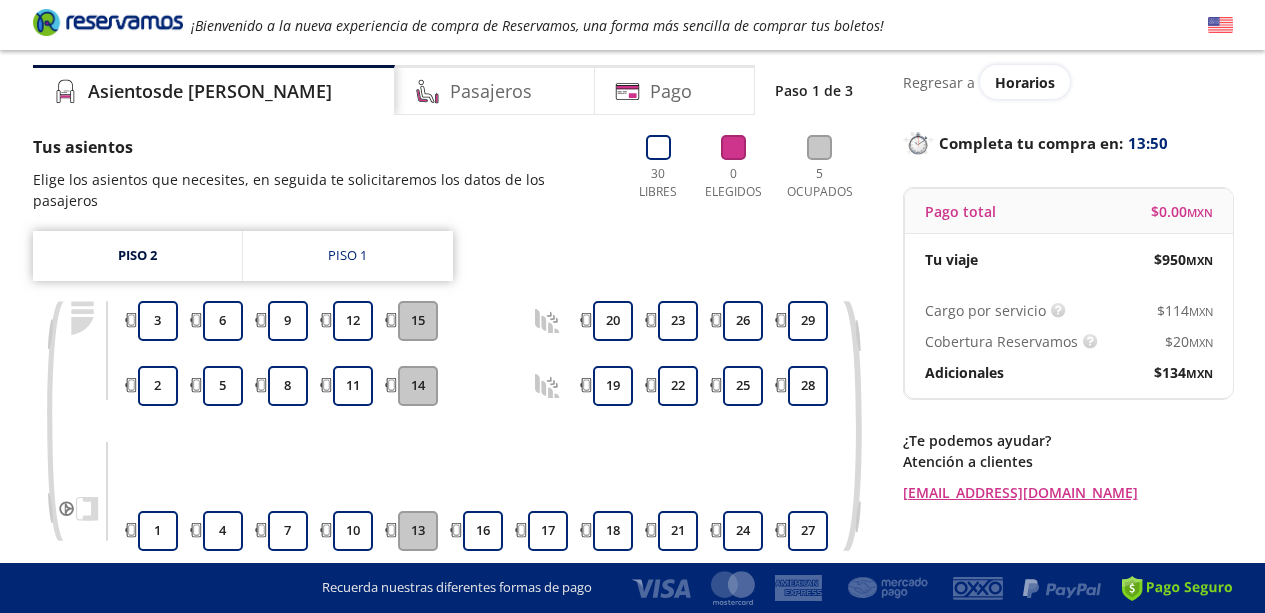 scroll, scrollTop: 65, scrollLeft: 0, axis: vertical 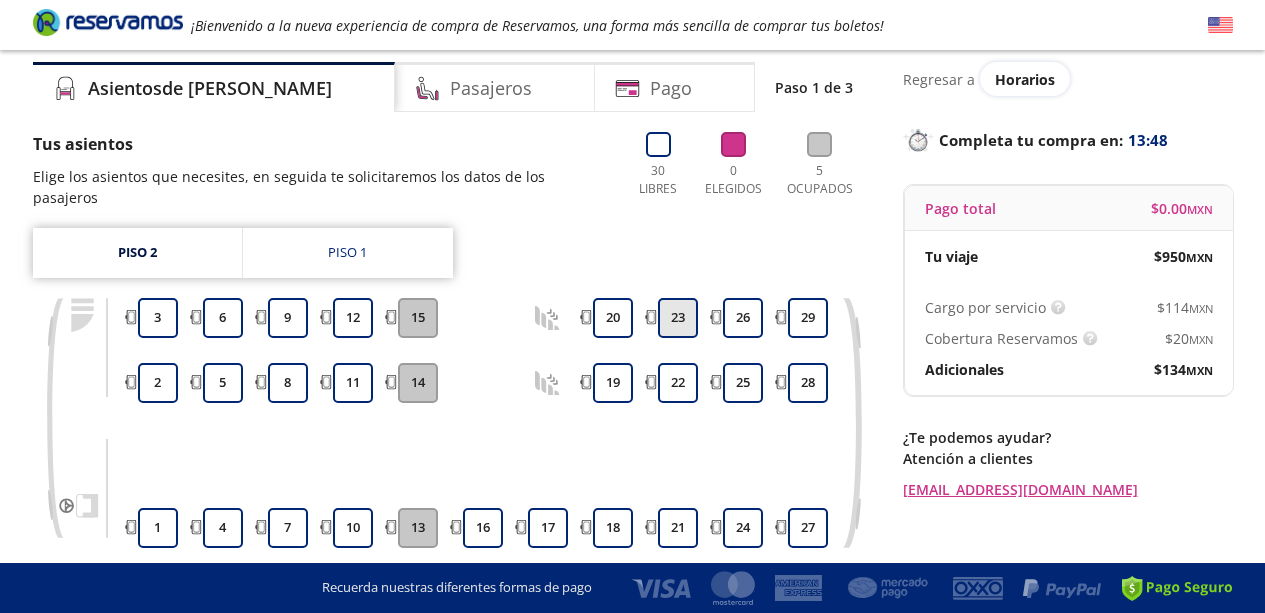 click on "23" at bounding box center [678, 318] 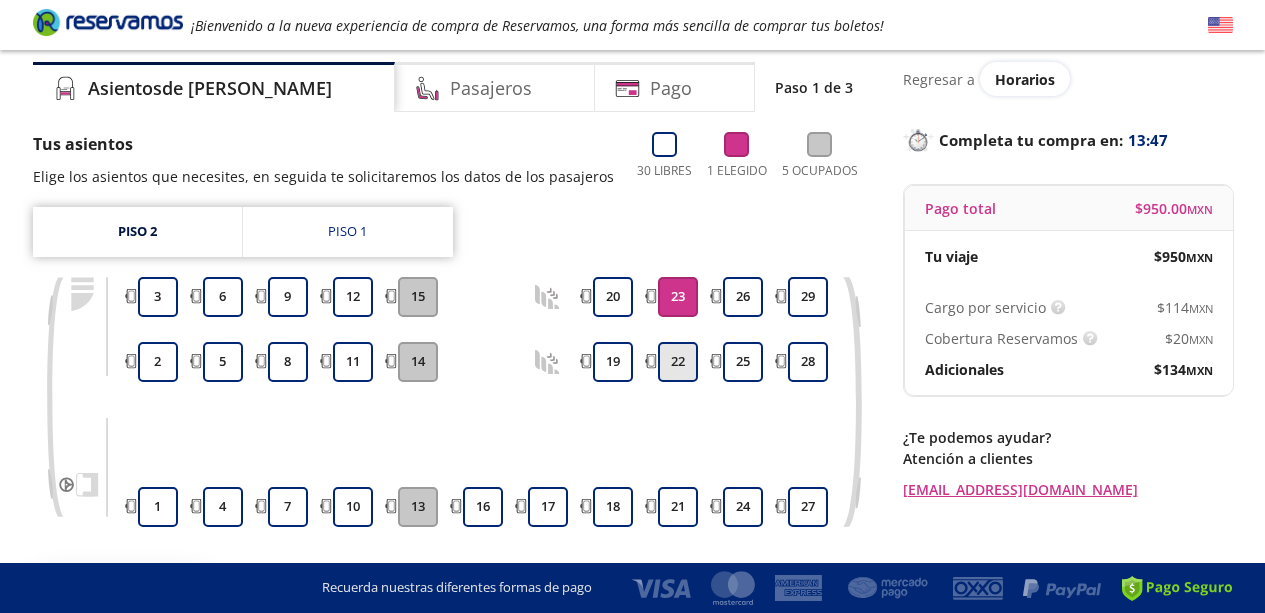 click on "22" at bounding box center [678, 362] 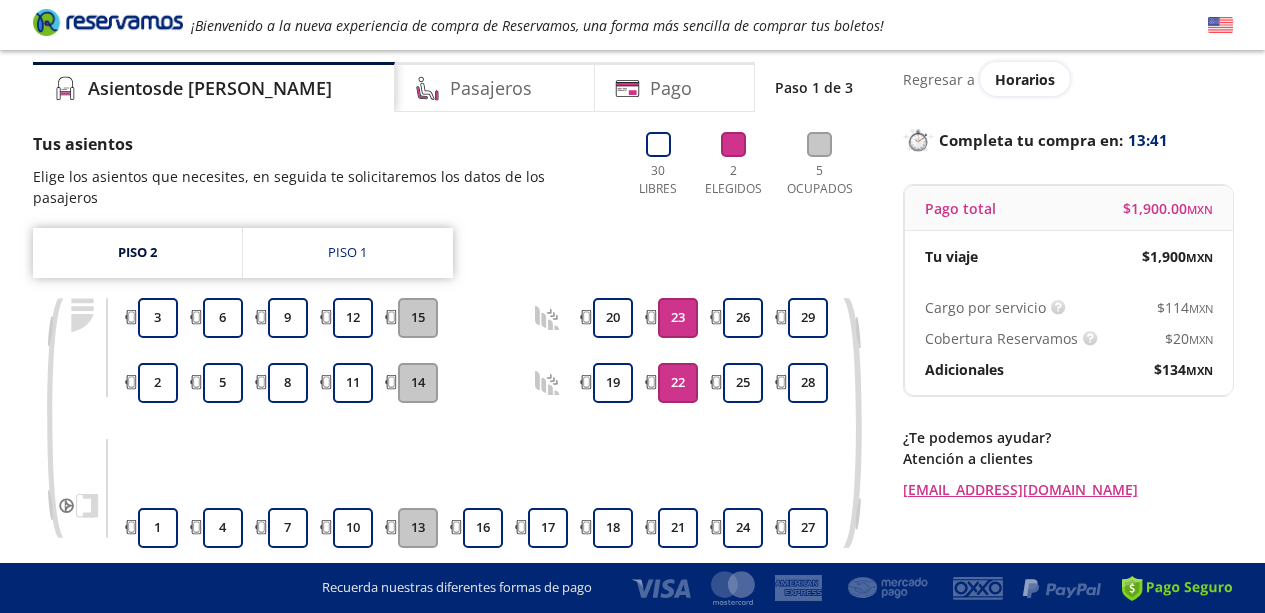 drag, startPoint x: 225, startPoint y: 296, endPoint x: 223, endPoint y: 325, distance: 29.068884 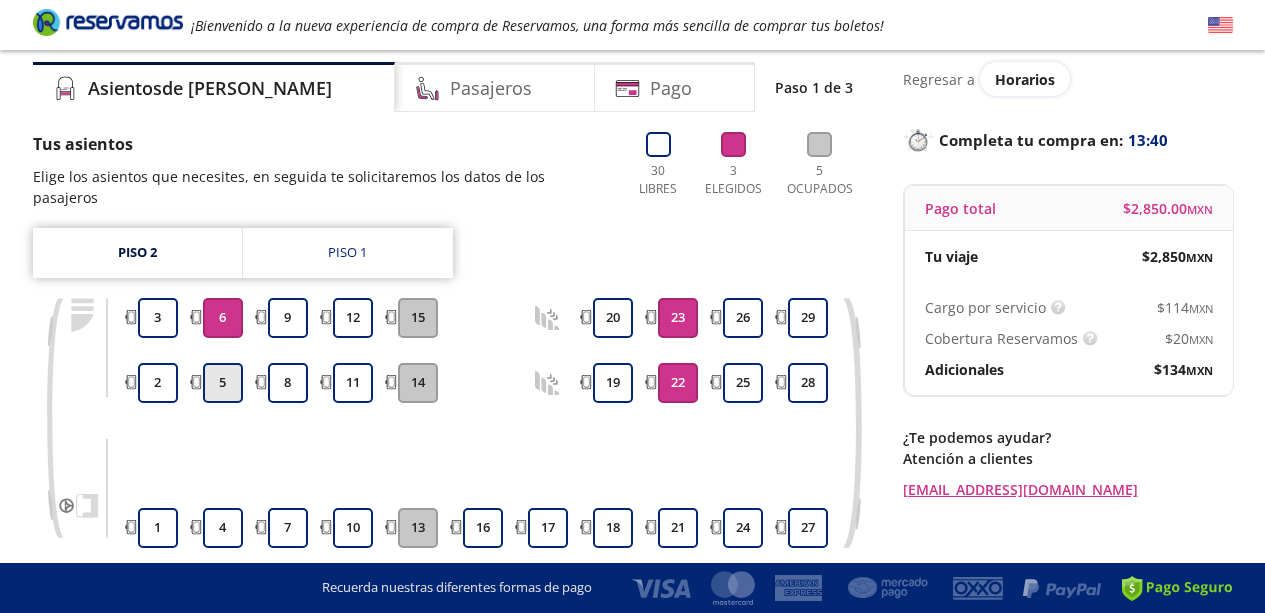 click on "5" at bounding box center [223, 383] 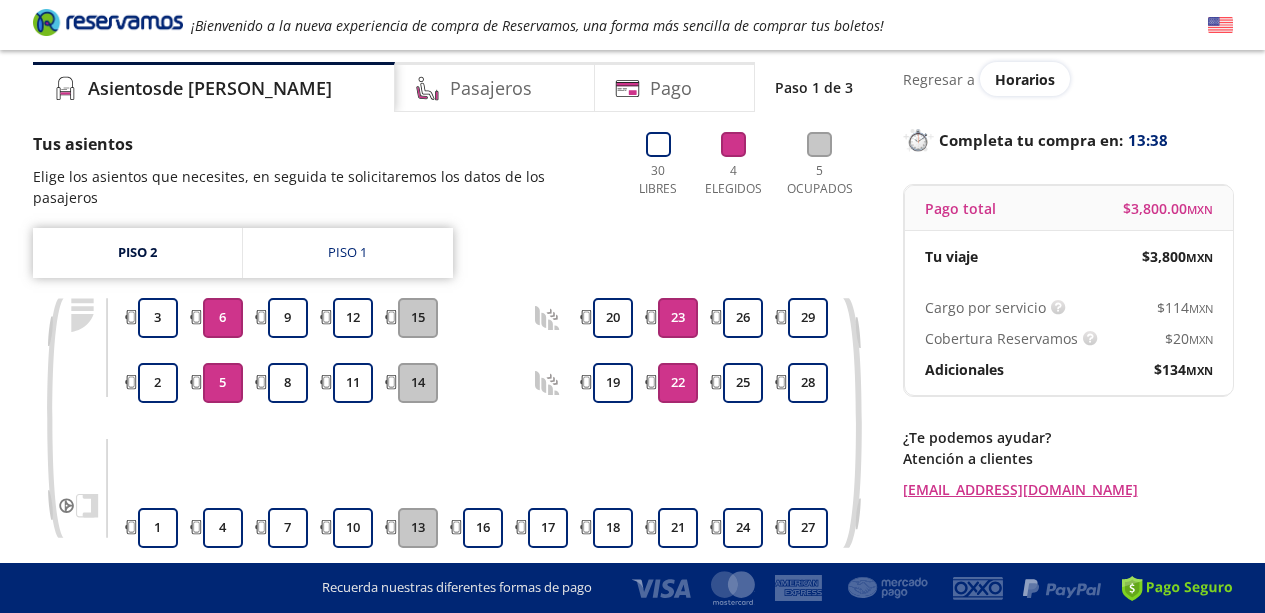 click on "23" at bounding box center (678, 318) 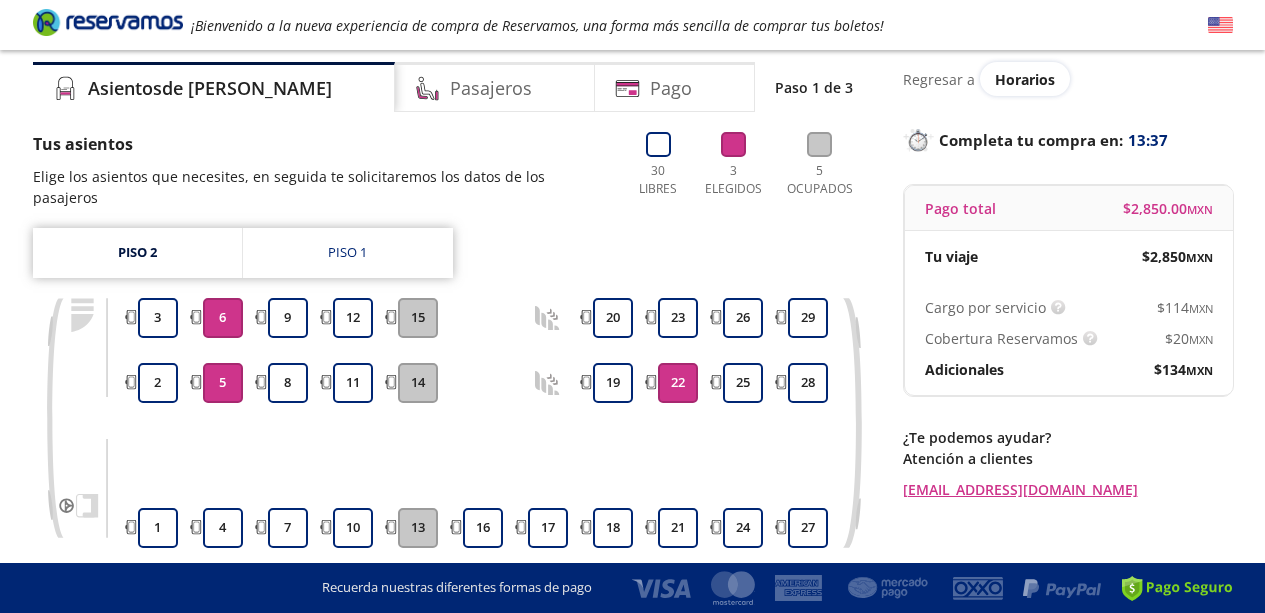 click on "22" at bounding box center (678, 383) 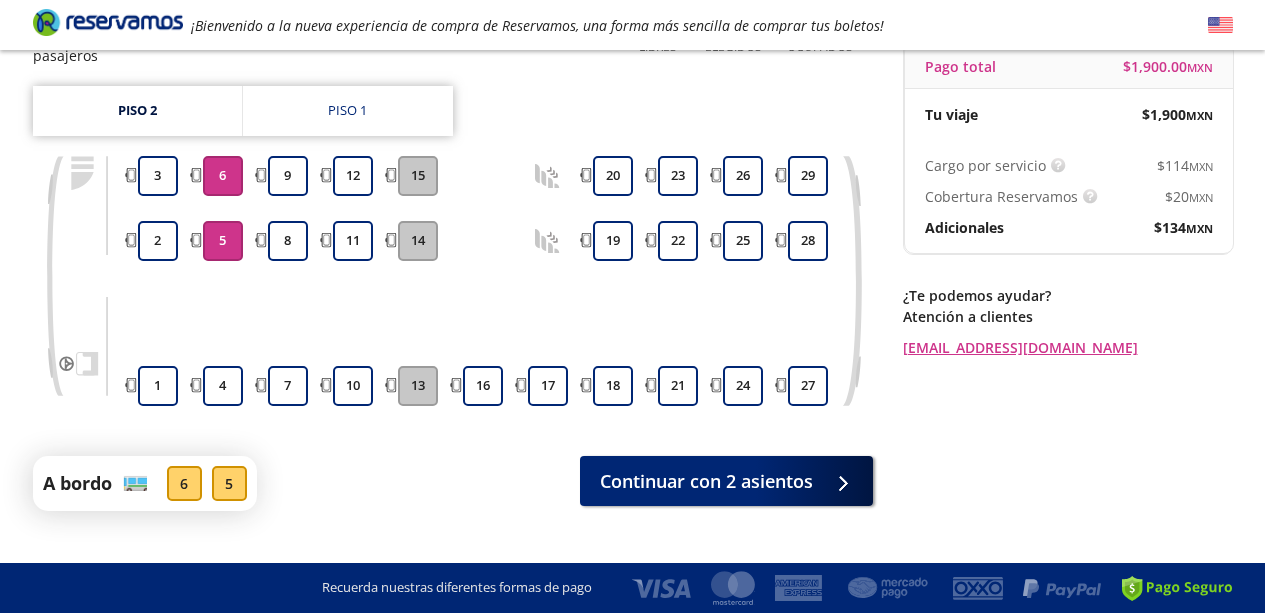 scroll, scrollTop: 224, scrollLeft: 0, axis: vertical 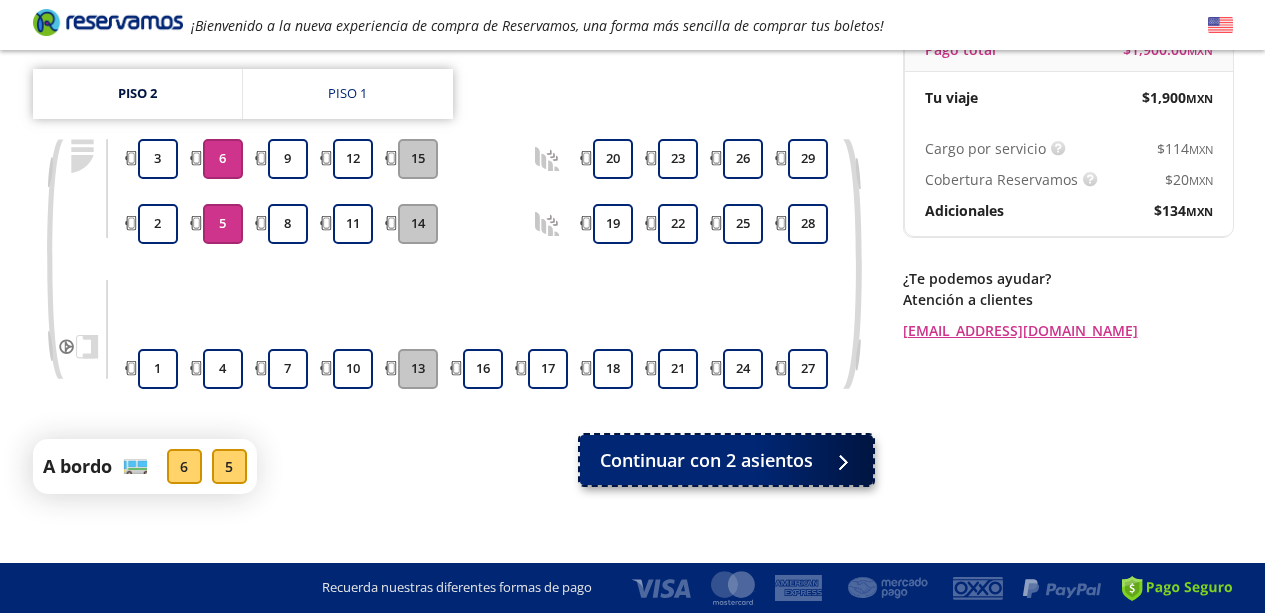 click on "Continuar con 2 asientos" at bounding box center (706, 460) 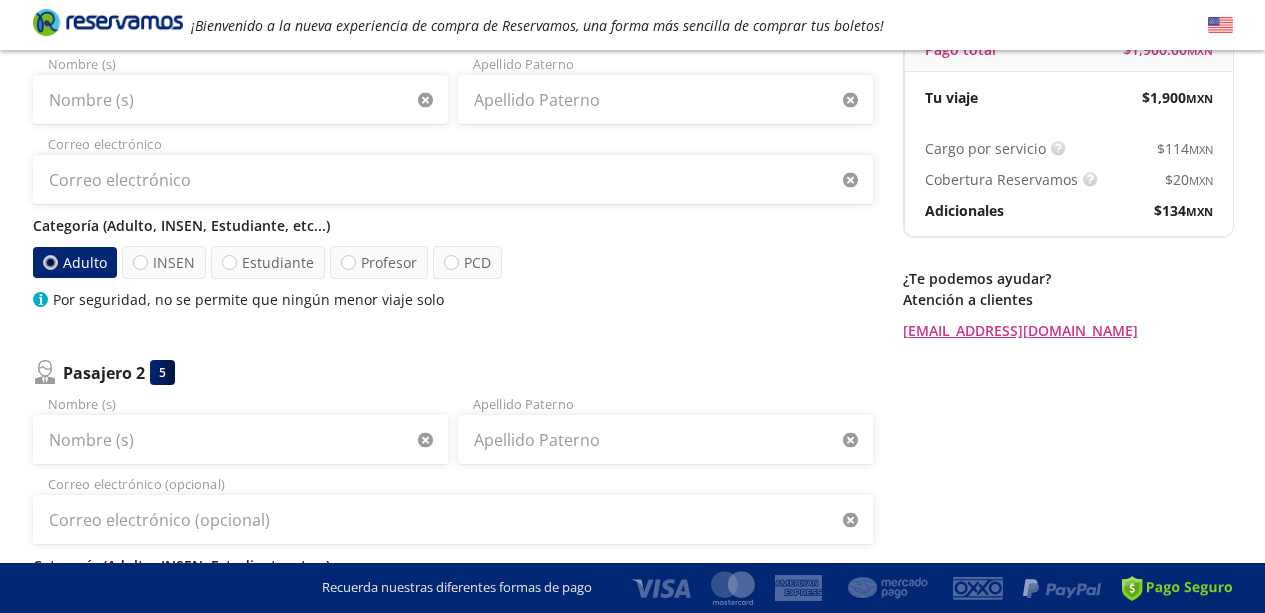 scroll, scrollTop: 0, scrollLeft: 0, axis: both 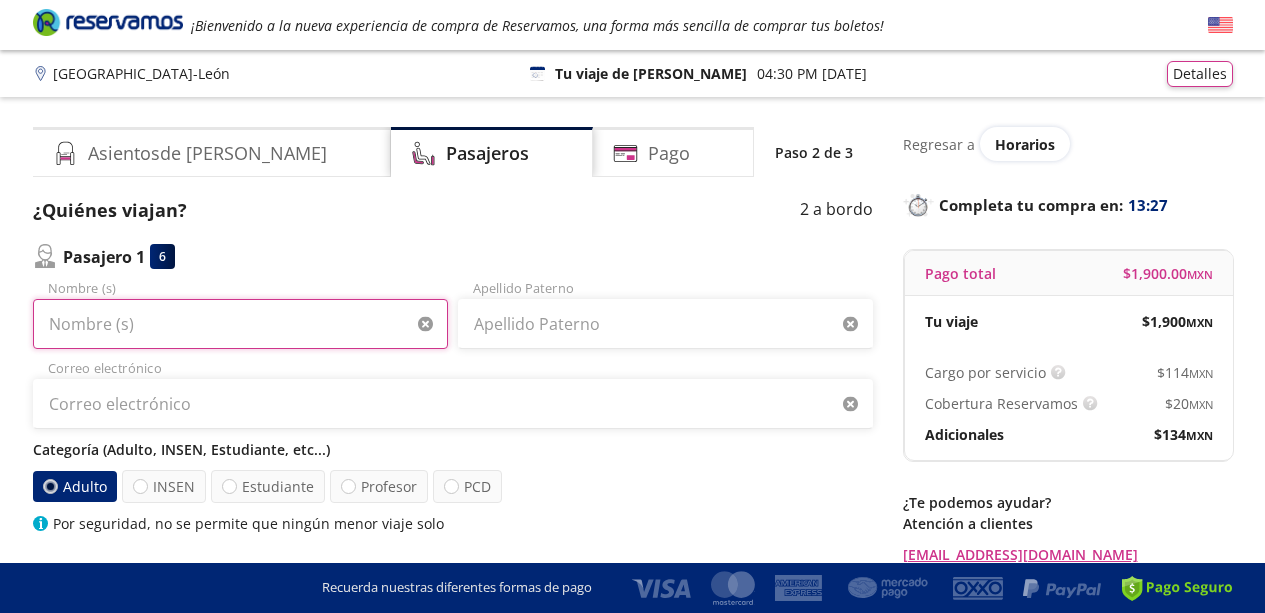 click on "Nombre (s)" at bounding box center (240, 324) 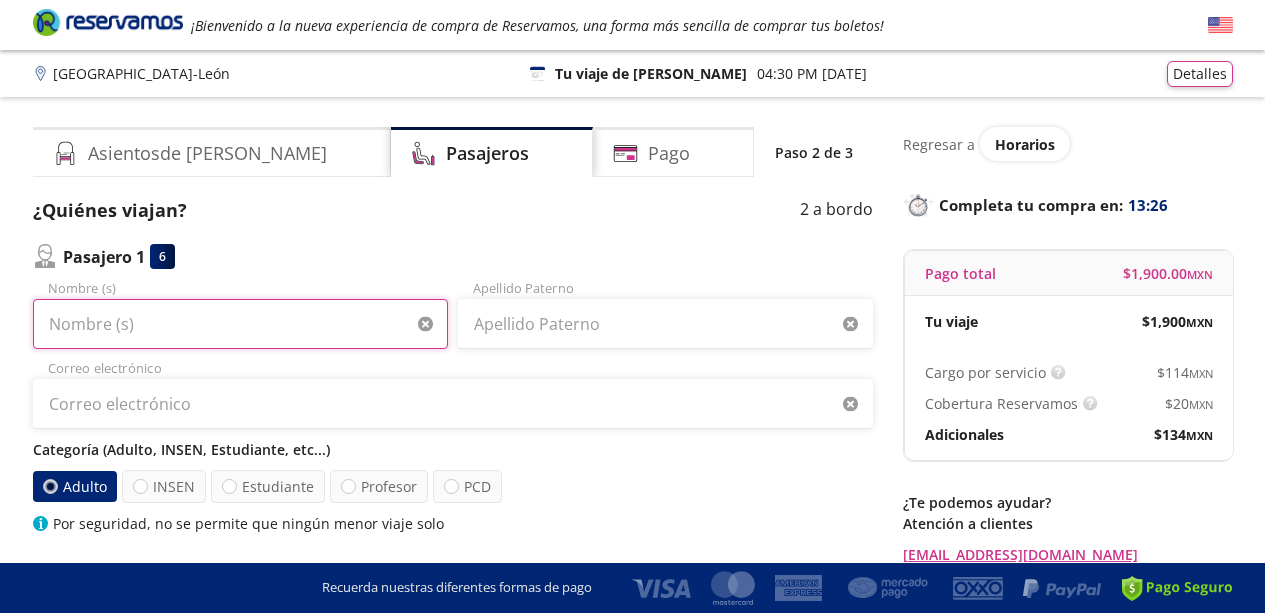 type on "[PERSON_NAME] [PERSON_NAME]" 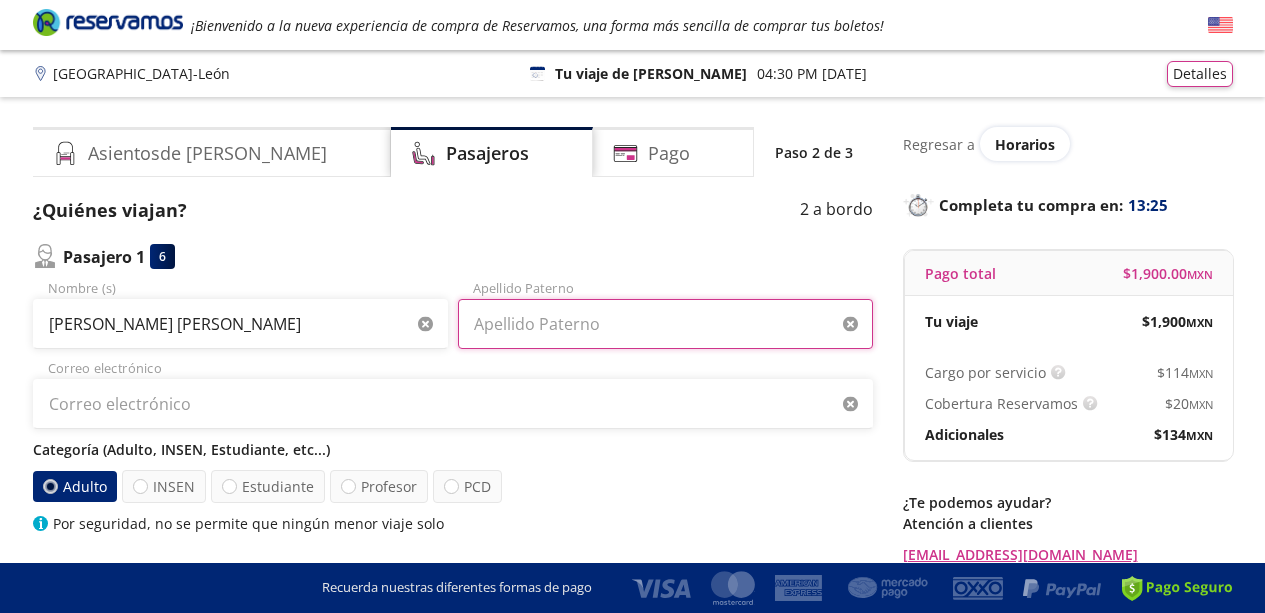 click on "Apellido Paterno" at bounding box center (665, 324) 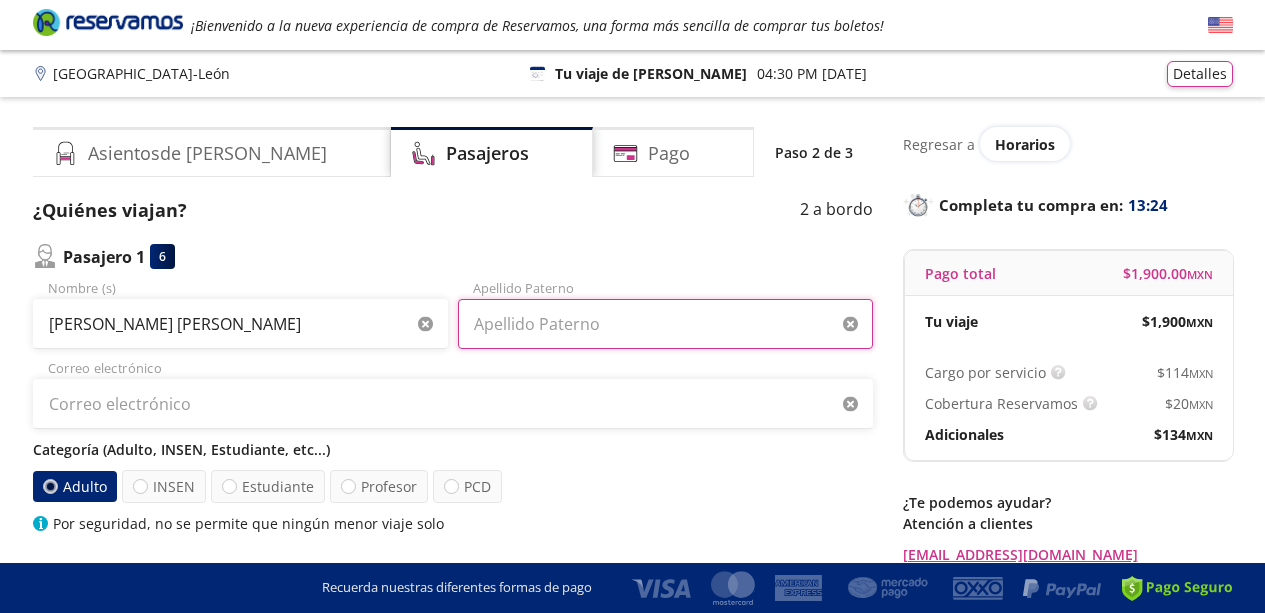type on "Cruz" 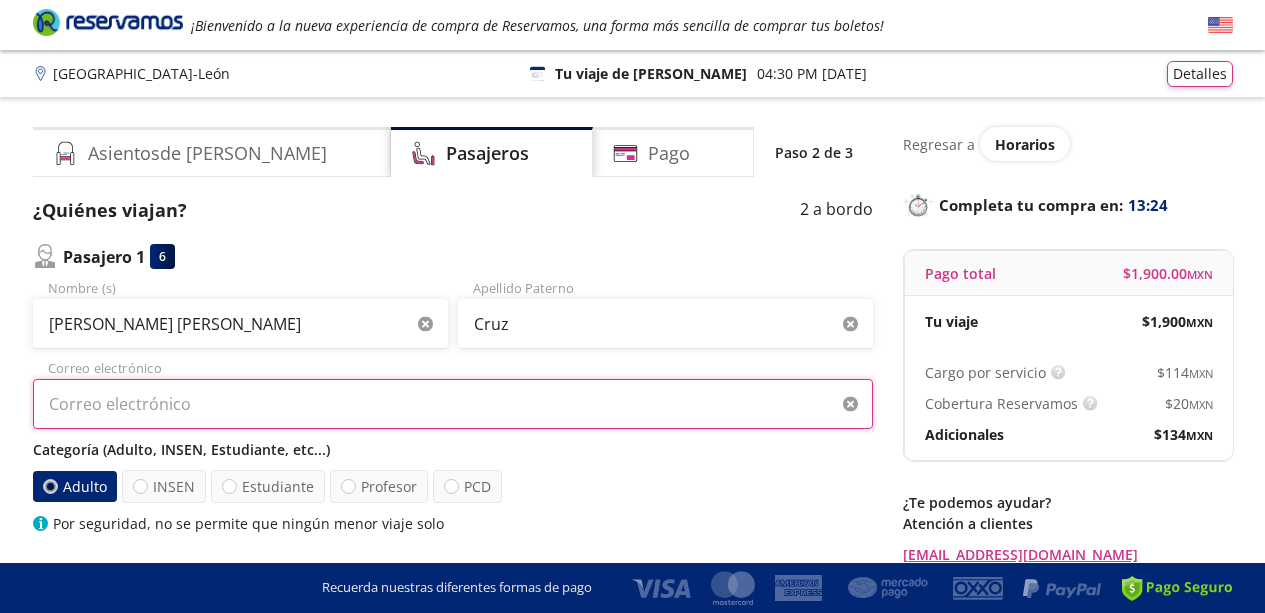 click on "Correo electrónico" at bounding box center (453, 404) 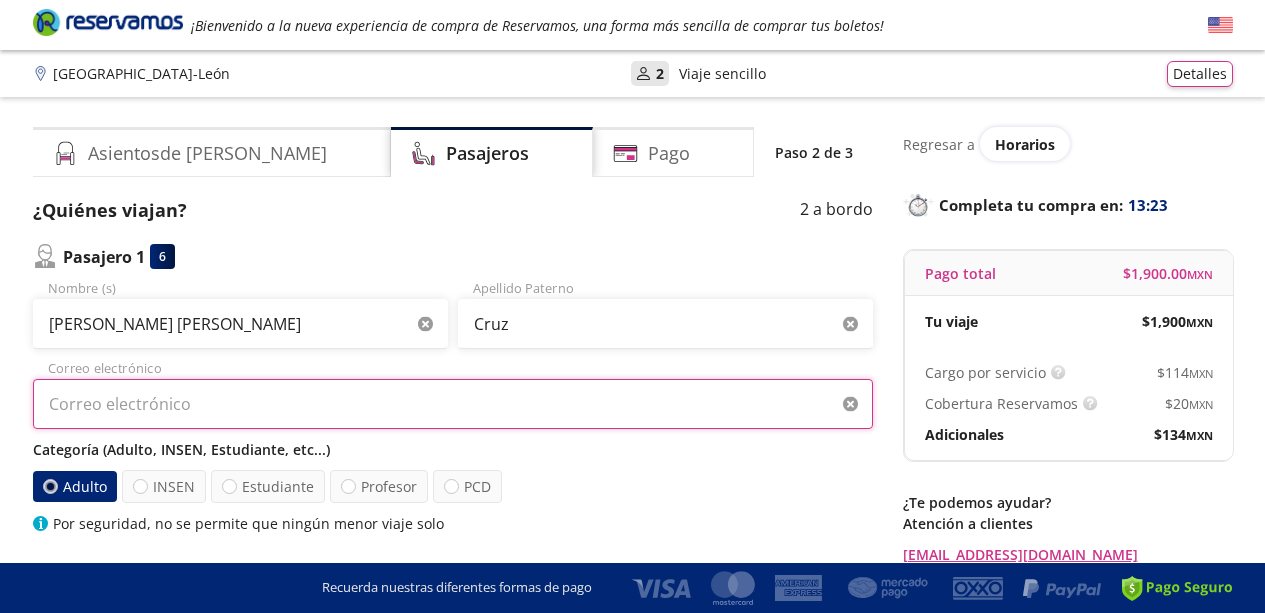 type on "[EMAIL_ADDRESS][DOMAIN_NAME]" 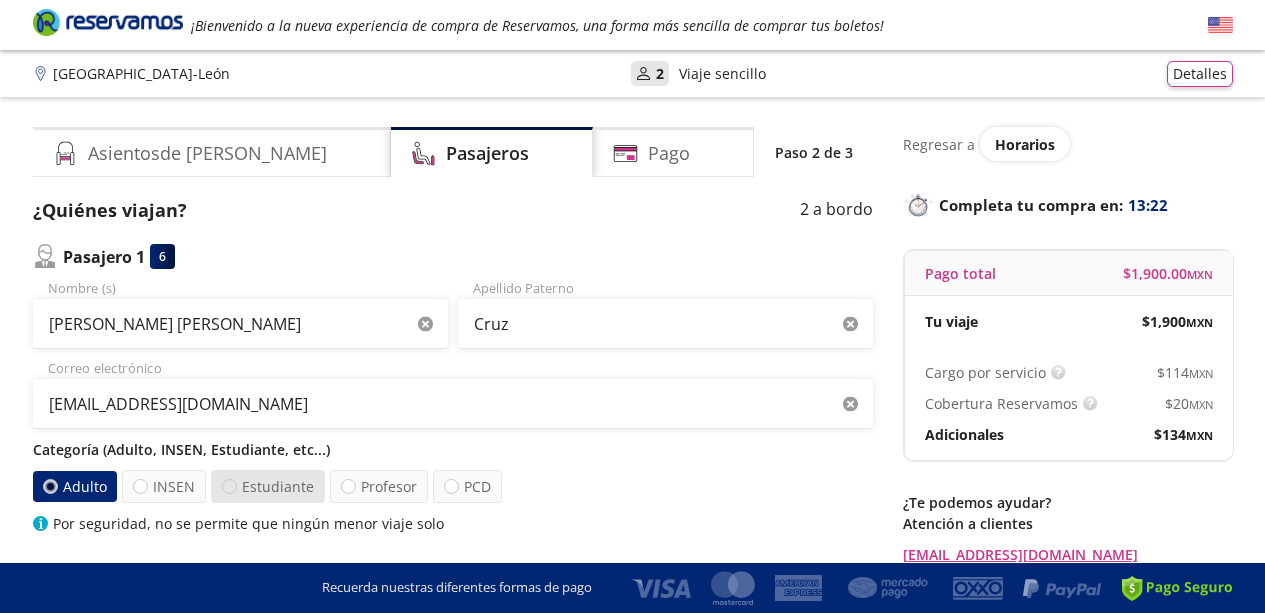 click at bounding box center (229, 486) 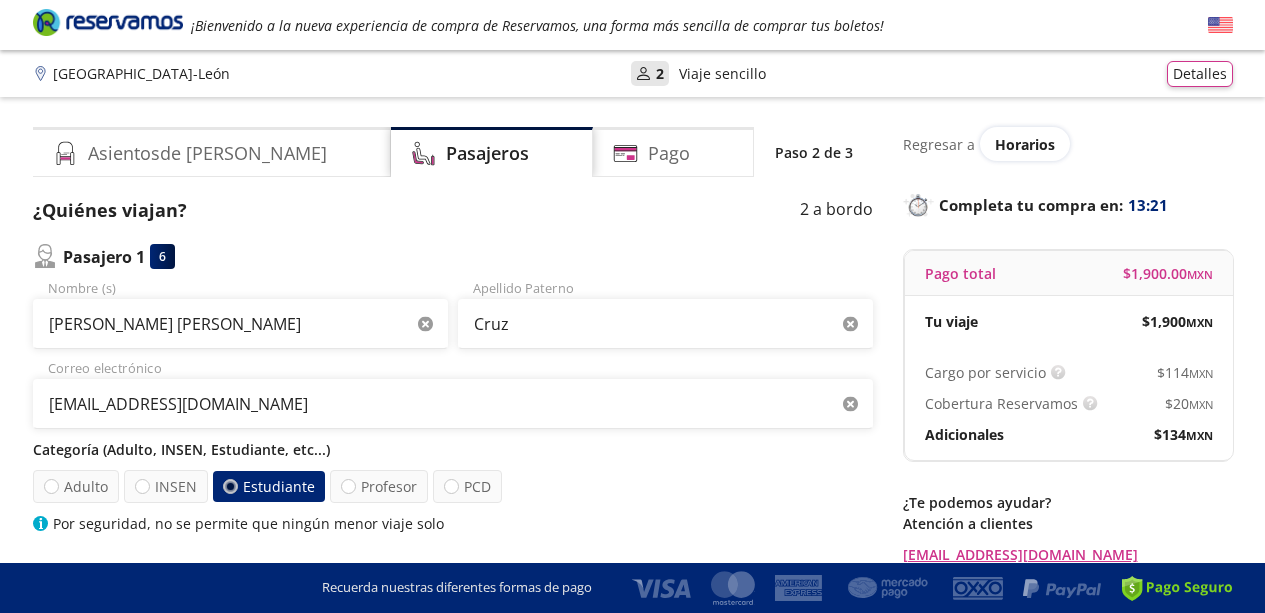 radio on "false" 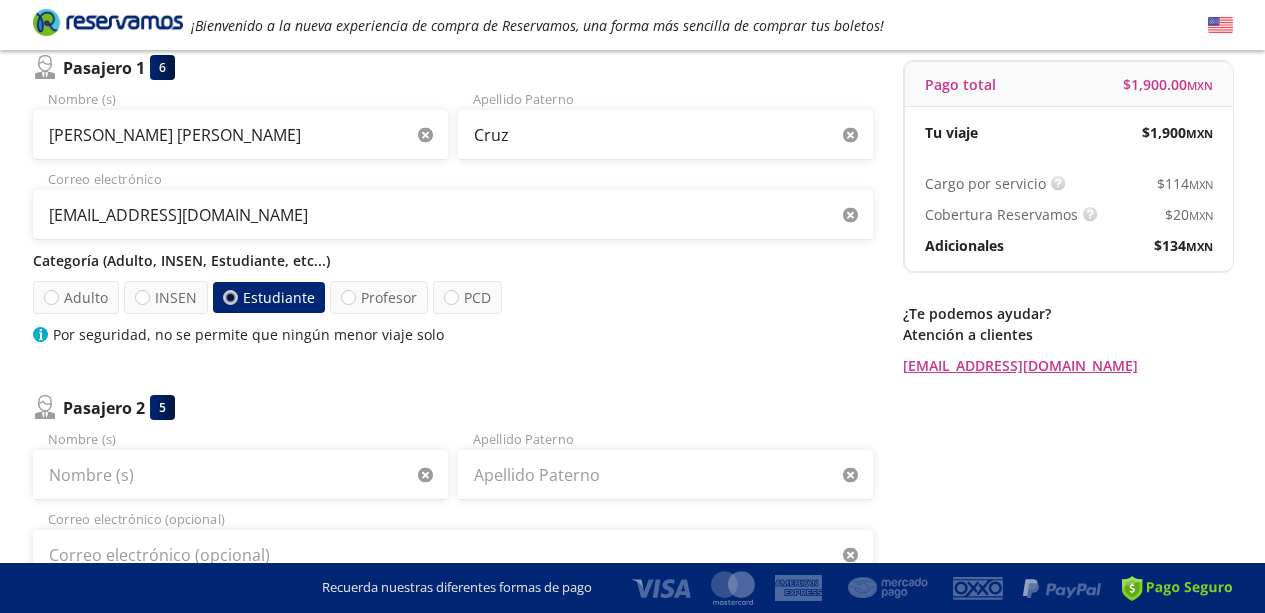 scroll, scrollTop: 266, scrollLeft: 0, axis: vertical 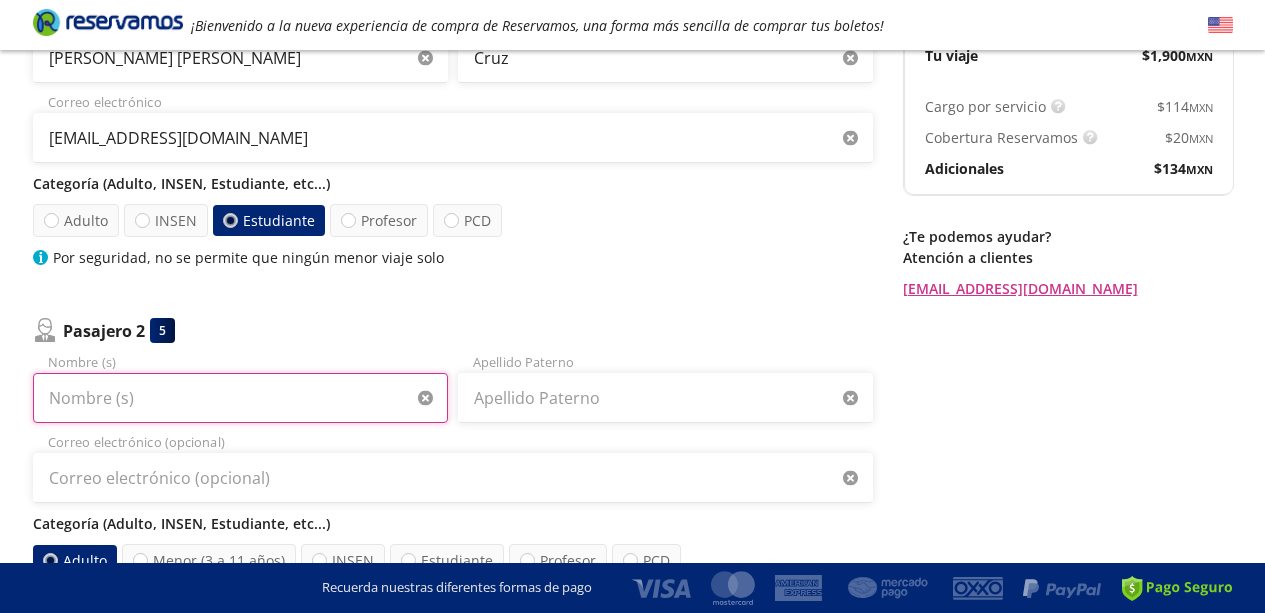 click on "Nombre (s)" at bounding box center (240, 398) 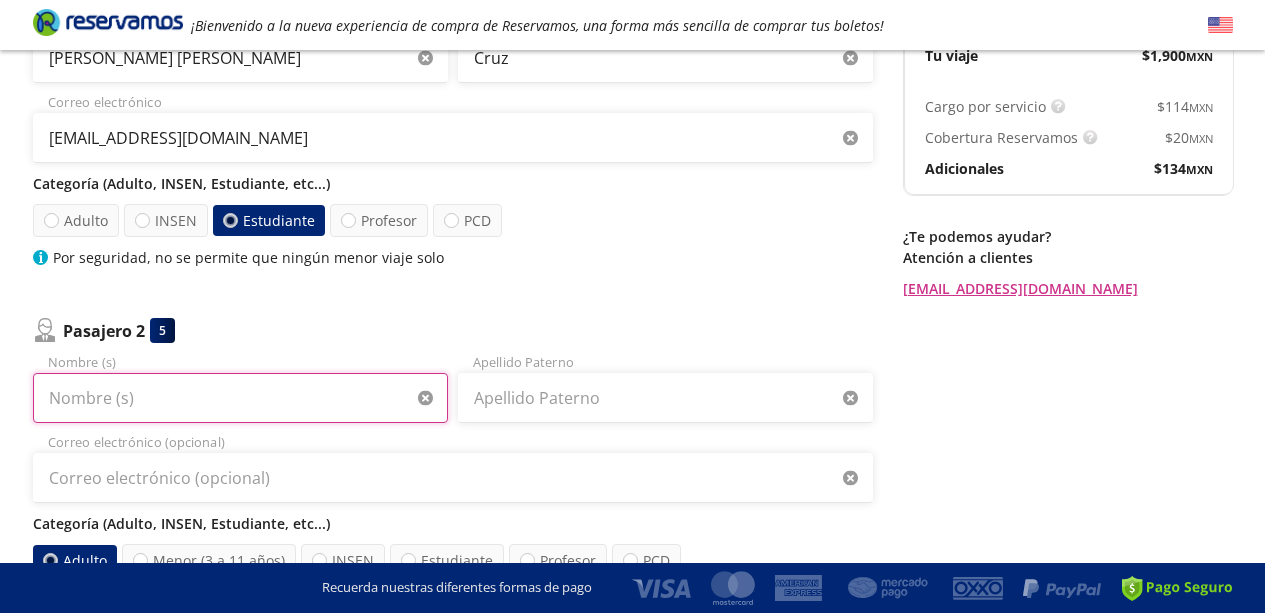 type on "[PERSON_NAME]" 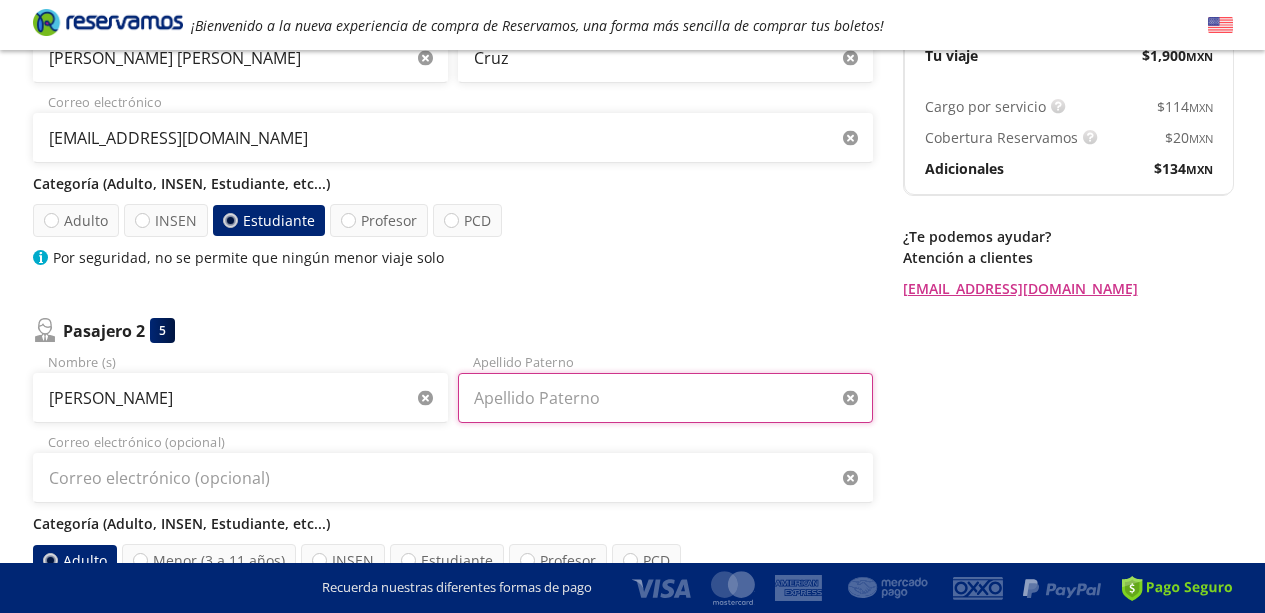 click on "Apellido Paterno" at bounding box center (665, 398) 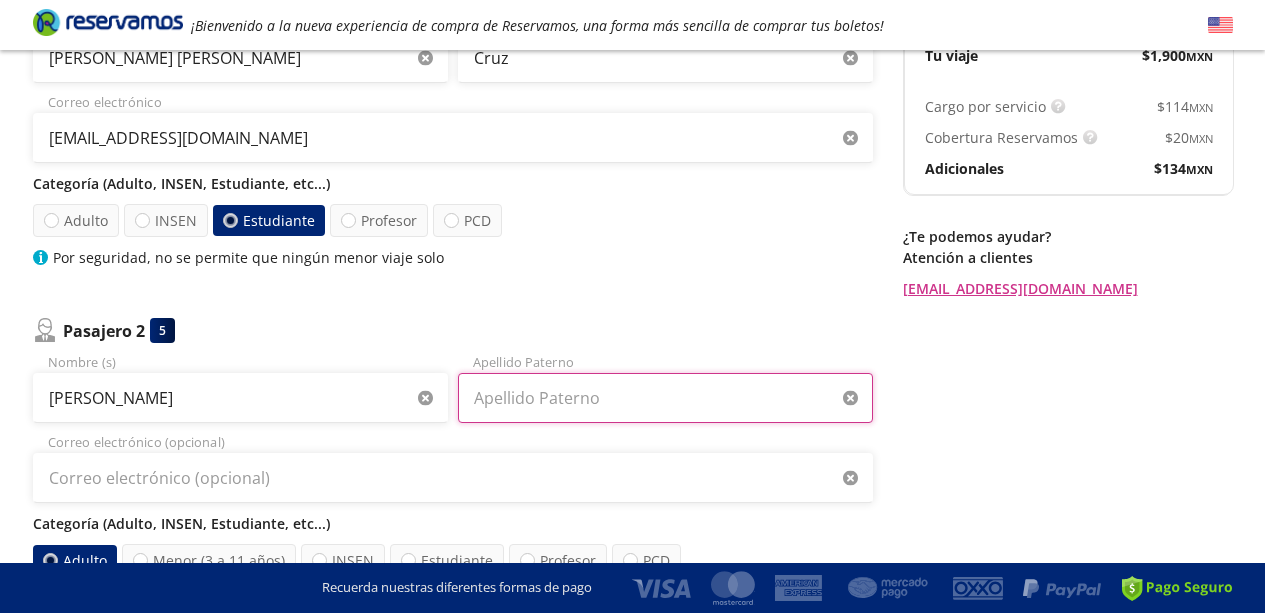 type on "[PERSON_NAME]" 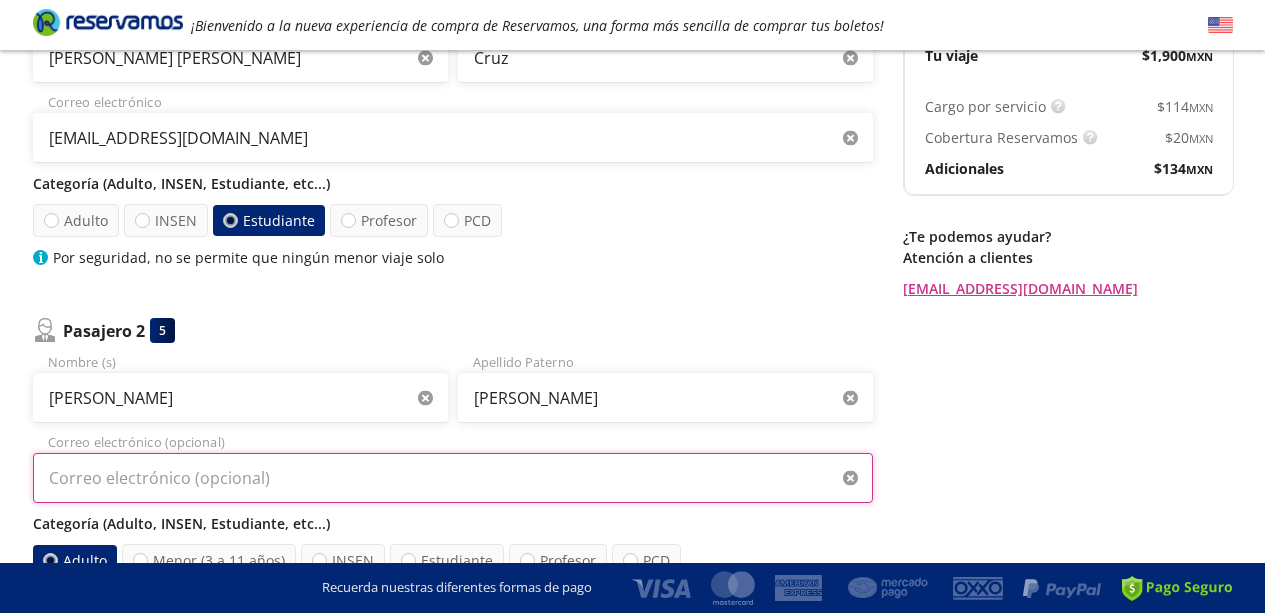click on "Correo electrónico (opcional)" at bounding box center [453, 478] 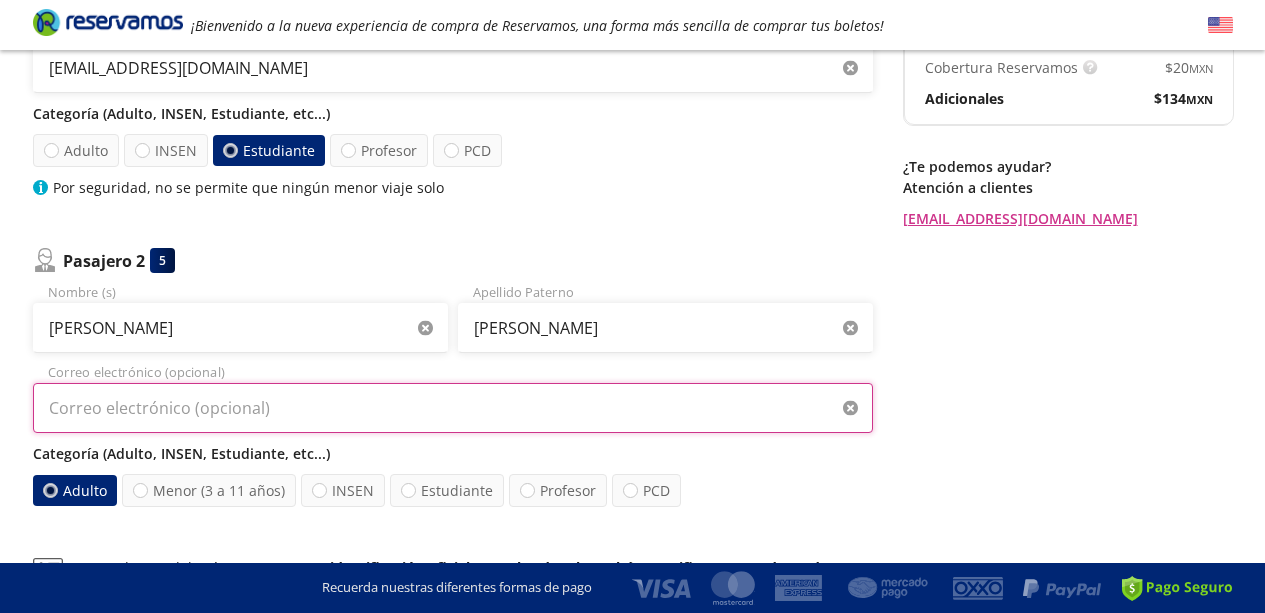 scroll, scrollTop: 547, scrollLeft: 0, axis: vertical 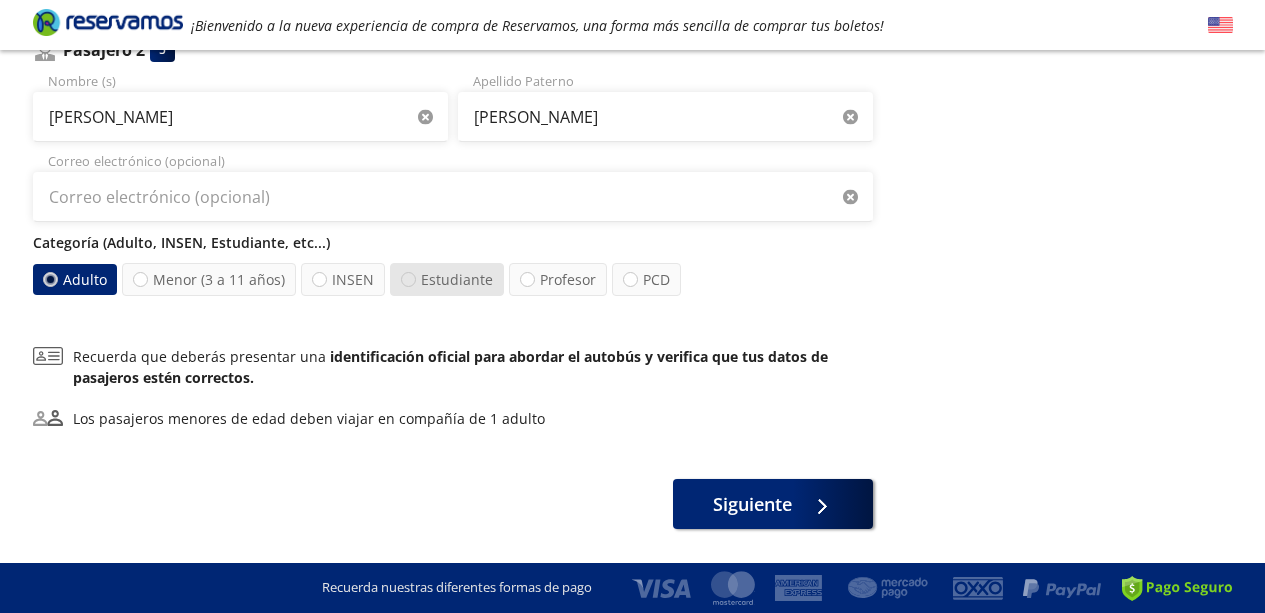 click at bounding box center (408, 279) 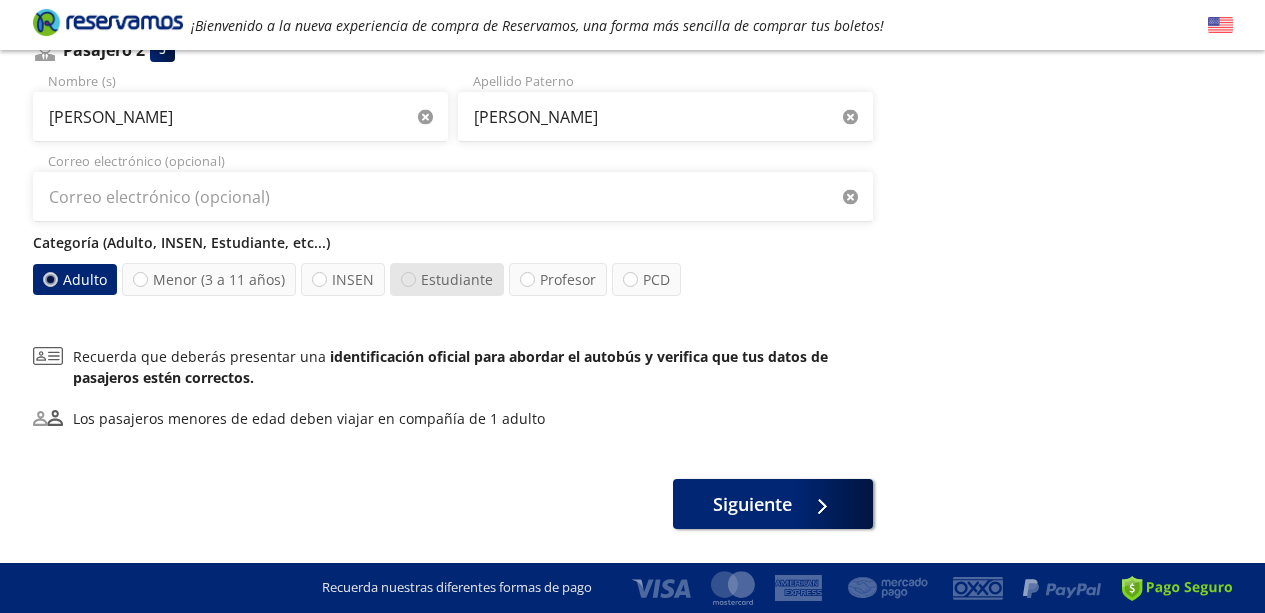 click on "Estudiante" at bounding box center [408, 279] 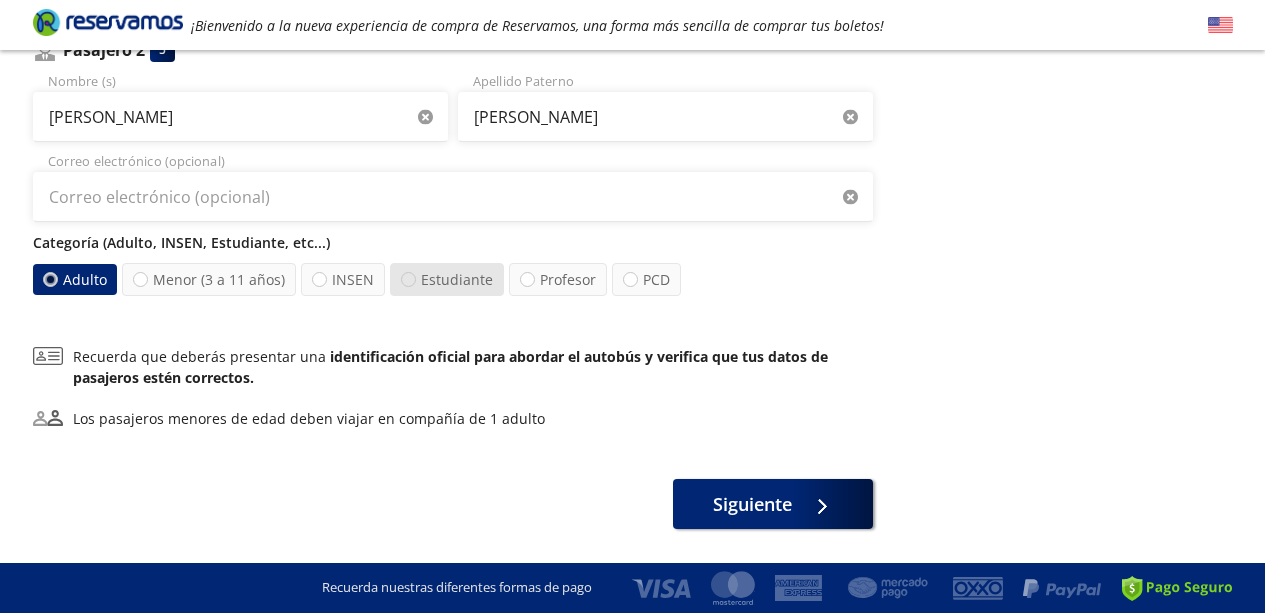 radio on "true" 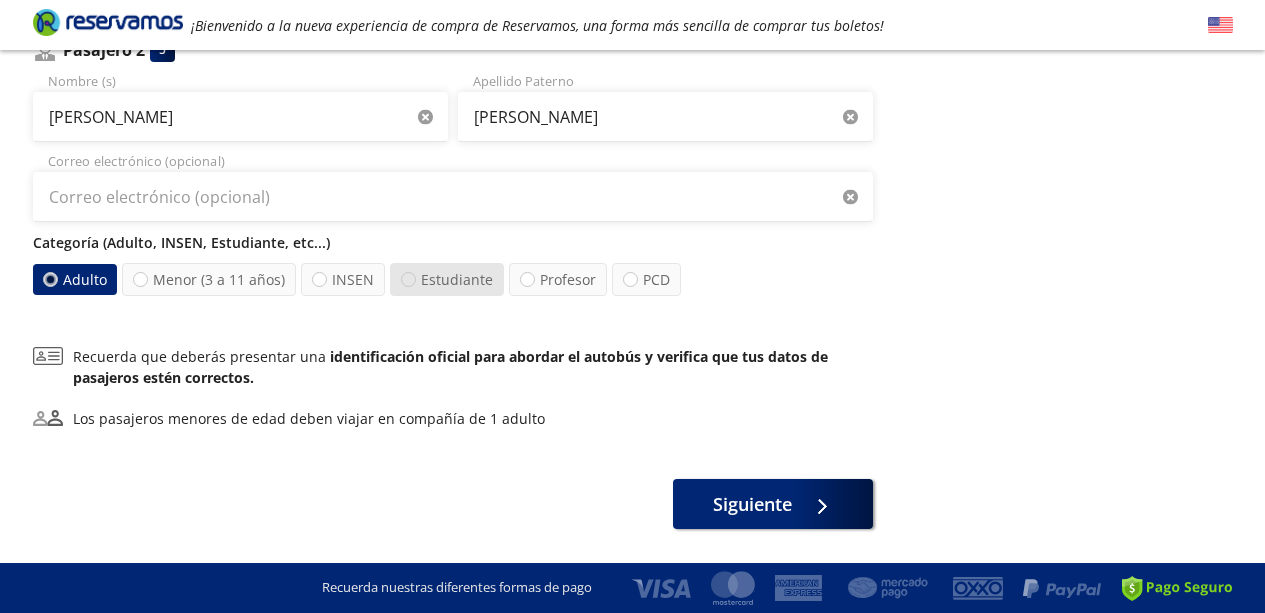 radio on "false" 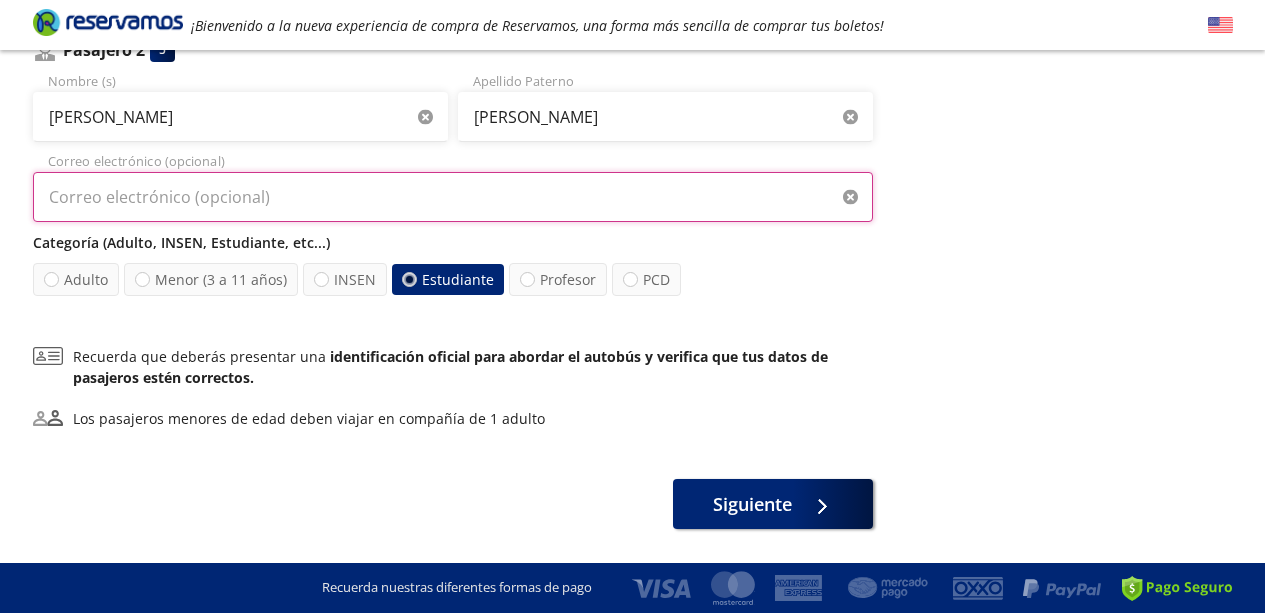 click on "Correo electrónico (opcional)" at bounding box center (453, 197) 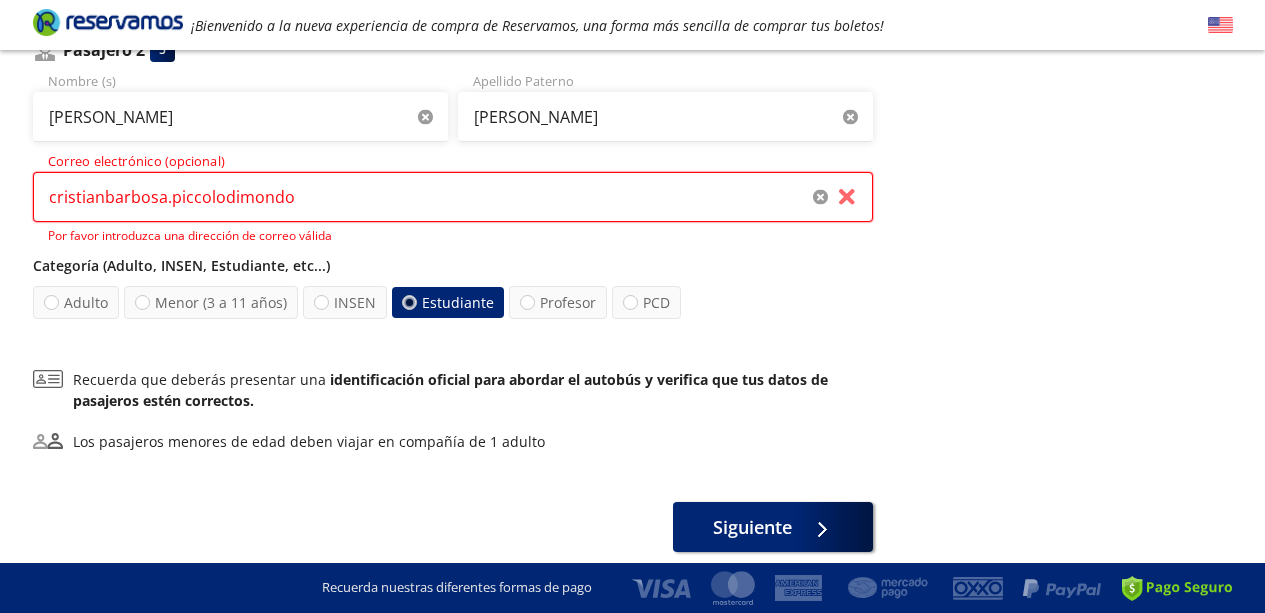 type on "cristianbarbosa.piccolodimondo@" 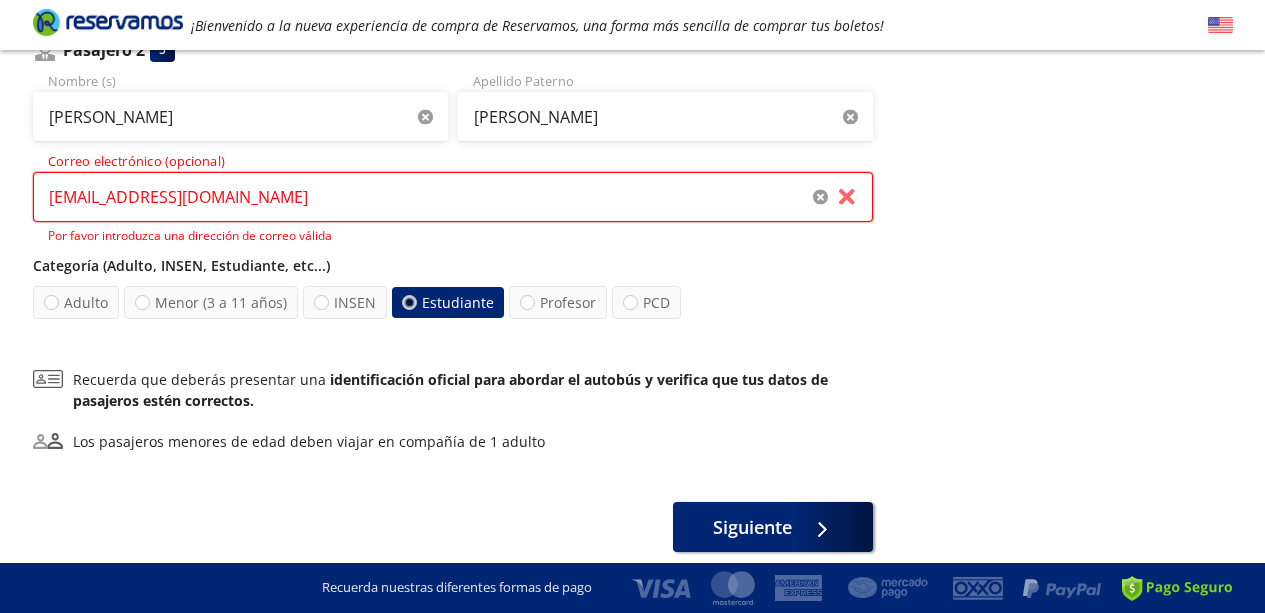 click on "[EMAIL_ADDRESS][DOMAIN_NAME]" at bounding box center [453, 197] 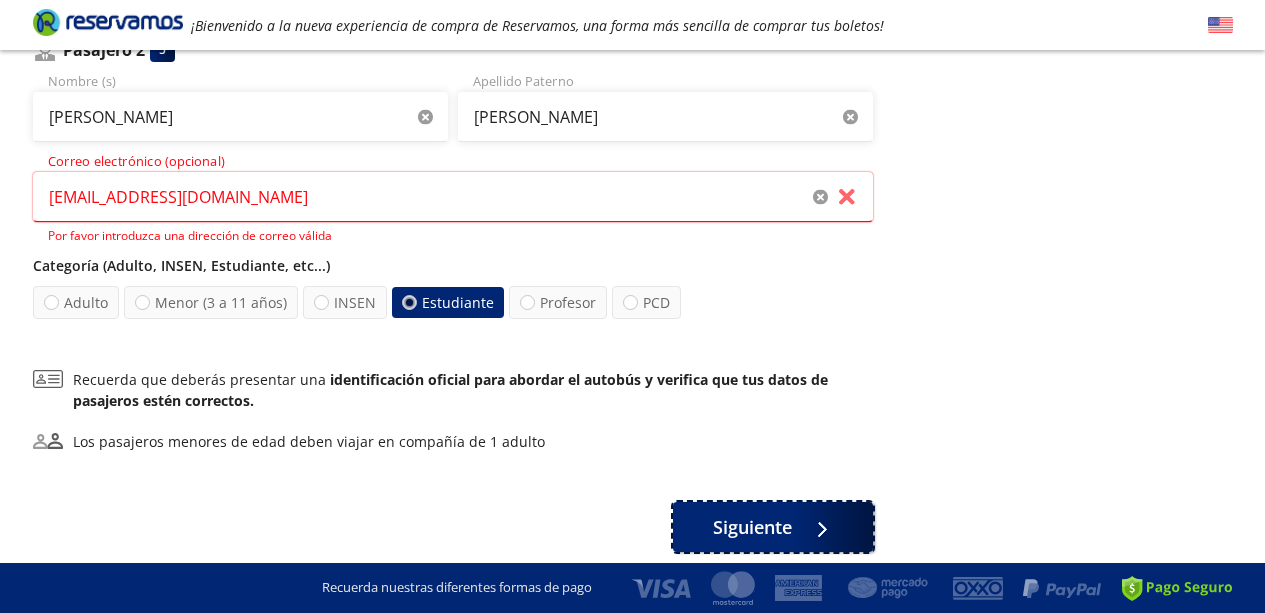 click on "Siguiente" at bounding box center [752, 527] 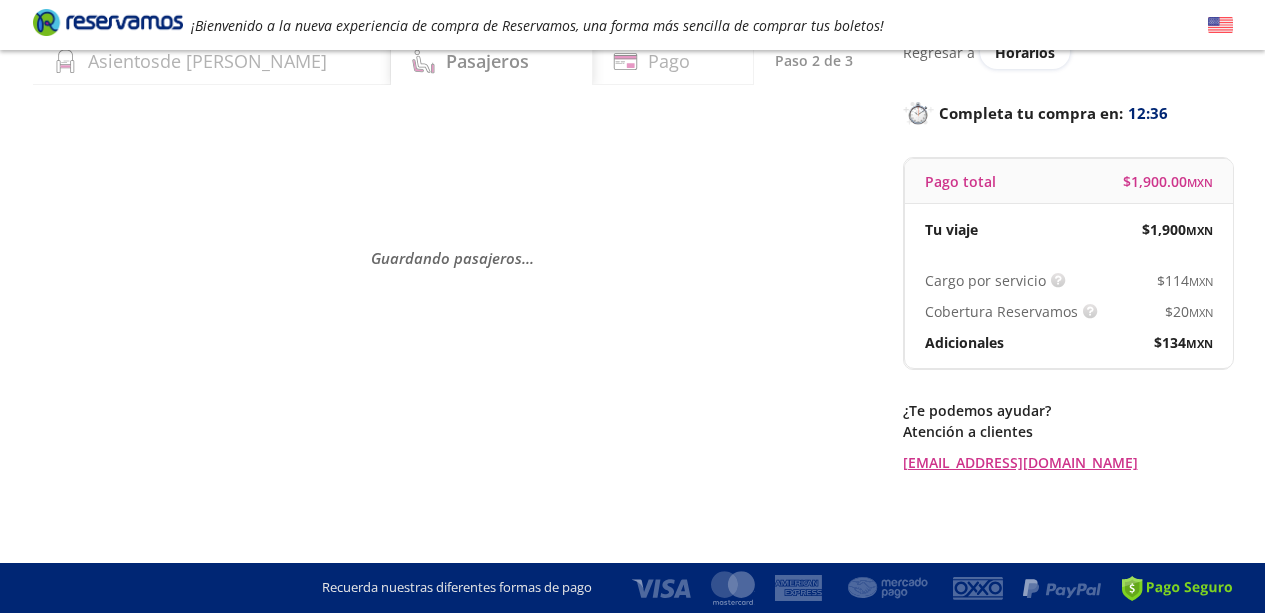 scroll, scrollTop: 32, scrollLeft: 0, axis: vertical 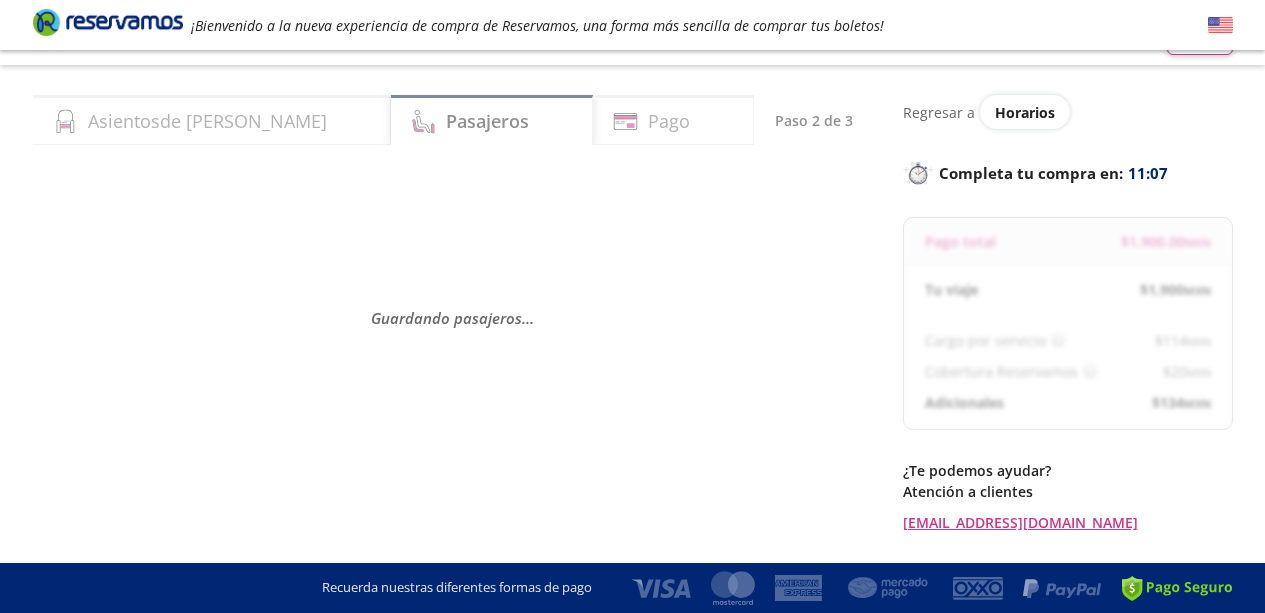 select on "MX" 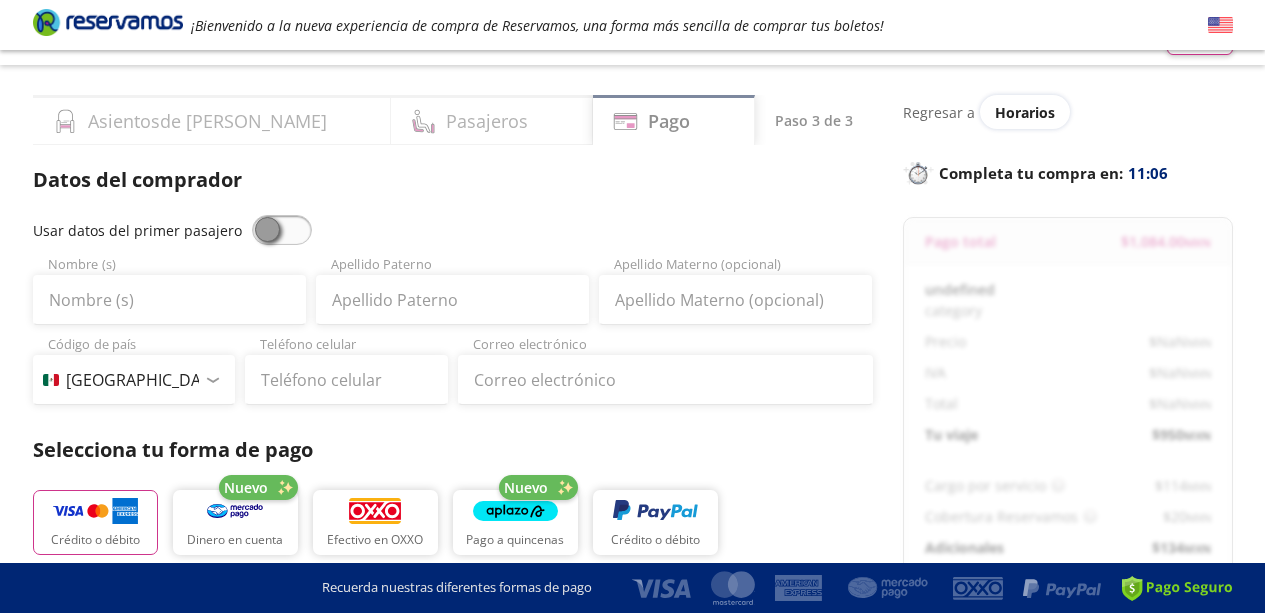 scroll, scrollTop: 0, scrollLeft: 0, axis: both 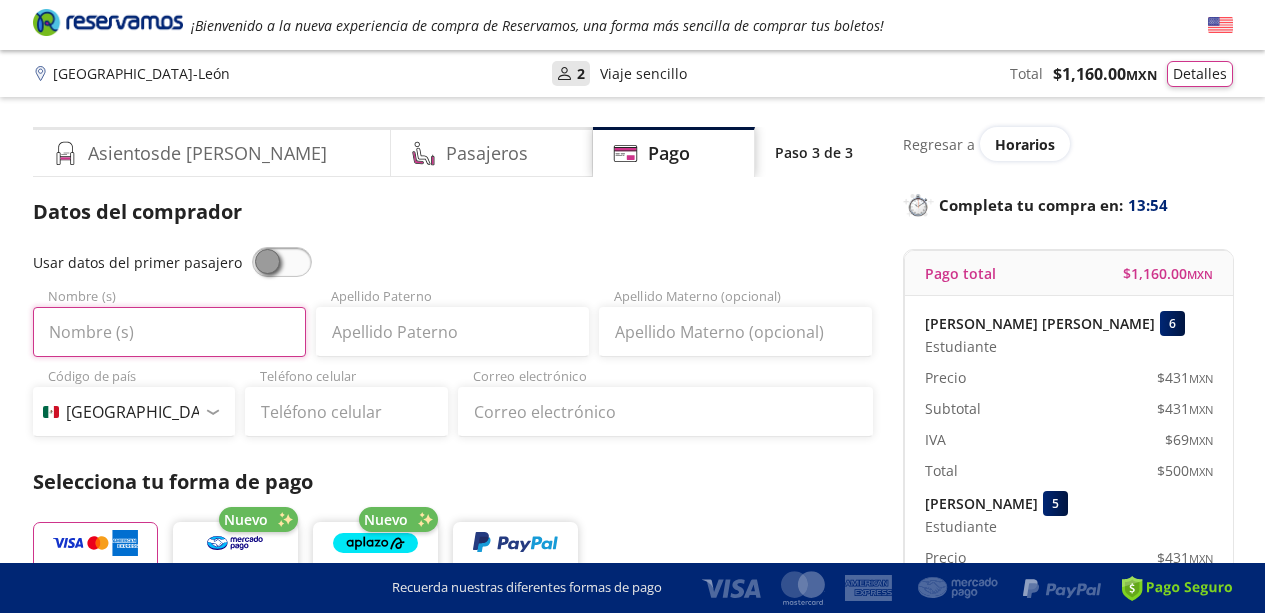 click on "Nombre (s)" at bounding box center [169, 332] 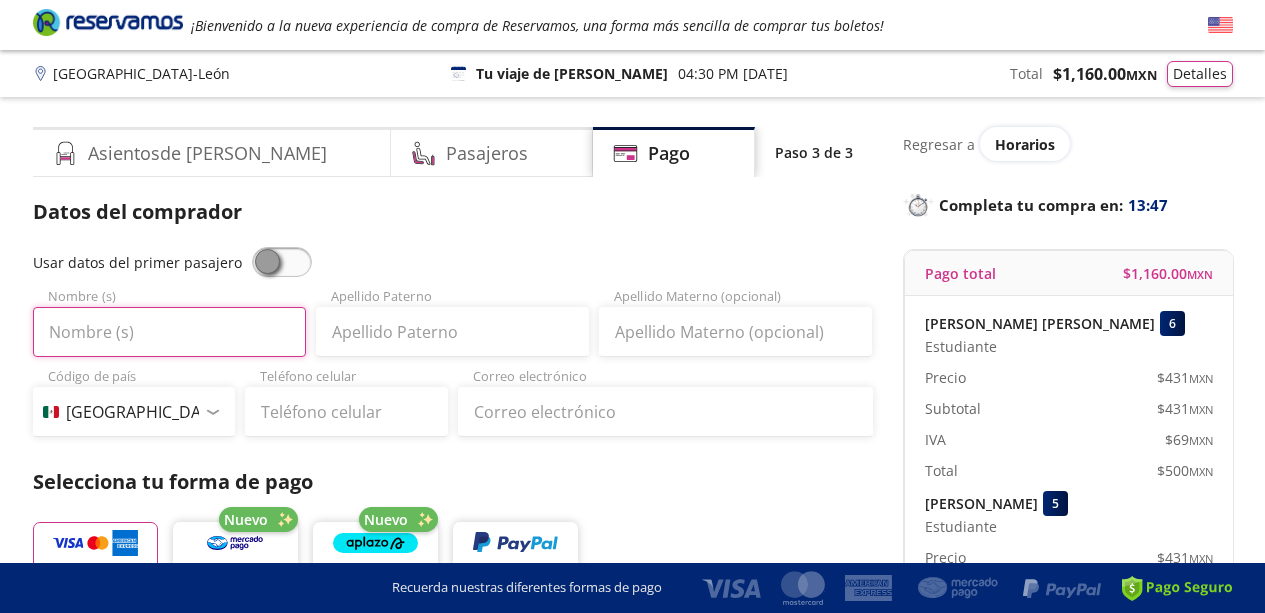 scroll, scrollTop: 4, scrollLeft: 0, axis: vertical 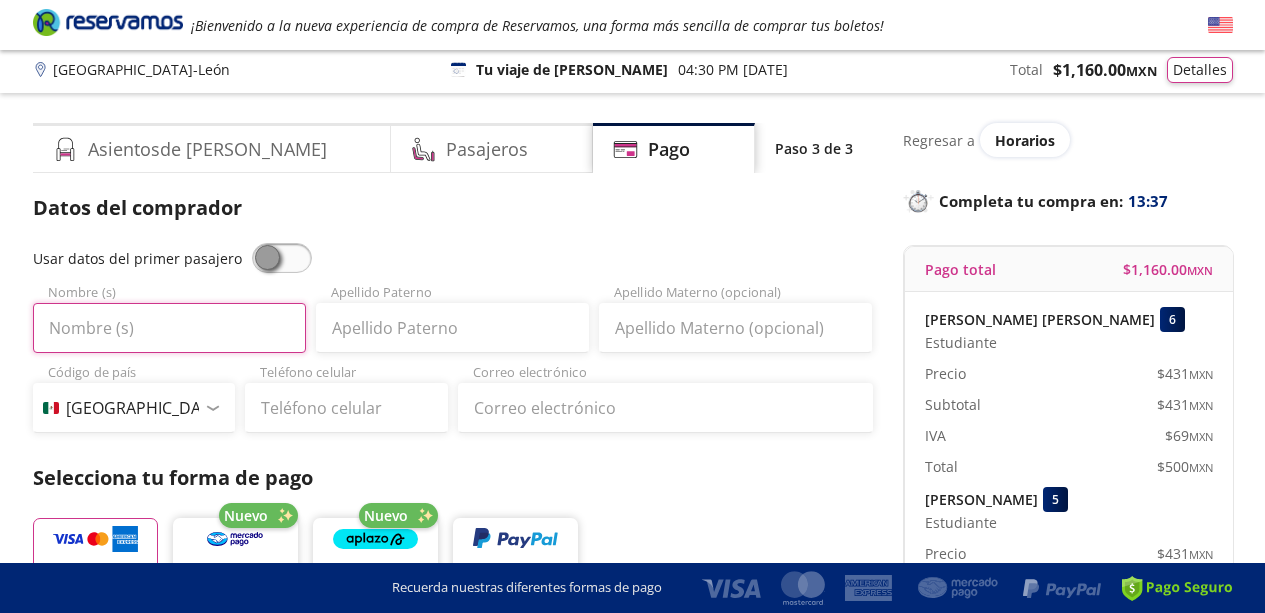 click on "Nombre (s)" at bounding box center (169, 328) 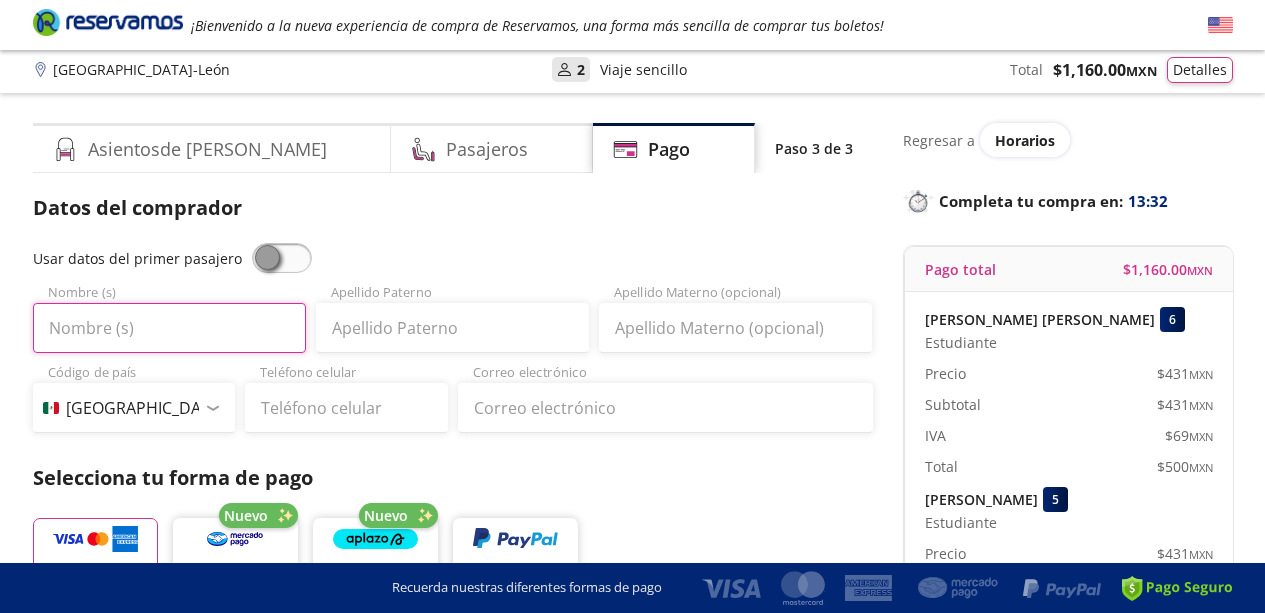 click on "Nombre (s)" at bounding box center [169, 328] 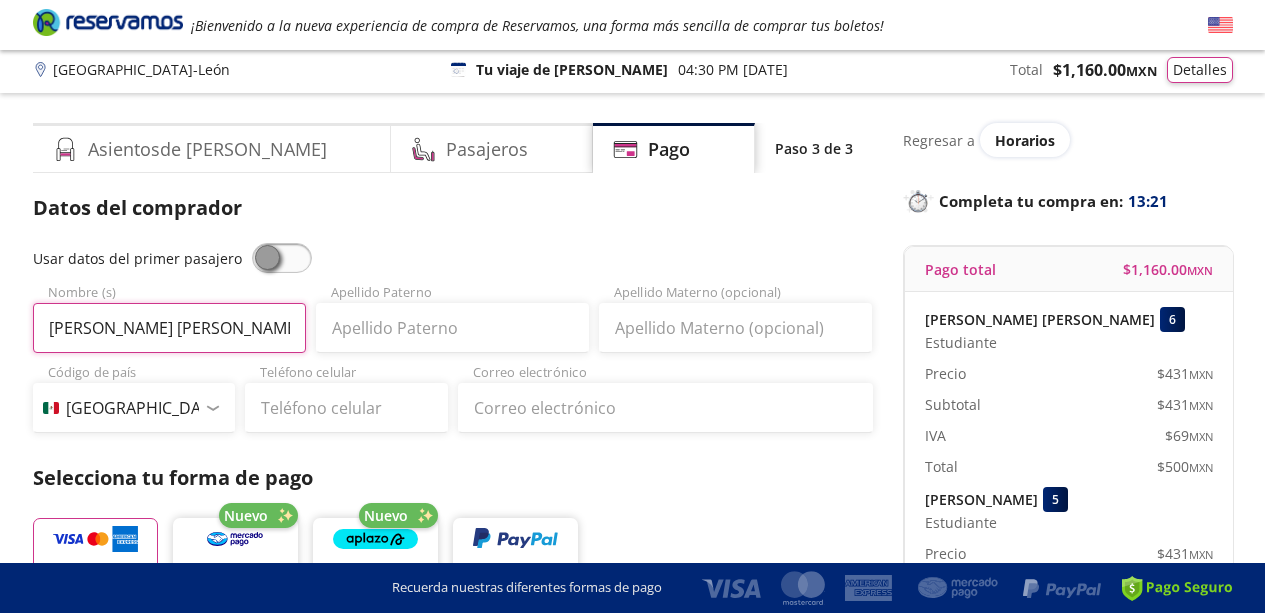 type on "Ana Paulina" 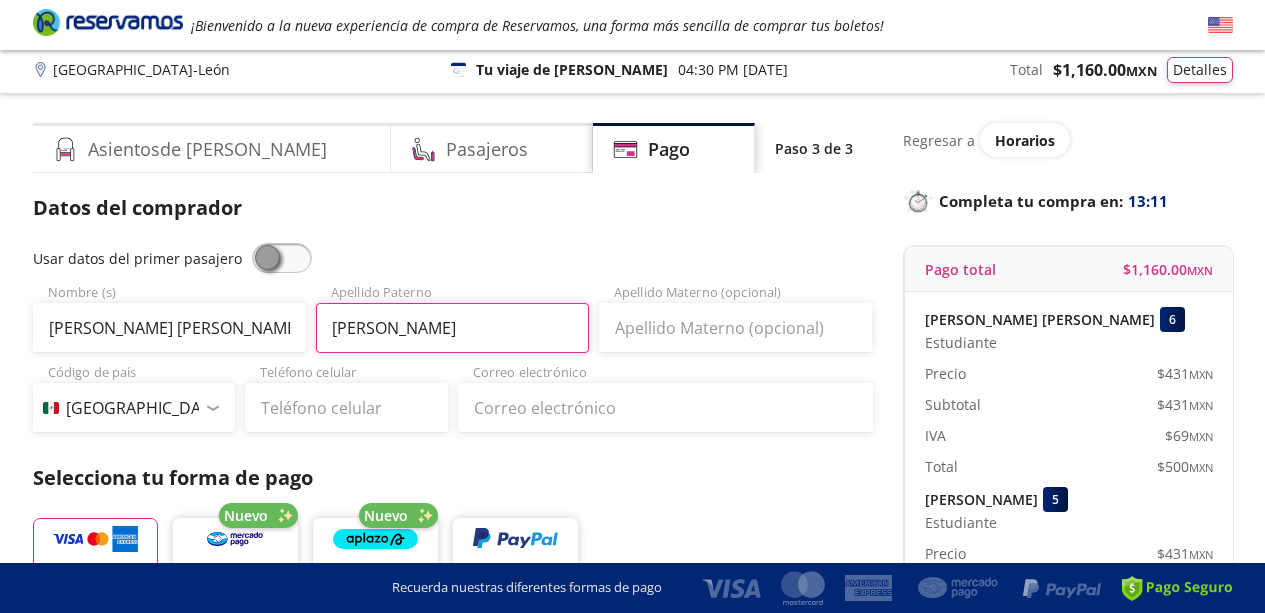type on "Zenteno" 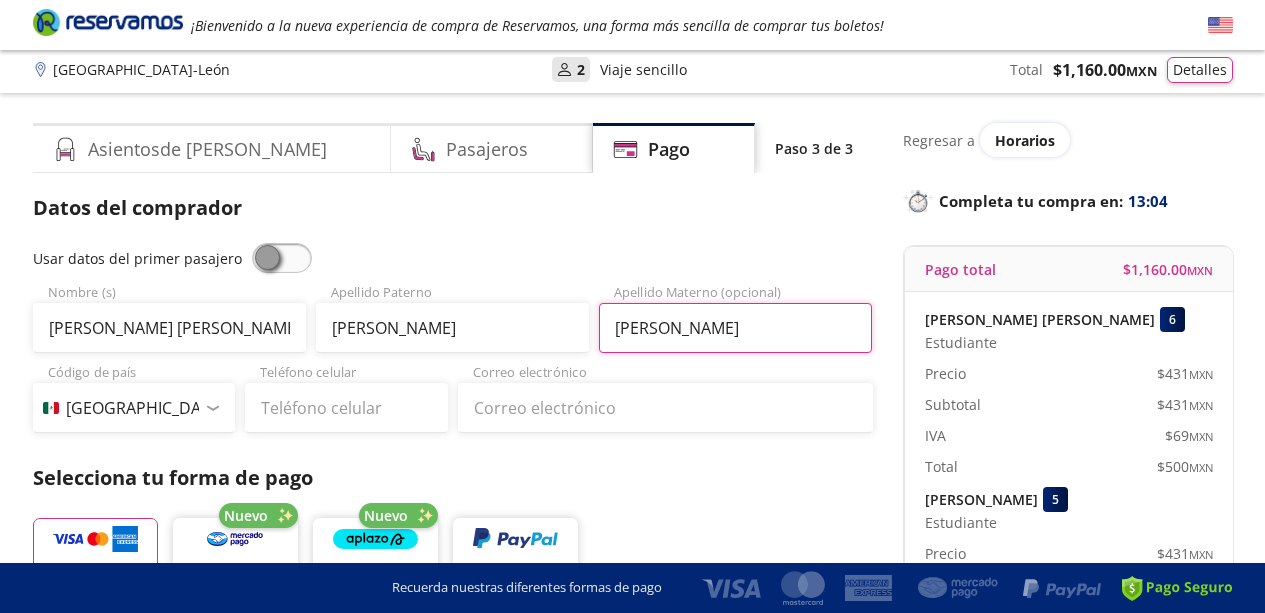 type on "Morfin" 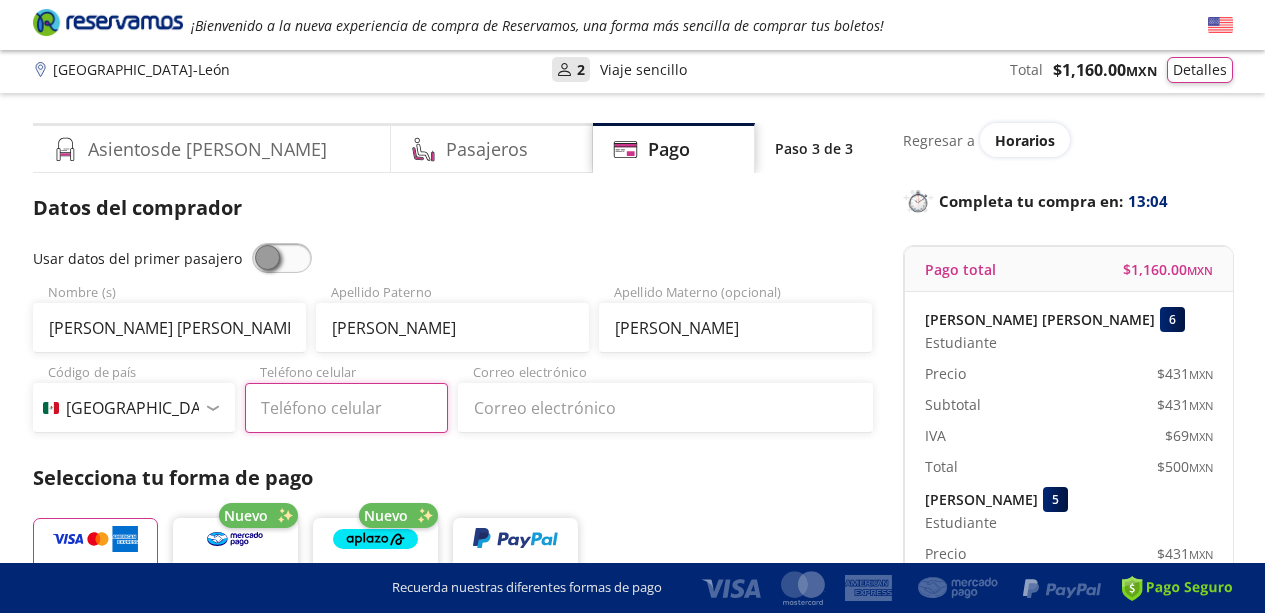 click on "Teléfono celular" at bounding box center [346, 408] 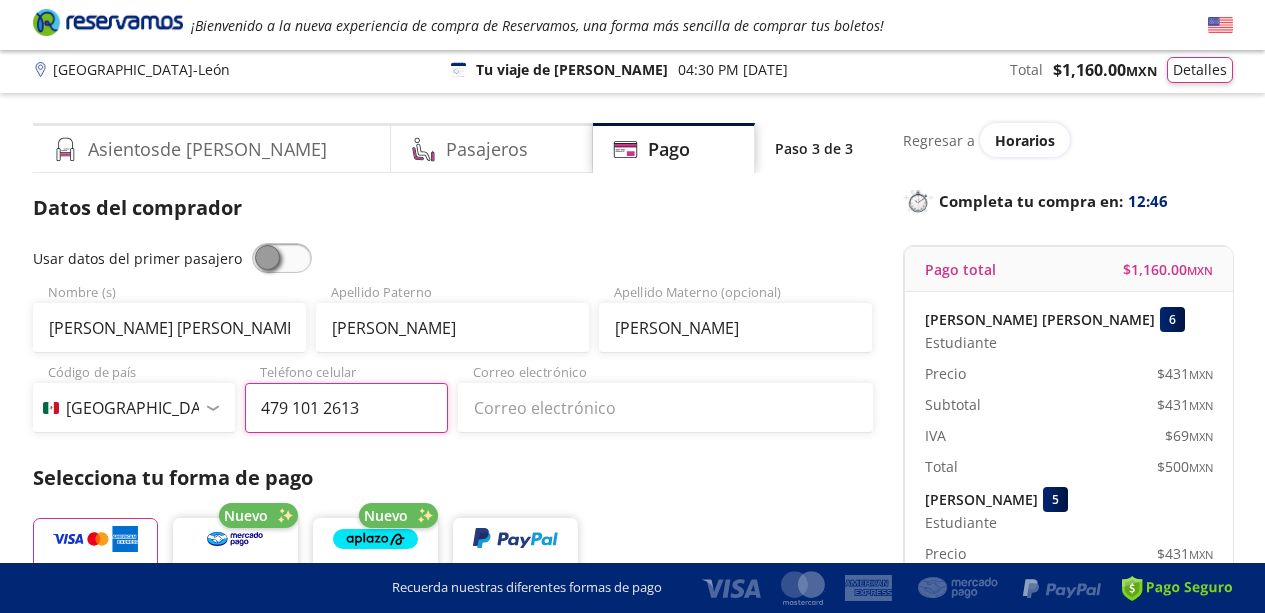 type on "479 101 2613" 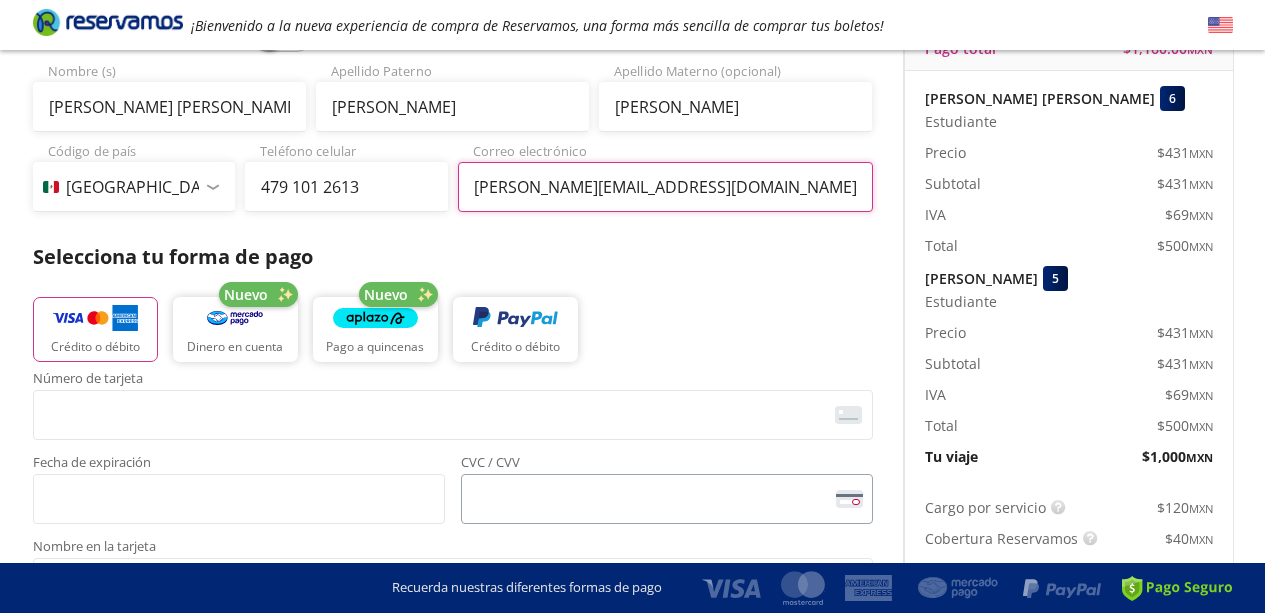 scroll, scrollTop: 249, scrollLeft: 0, axis: vertical 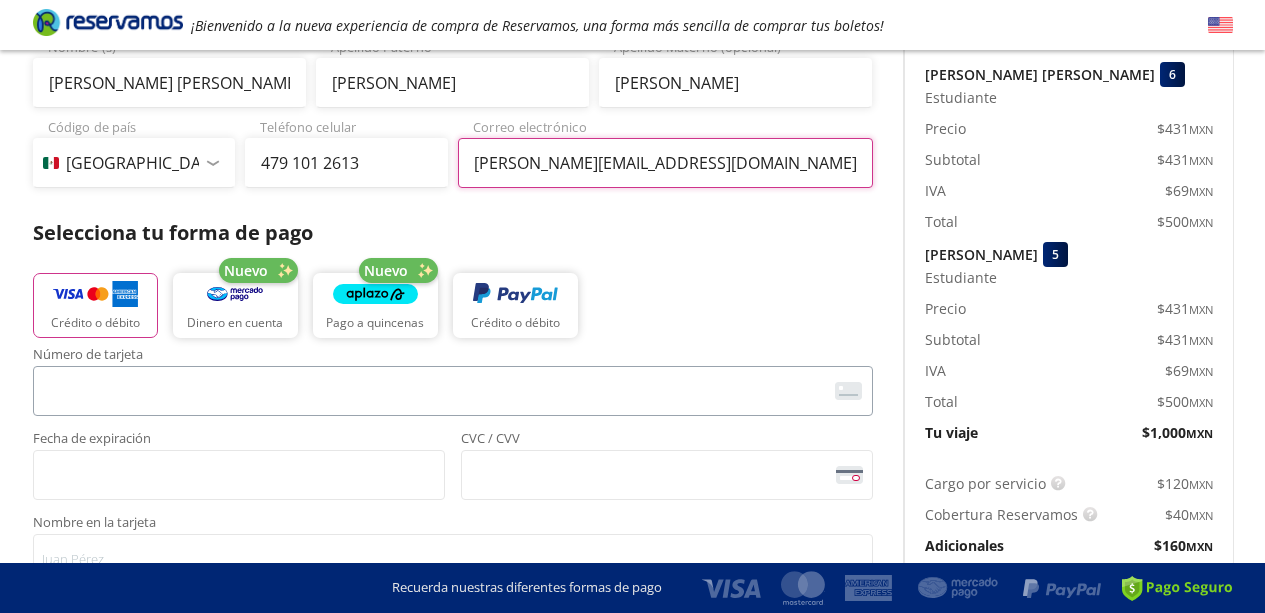 type on "paulina_zenteno@hotmail.com" 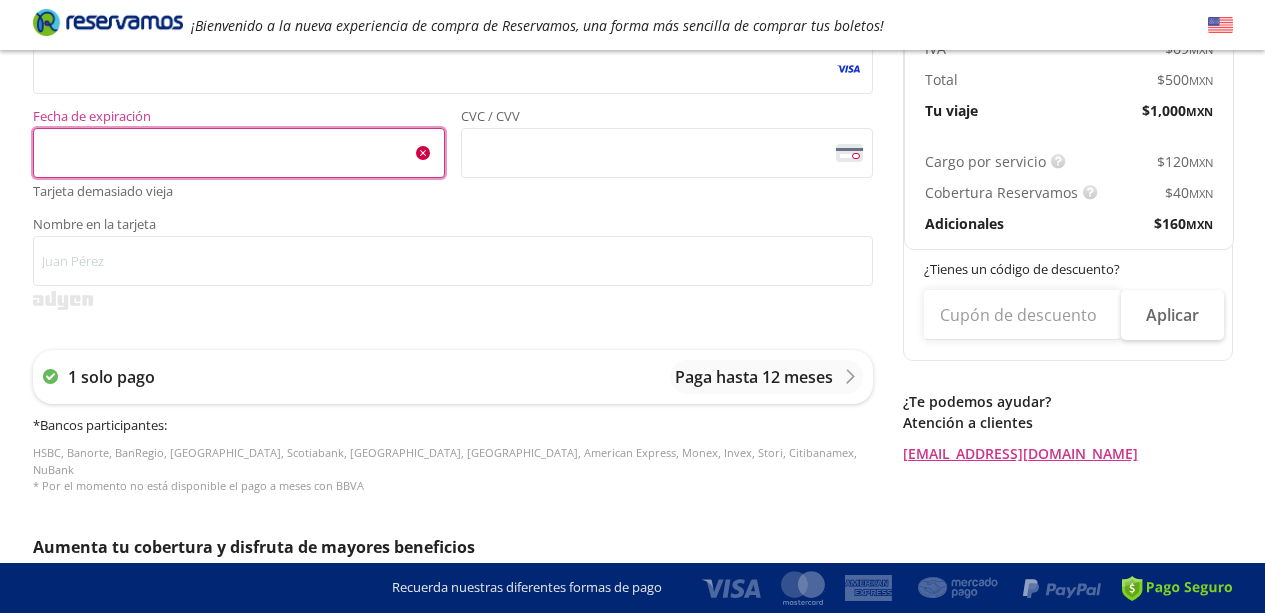 scroll, scrollTop: 569, scrollLeft: 0, axis: vertical 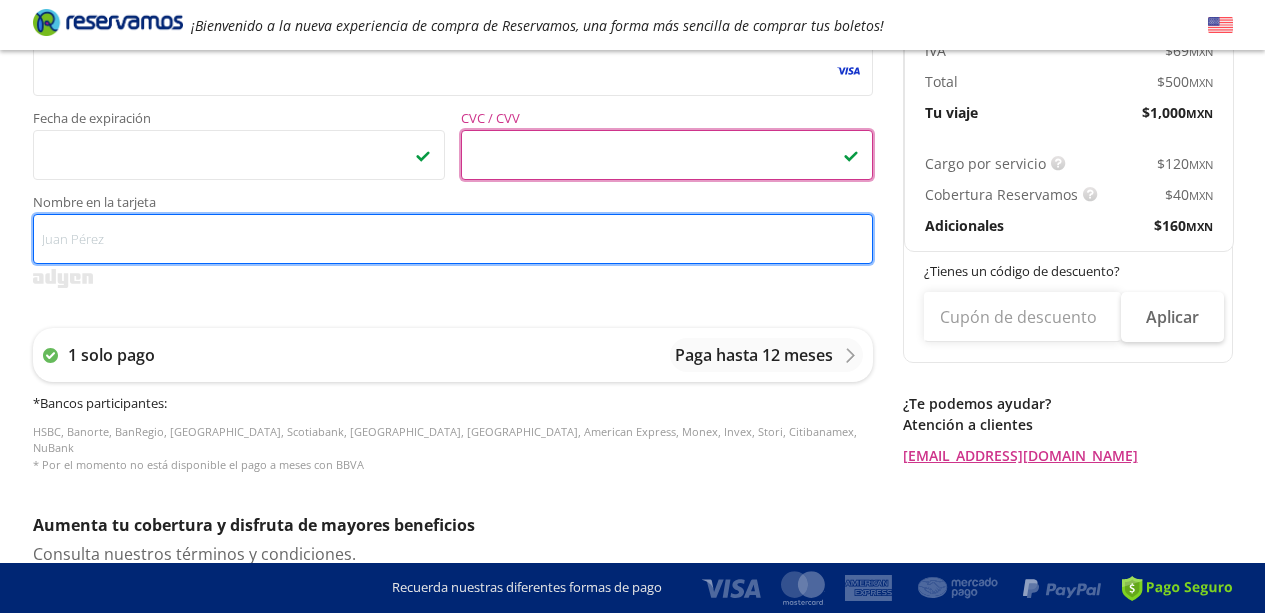 click on "Nombre en la tarjeta" at bounding box center [453, 239] 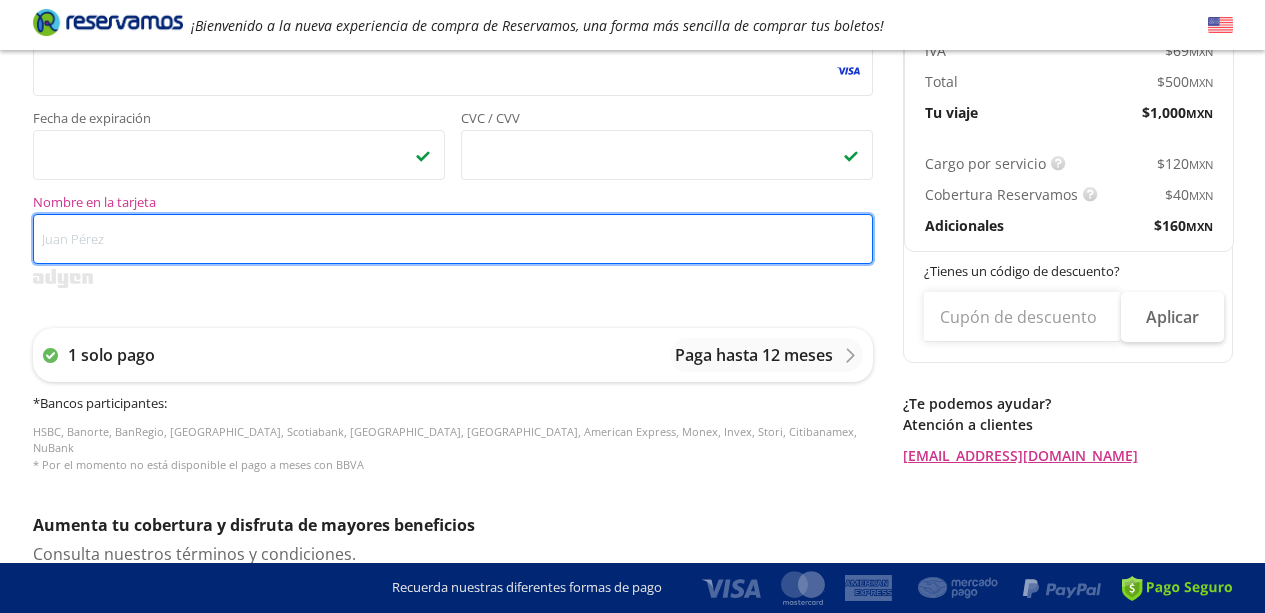 type on "P" 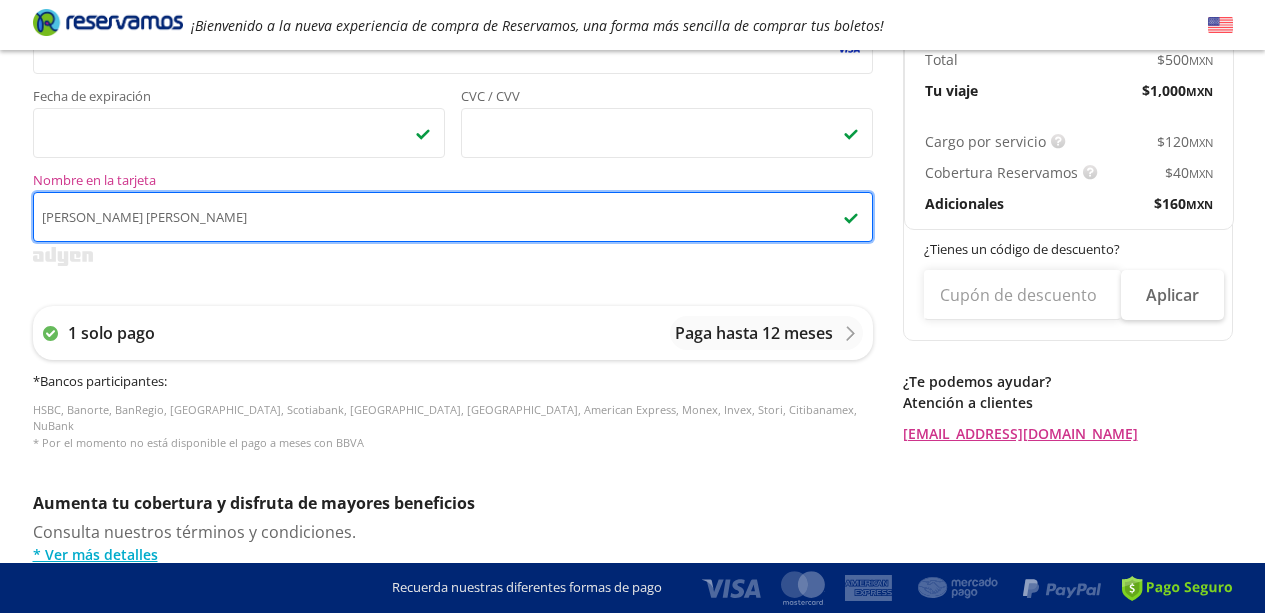 scroll, scrollTop: 592, scrollLeft: 0, axis: vertical 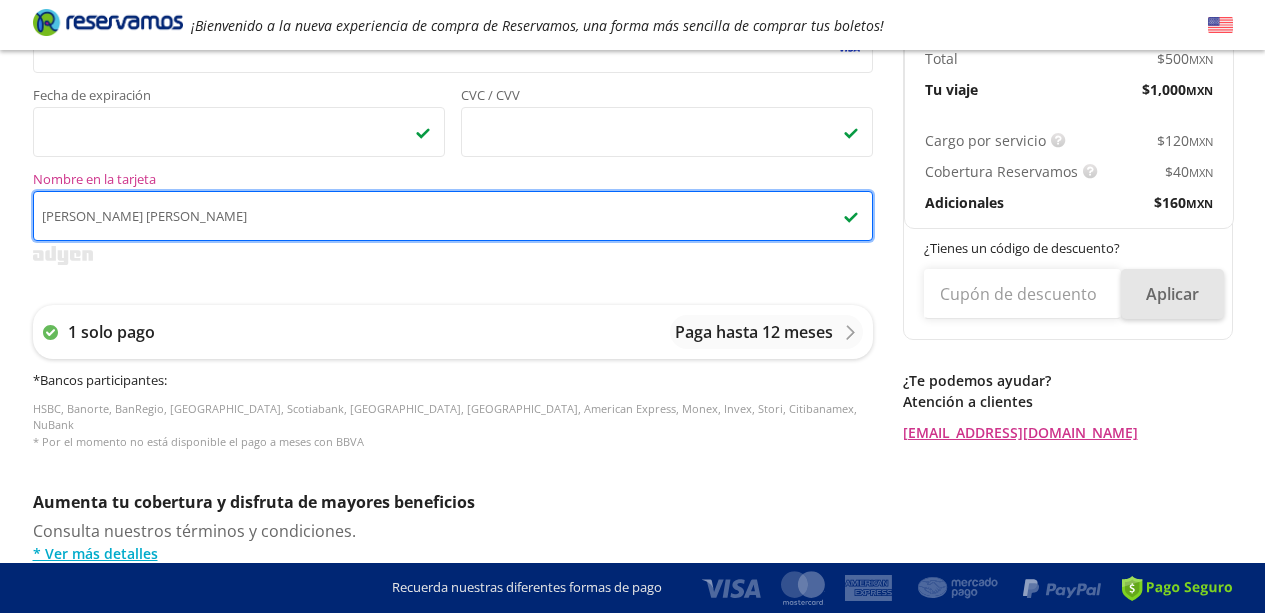 type on "Ana Paulina Zenteno Morfin" 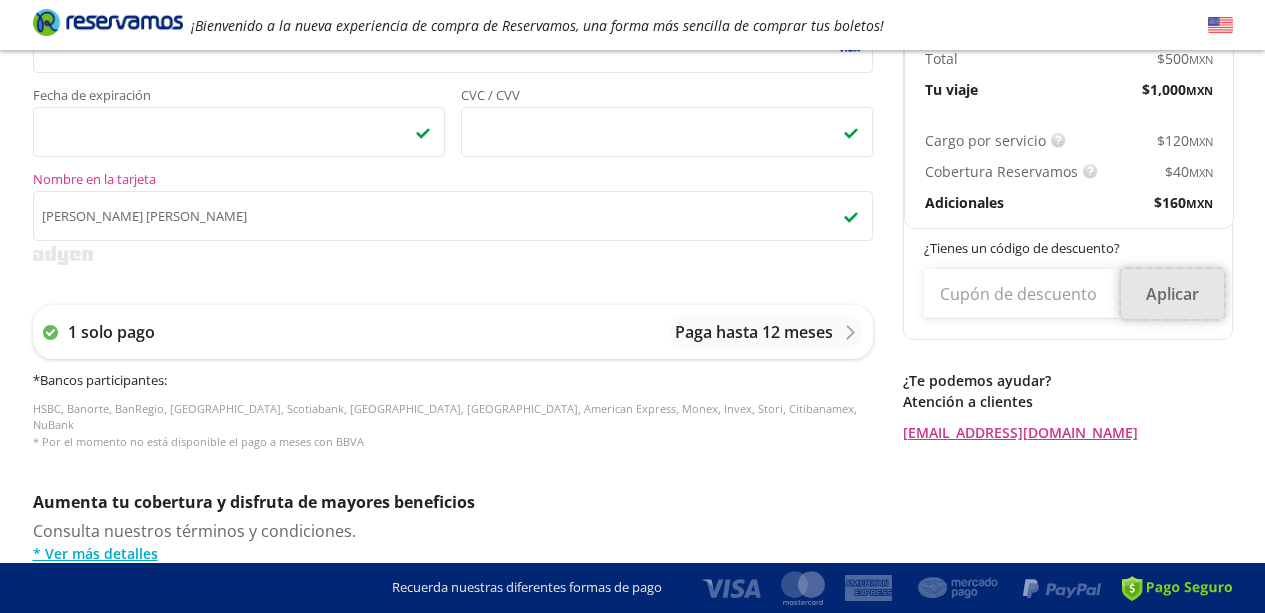 click on "Aplicar" at bounding box center [1172, 294] 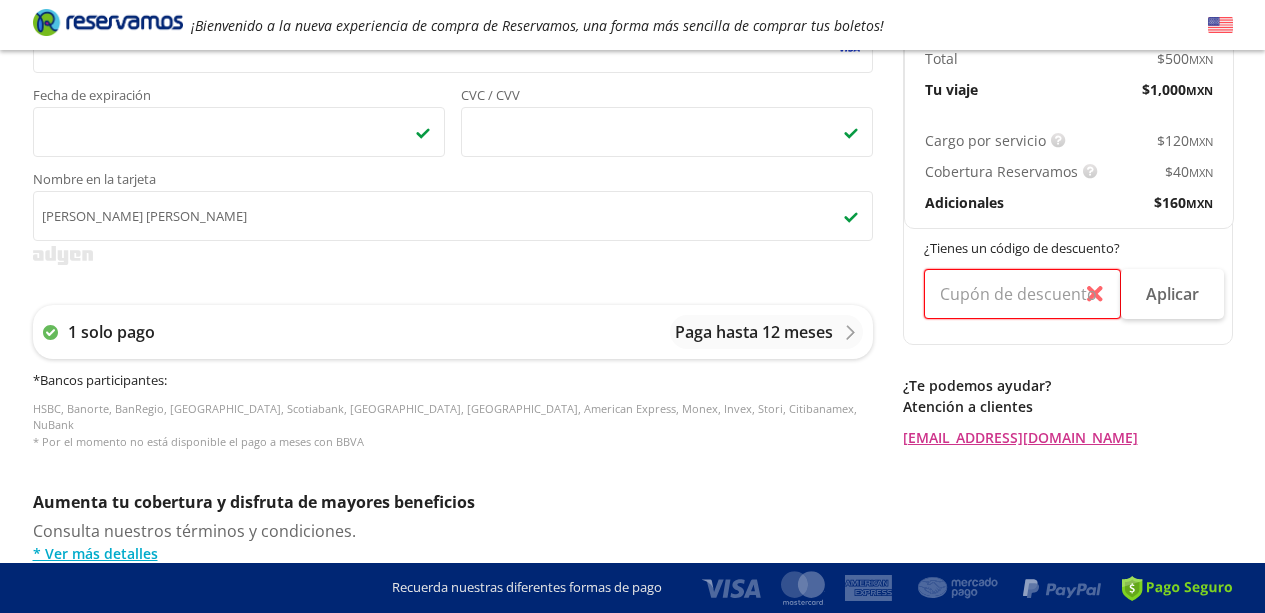 click at bounding box center [1022, 294] 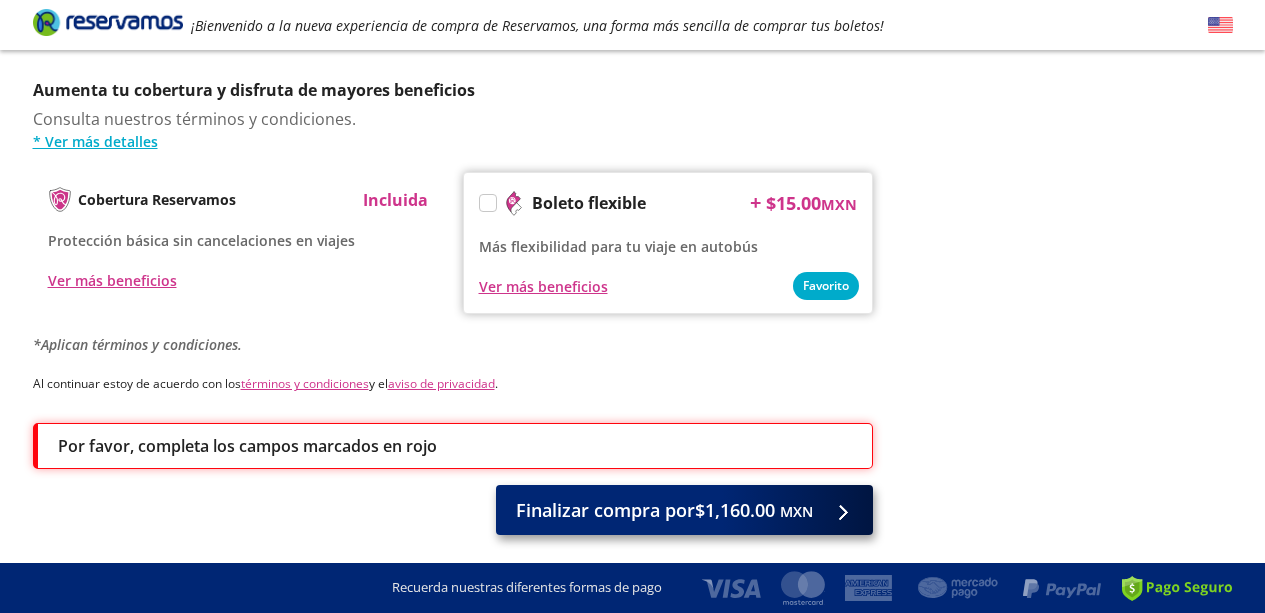 scroll, scrollTop: 962, scrollLeft: 0, axis: vertical 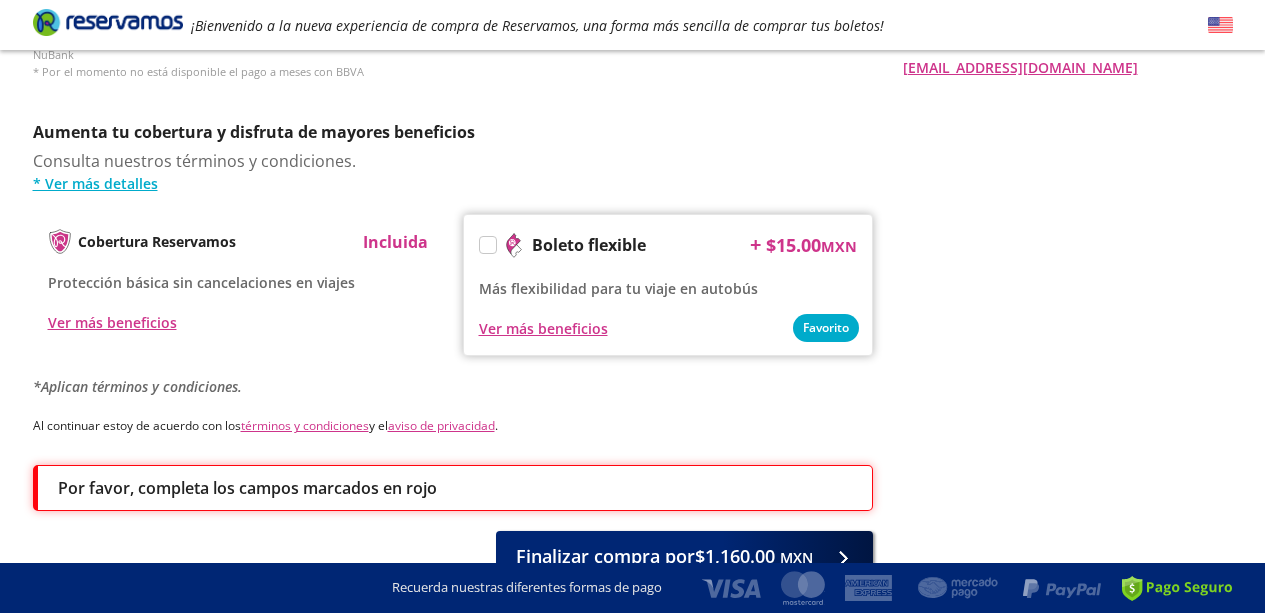 click at bounding box center (488, 245) 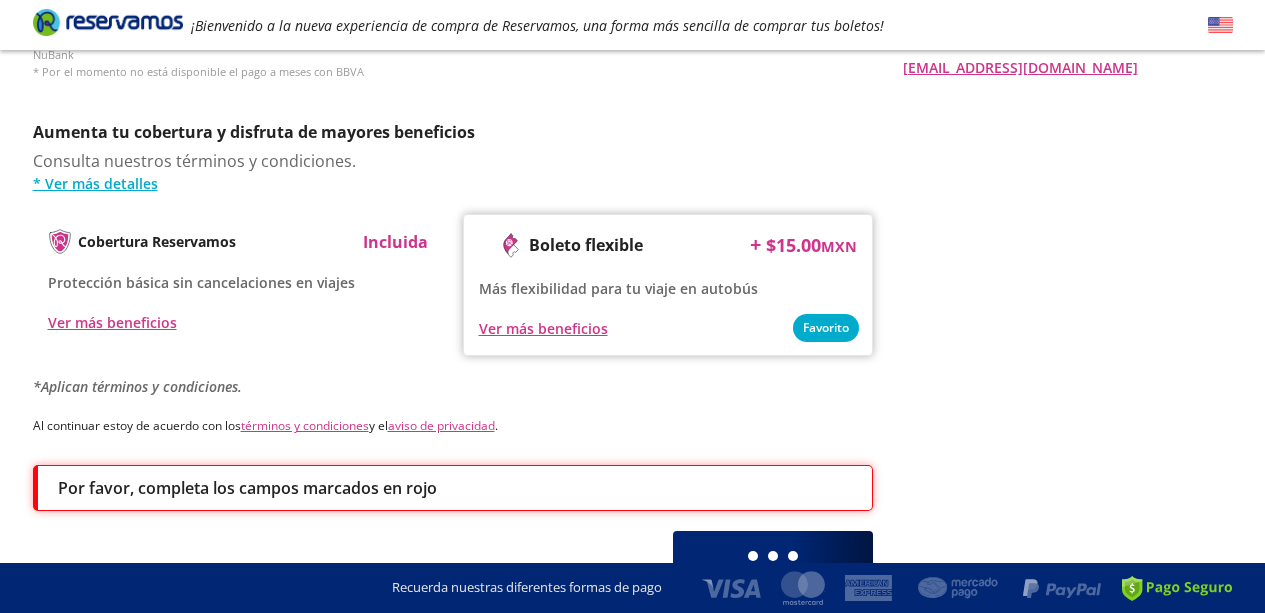 click at bounding box center [486, 245] 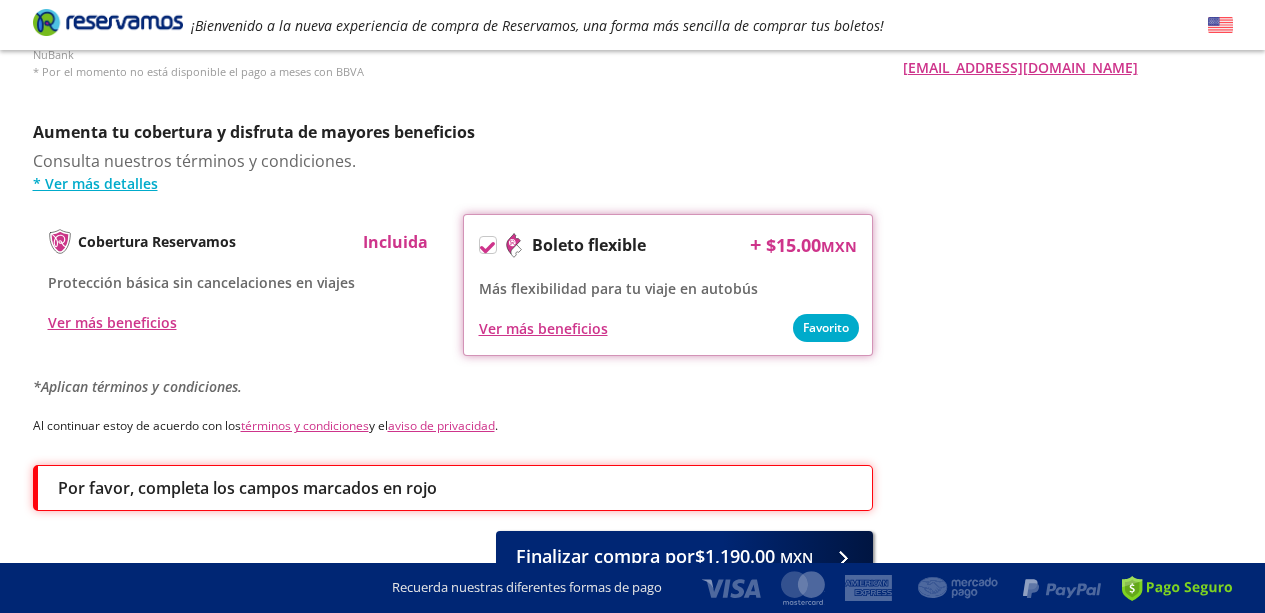 click 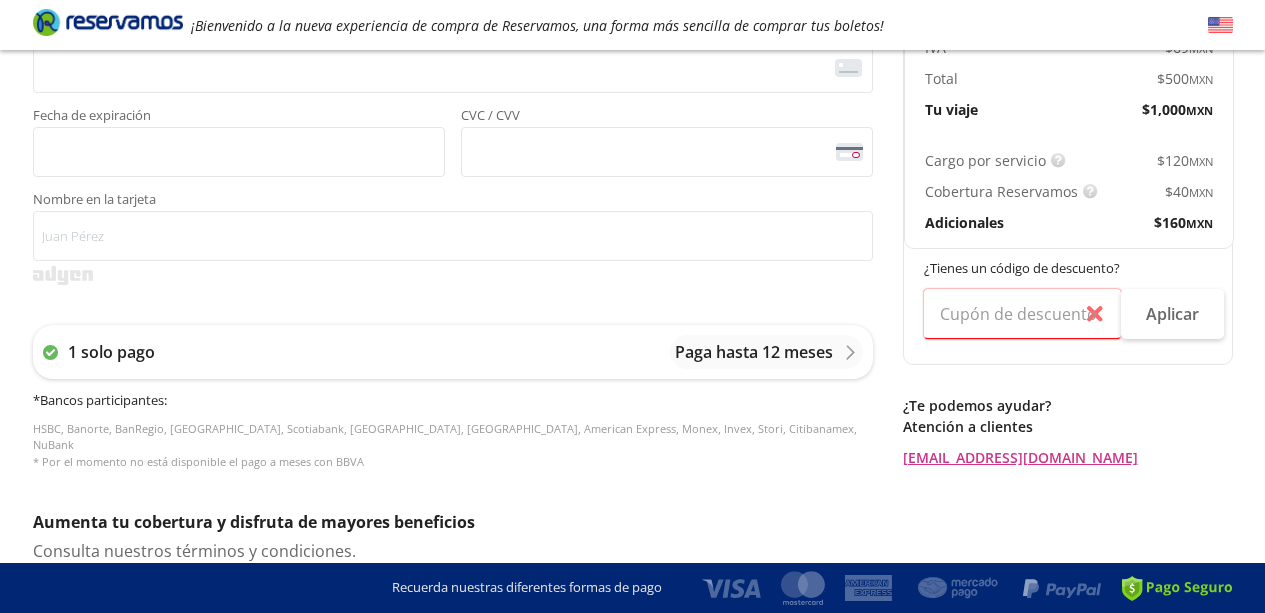 scroll, scrollTop: 571, scrollLeft: 0, axis: vertical 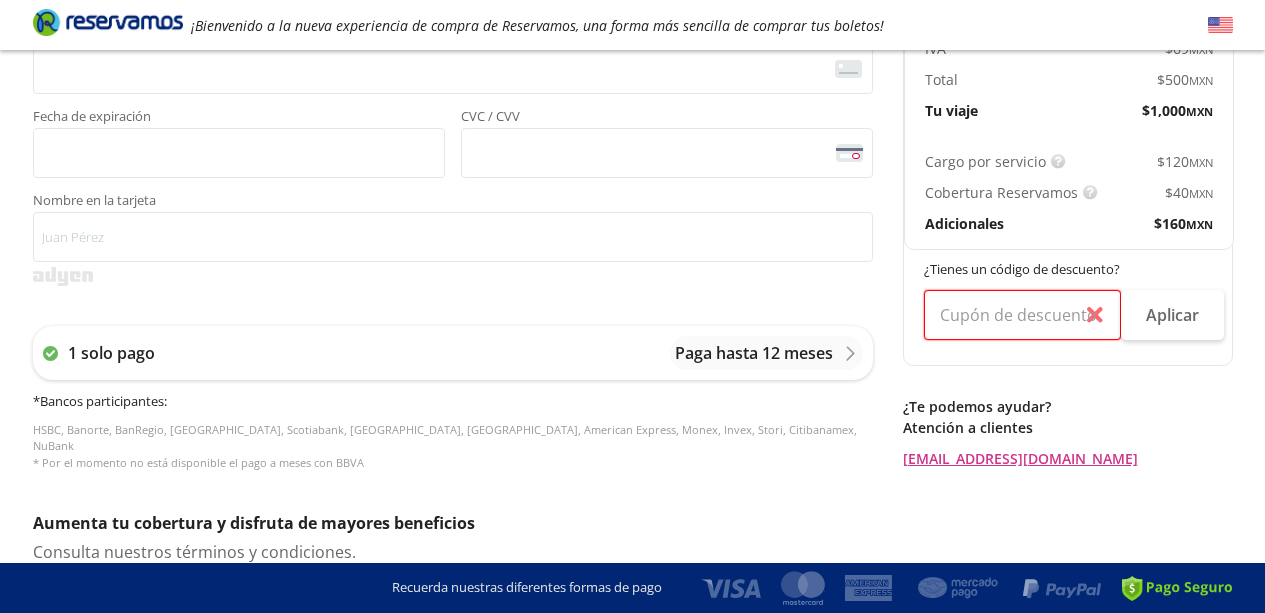 click at bounding box center [1022, 315] 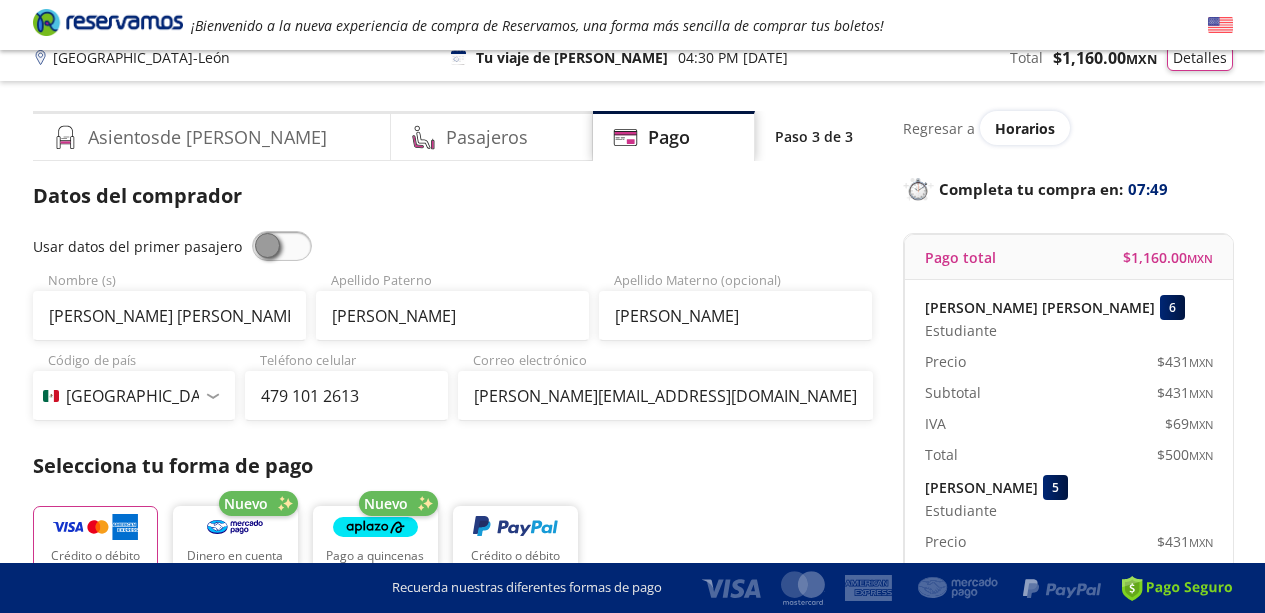 scroll, scrollTop: 0, scrollLeft: 0, axis: both 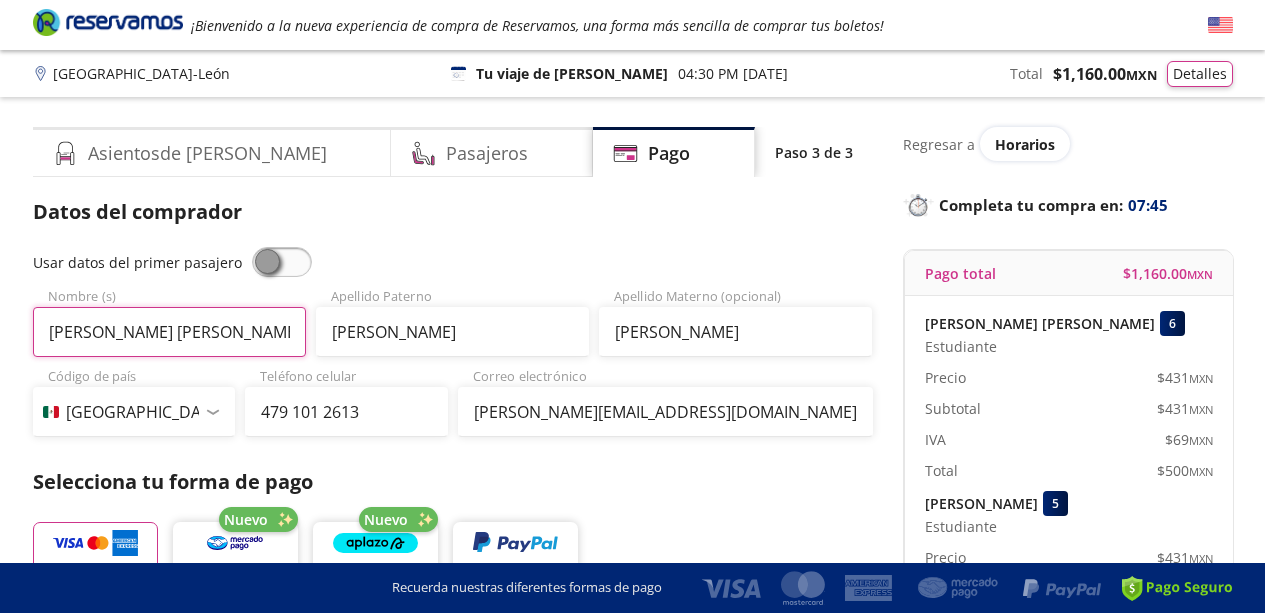 click on "Ana Paulina" at bounding box center (169, 332) 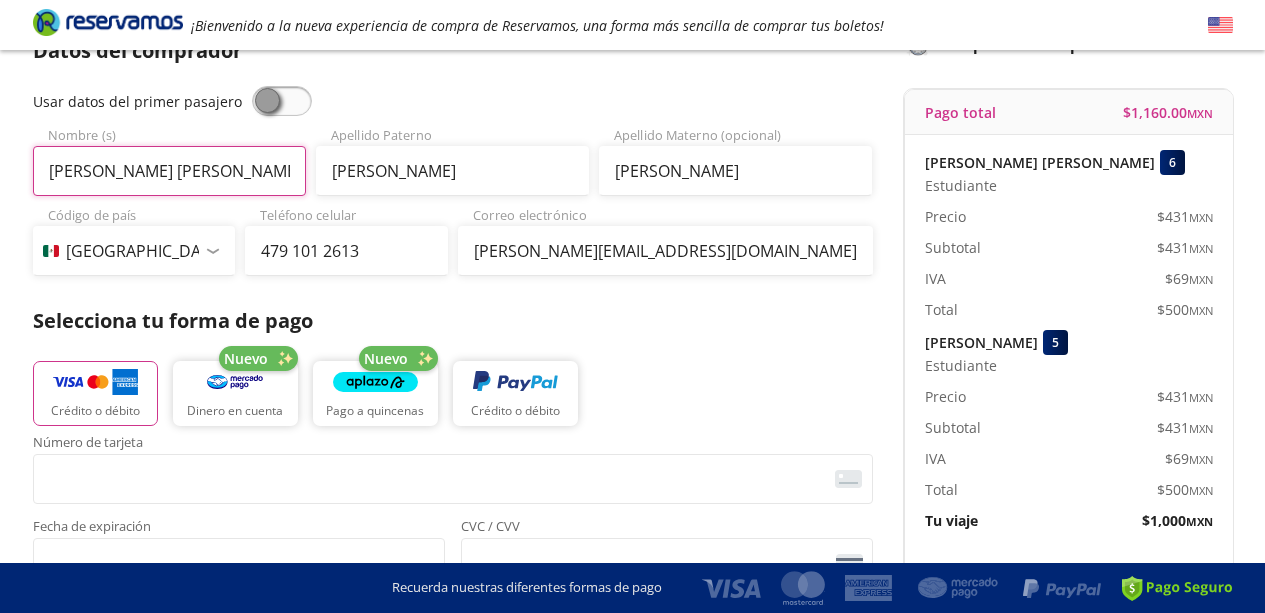 scroll, scrollTop: 142, scrollLeft: 0, axis: vertical 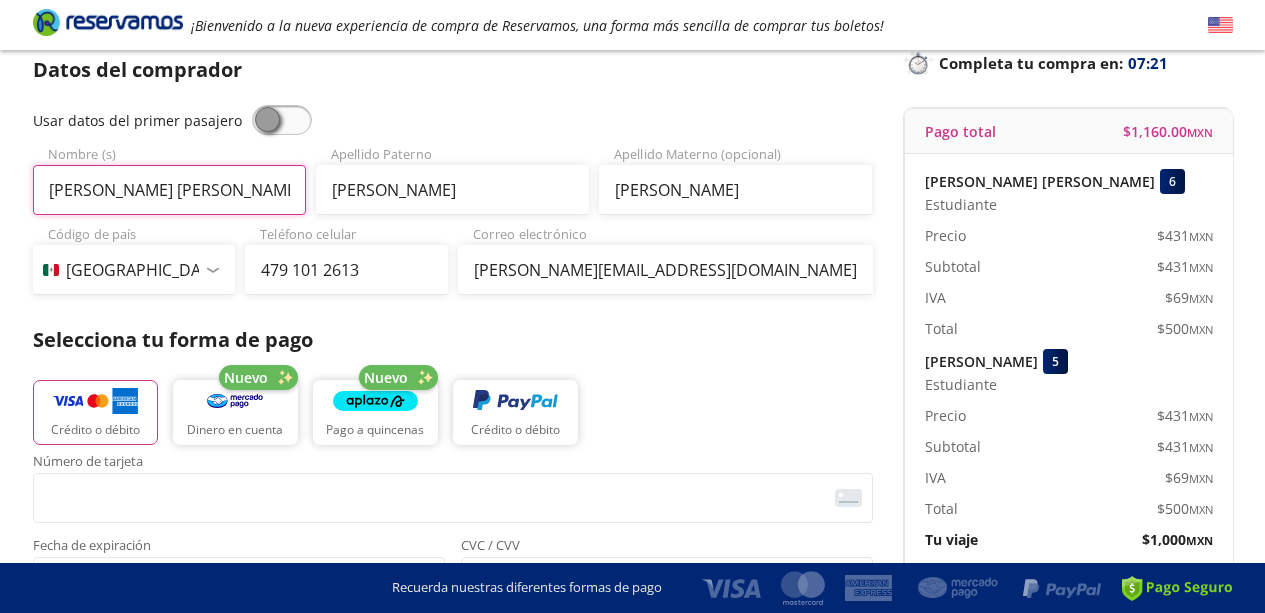 click on "Ana Paulina" at bounding box center (169, 190) 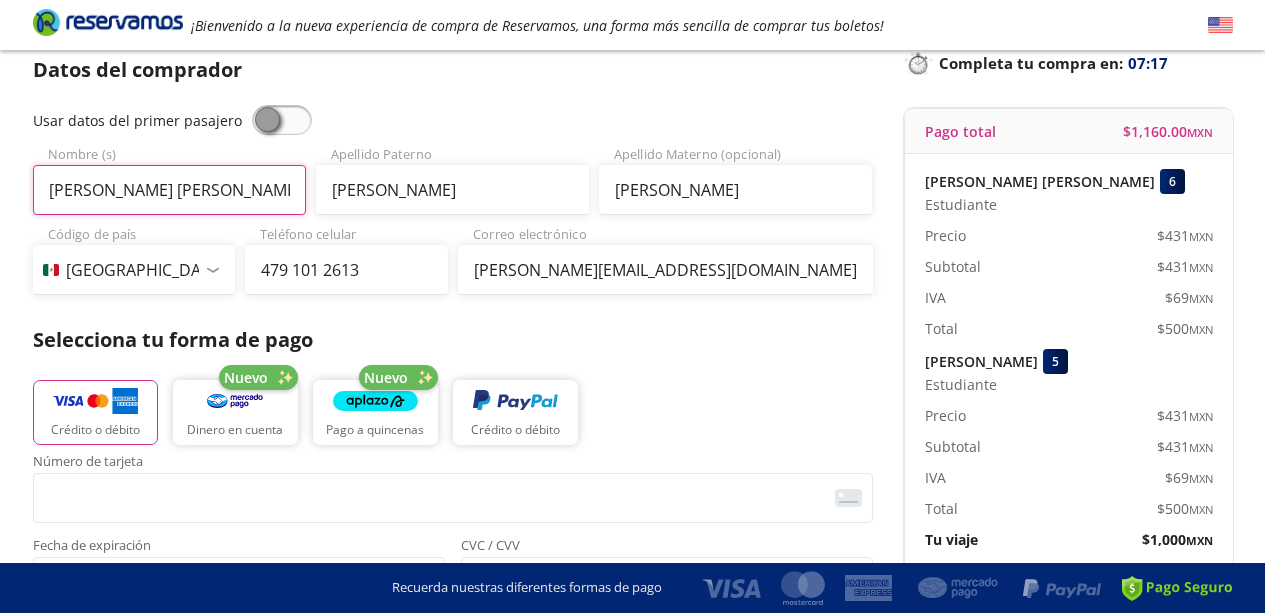 drag, startPoint x: 154, startPoint y: 189, endPoint x: 0, endPoint y: 184, distance: 154.08115 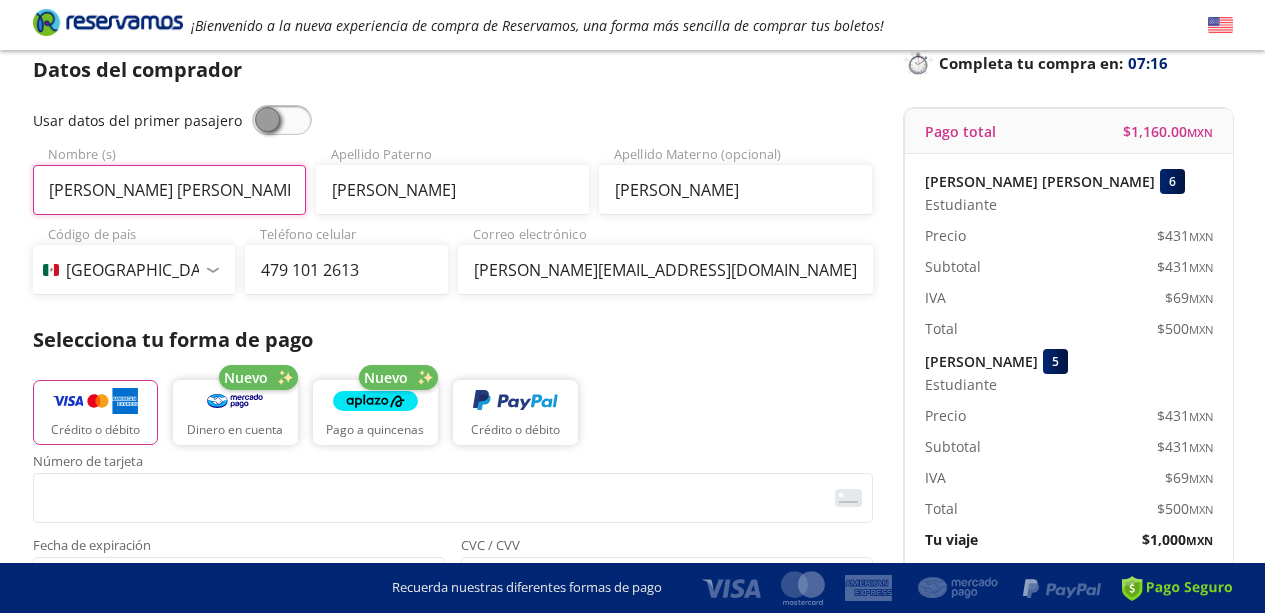 type on "C" 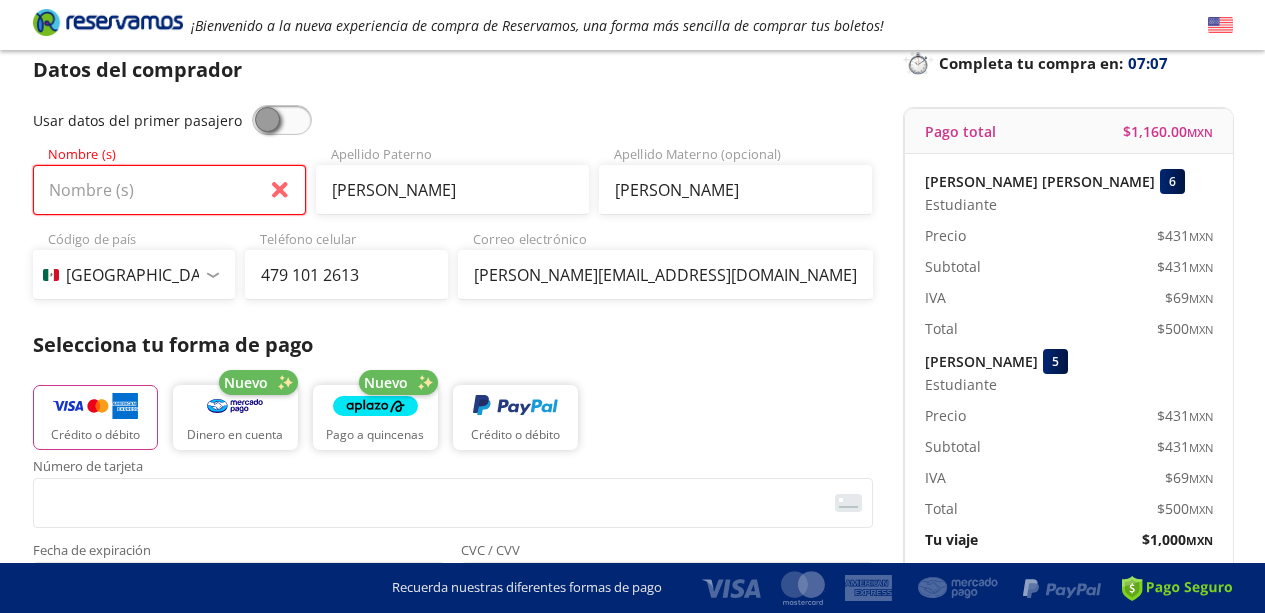 click on "Nombre (s)" at bounding box center [169, 190] 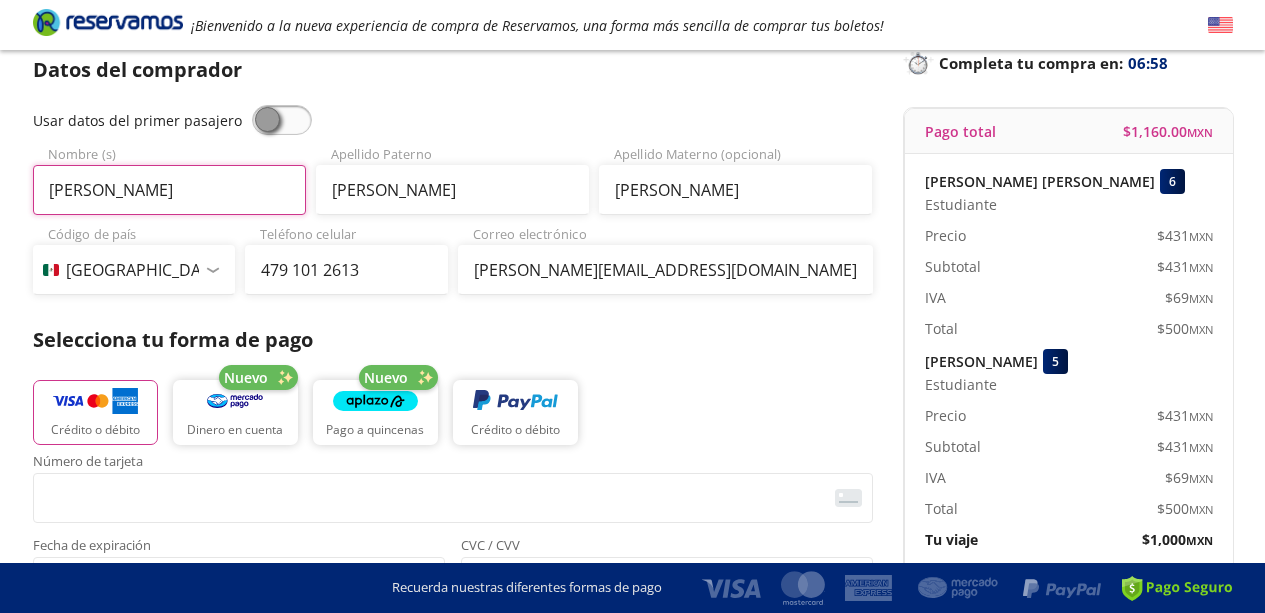 type on "Ana Paulina" 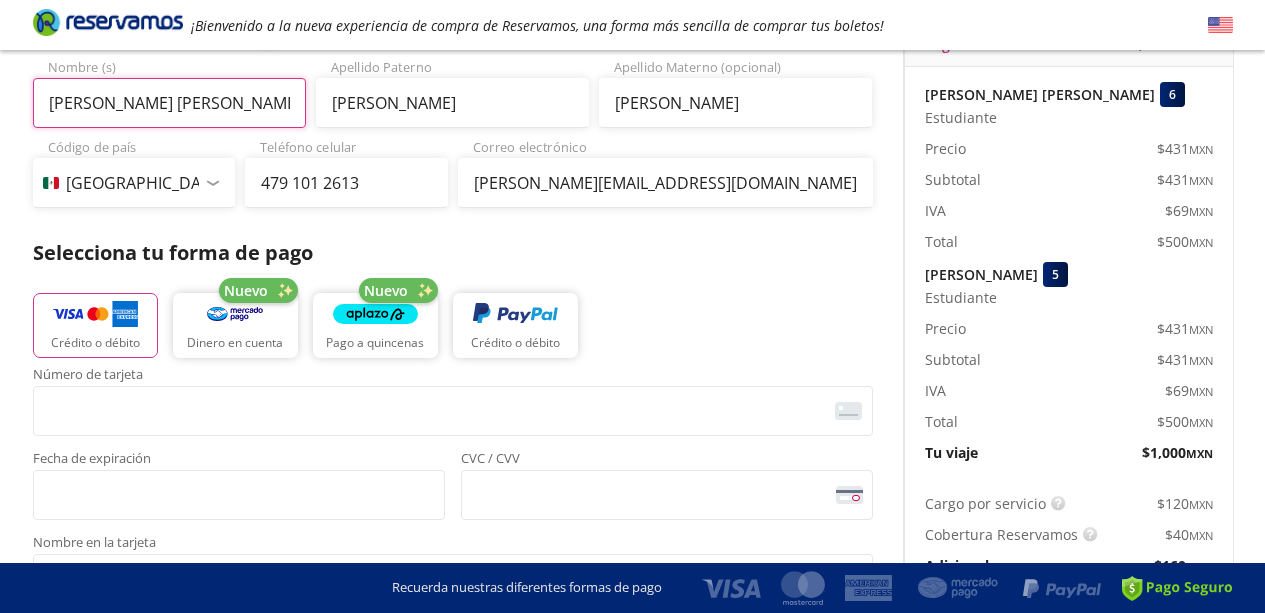 scroll, scrollTop: 243, scrollLeft: 0, axis: vertical 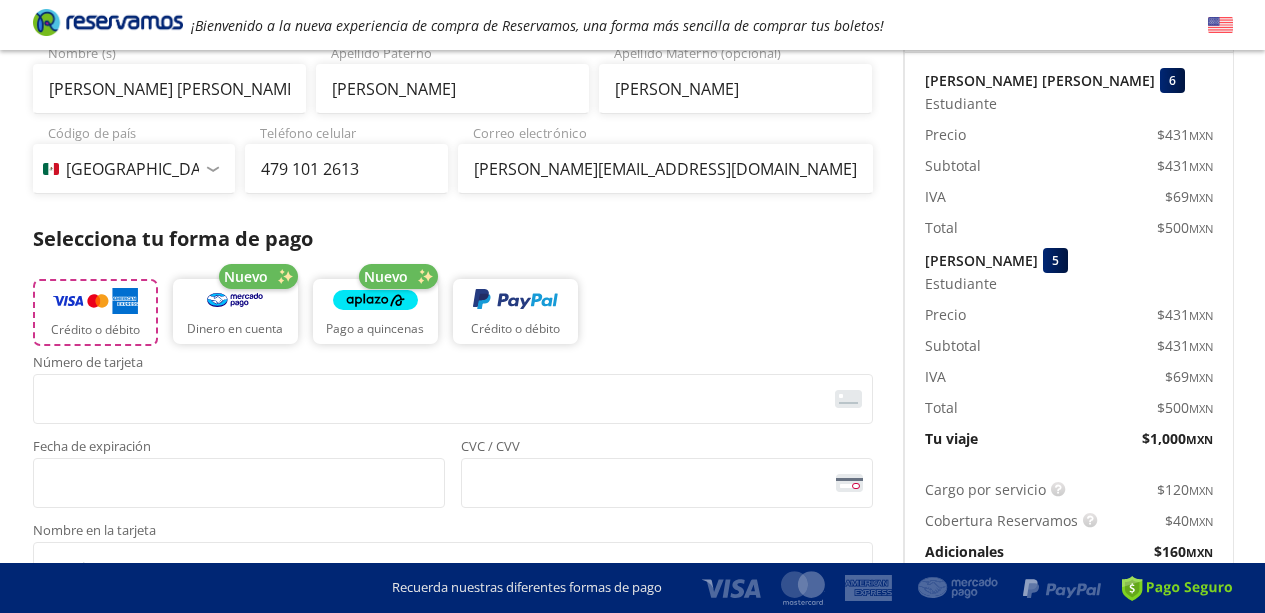 click on "Crédito o débito" at bounding box center (95, 312) 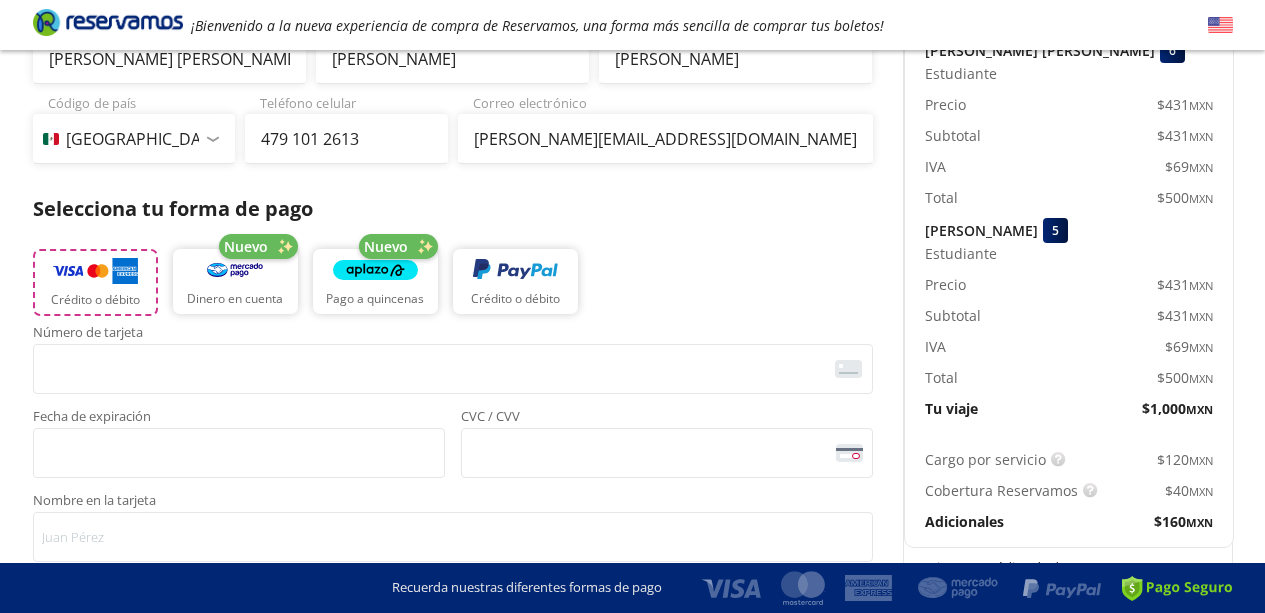 scroll, scrollTop: 269, scrollLeft: 0, axis: vertical 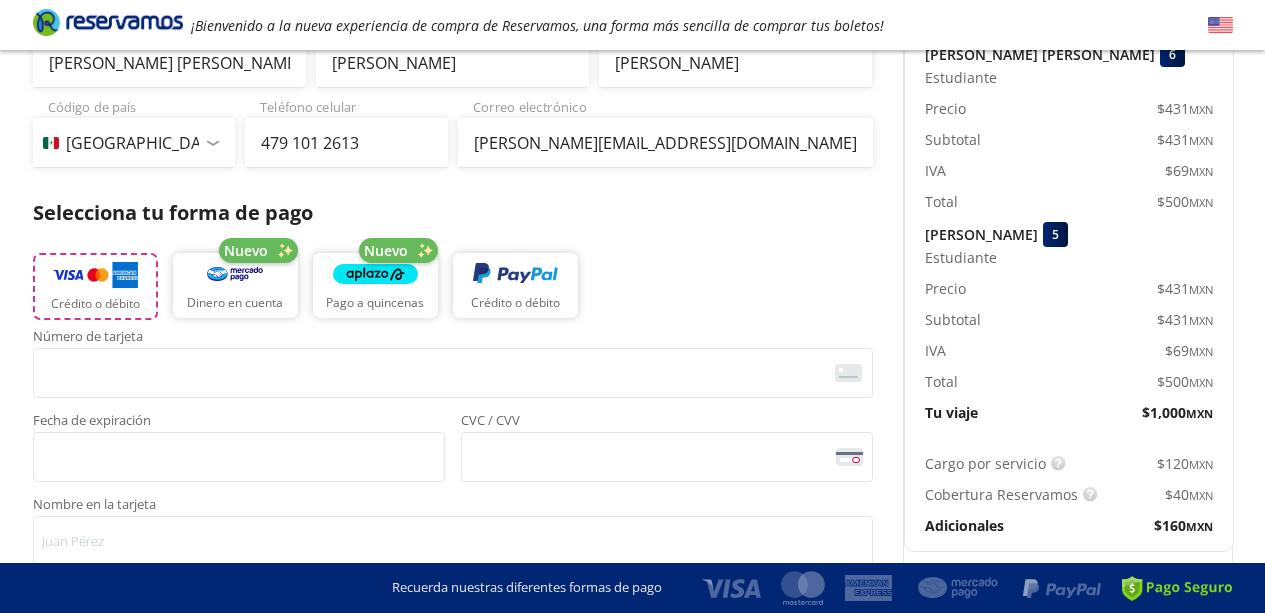 click at bounding box center (95, 275) 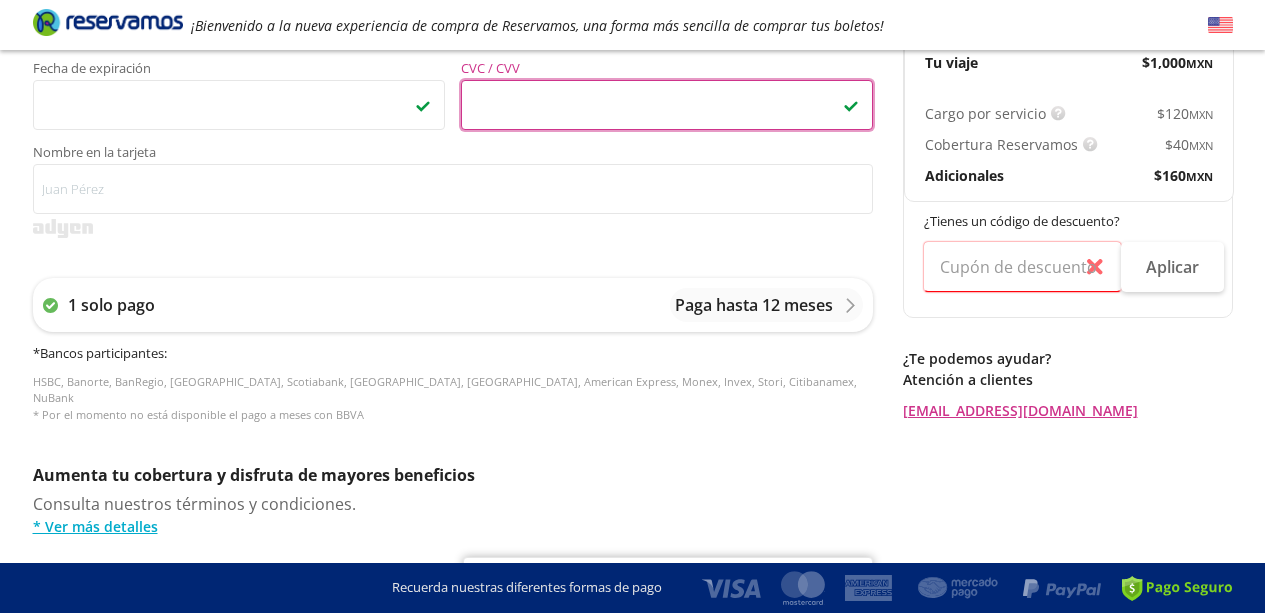 scroll, scrollTop: 618, scrollLeft: 0, axis: vertical 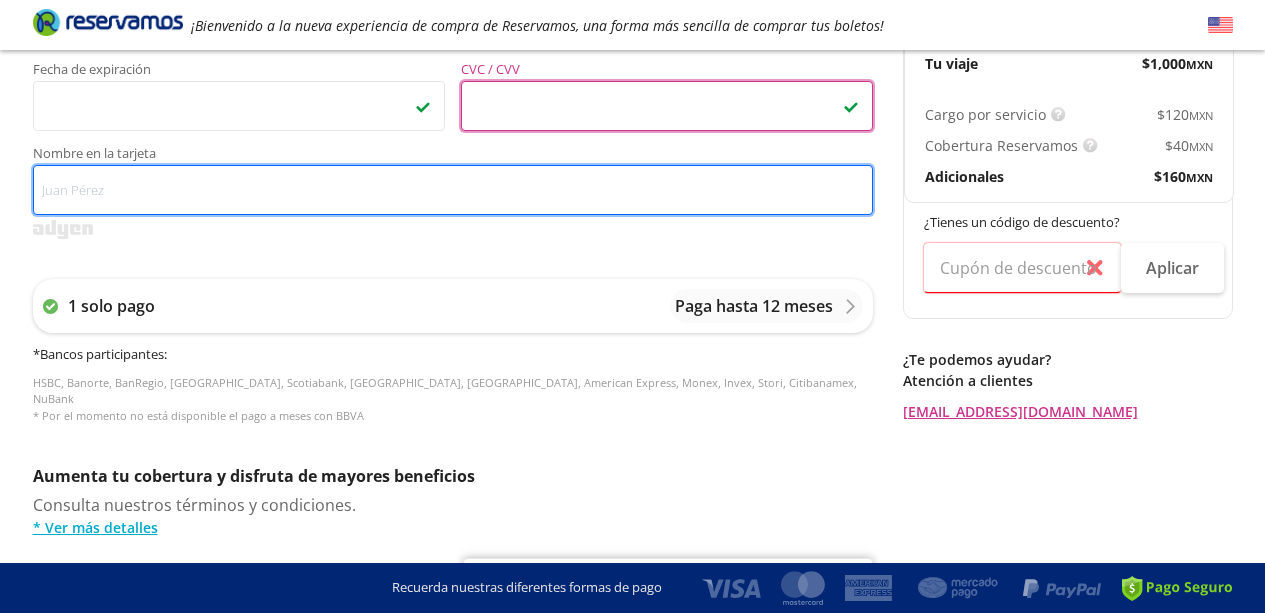click on "Nombre en la tarjeta" at bounding box center (453, 190) 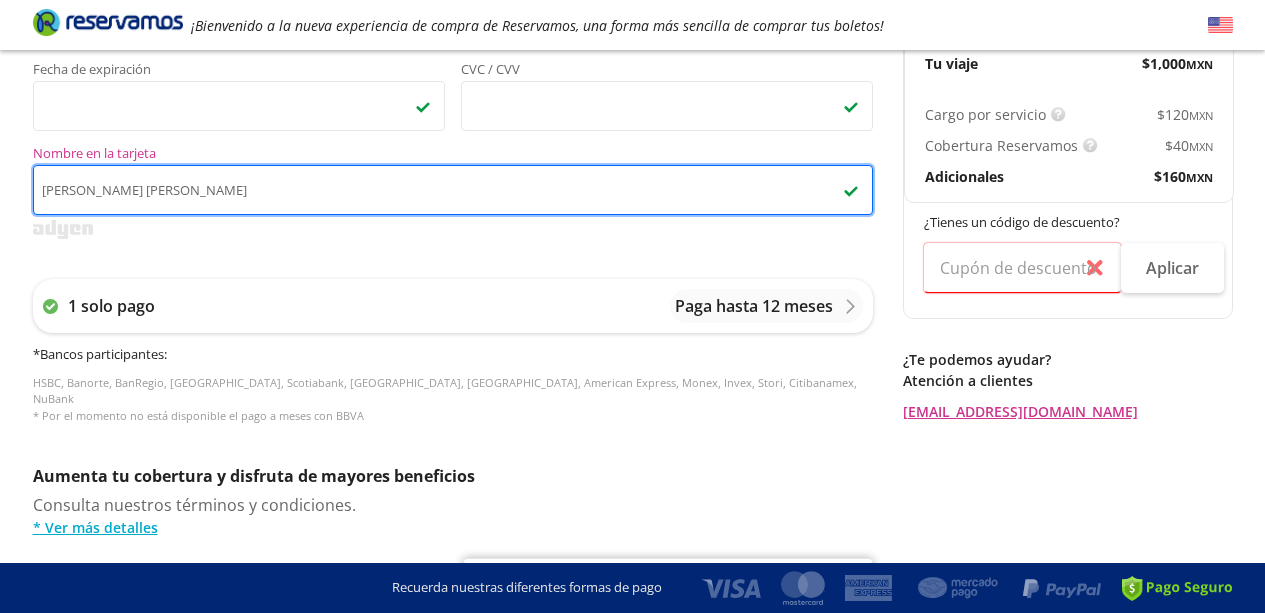 type on "Ana Paulina Zenteno Morfin" 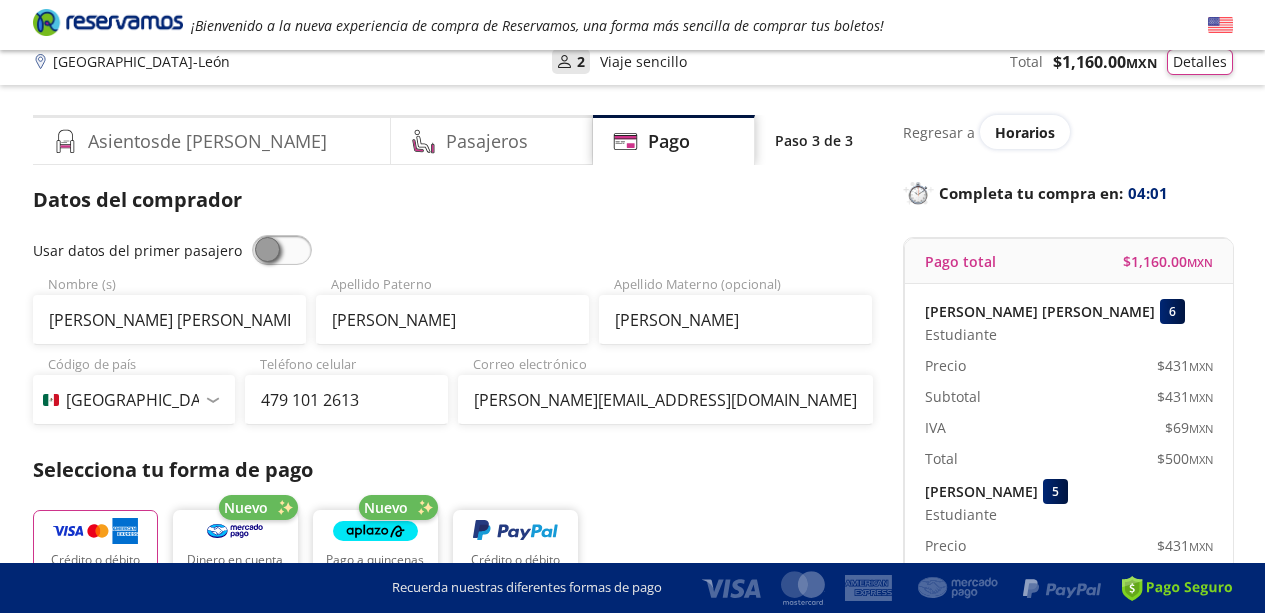 scroll, scrollTop: 0, scrollLeft: 0, axis: both 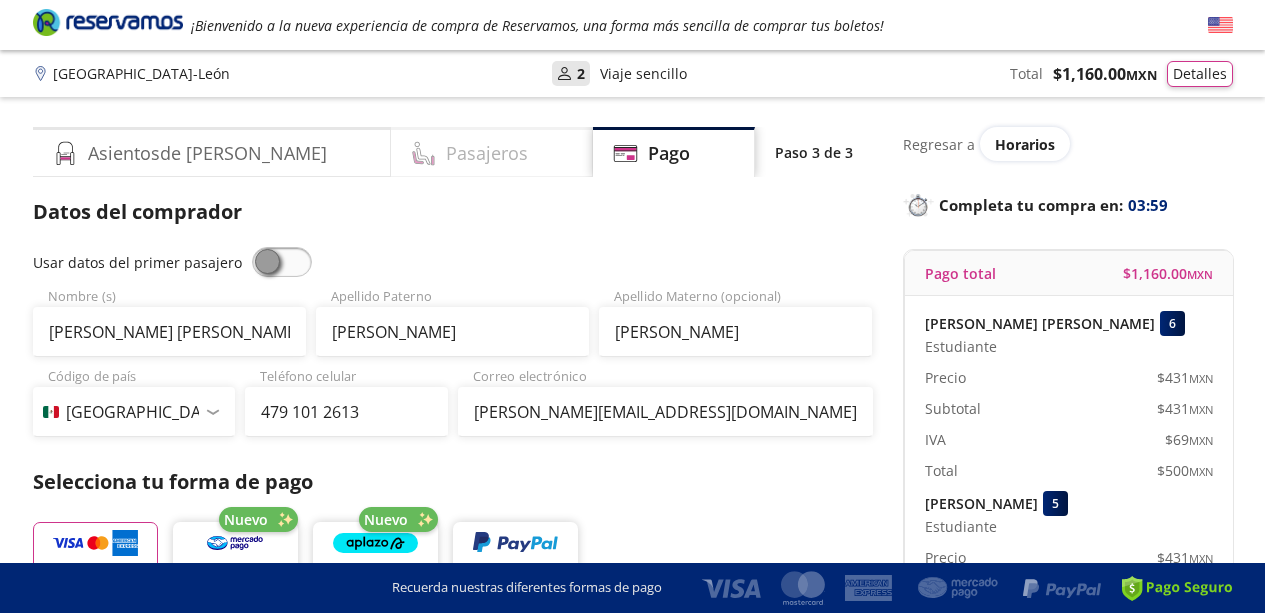 click on "Pasajeros" at bounding box center (487, 153) 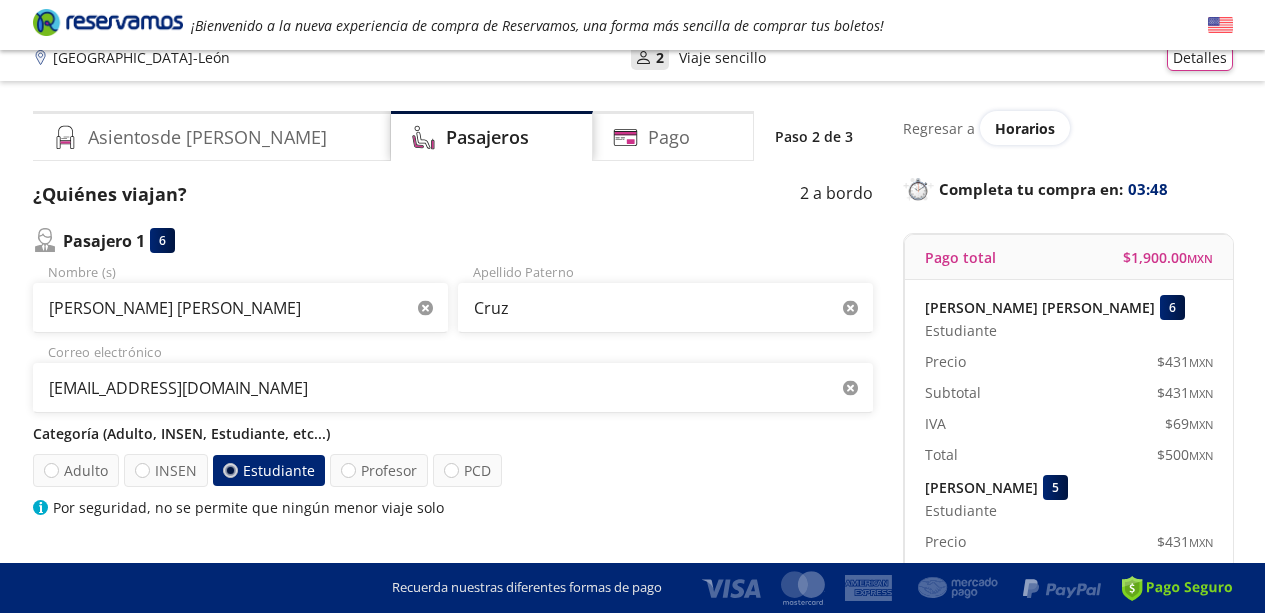 scroll, scrollTop: 0, scrollLeft: 0, axis: both 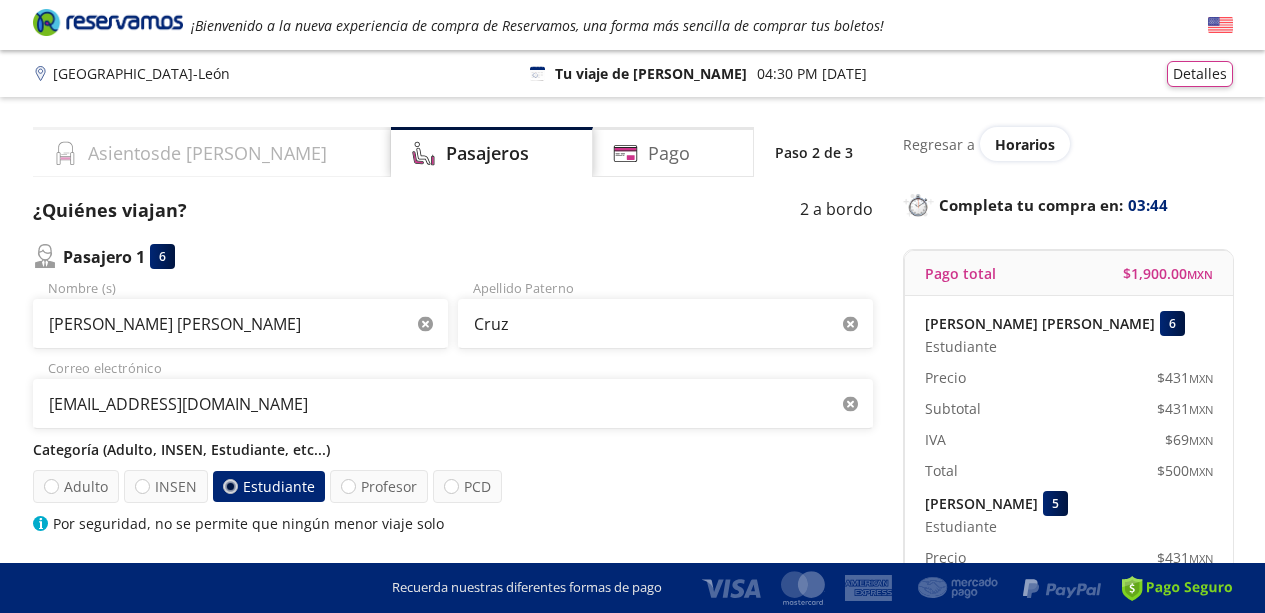 click on "Asientos  de Ida" at bounding box center (207, 153) 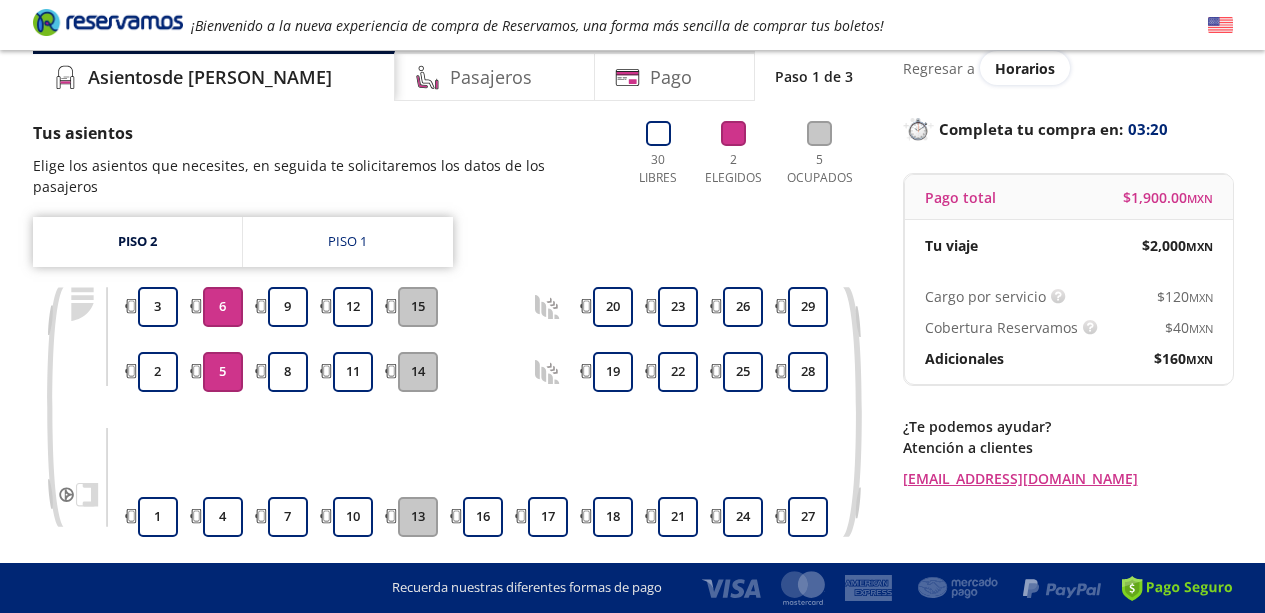 scroll, scrollTop: 83, scrollLeft: 0, axis: vertical 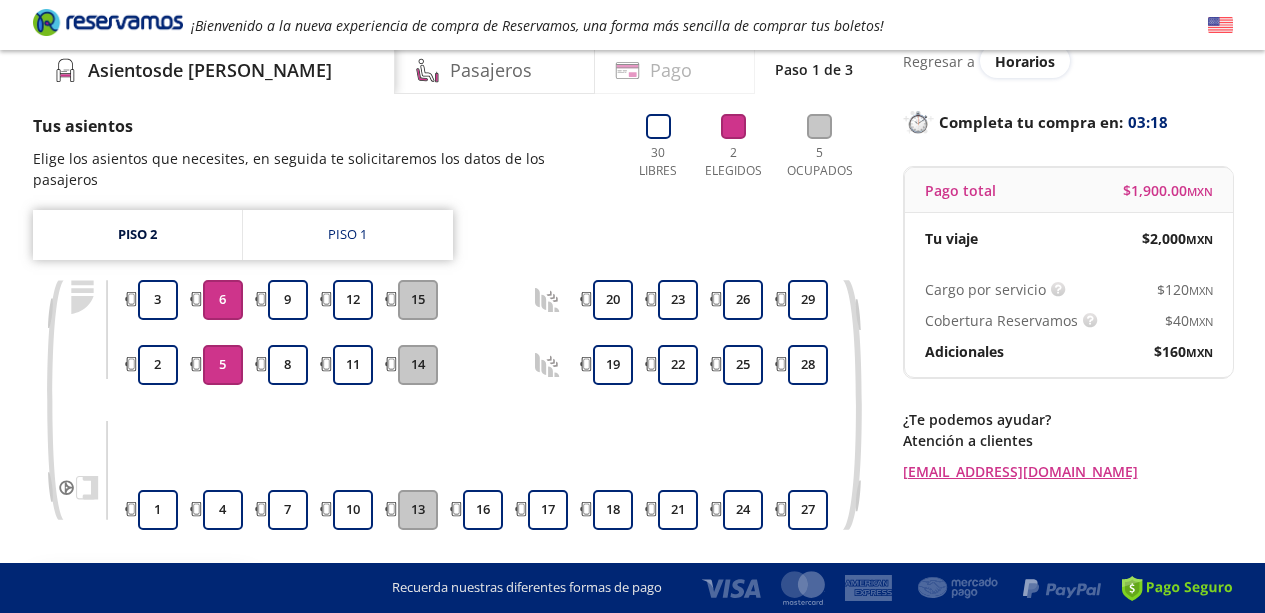 click on "Pago" at bounding box center (675, 69) 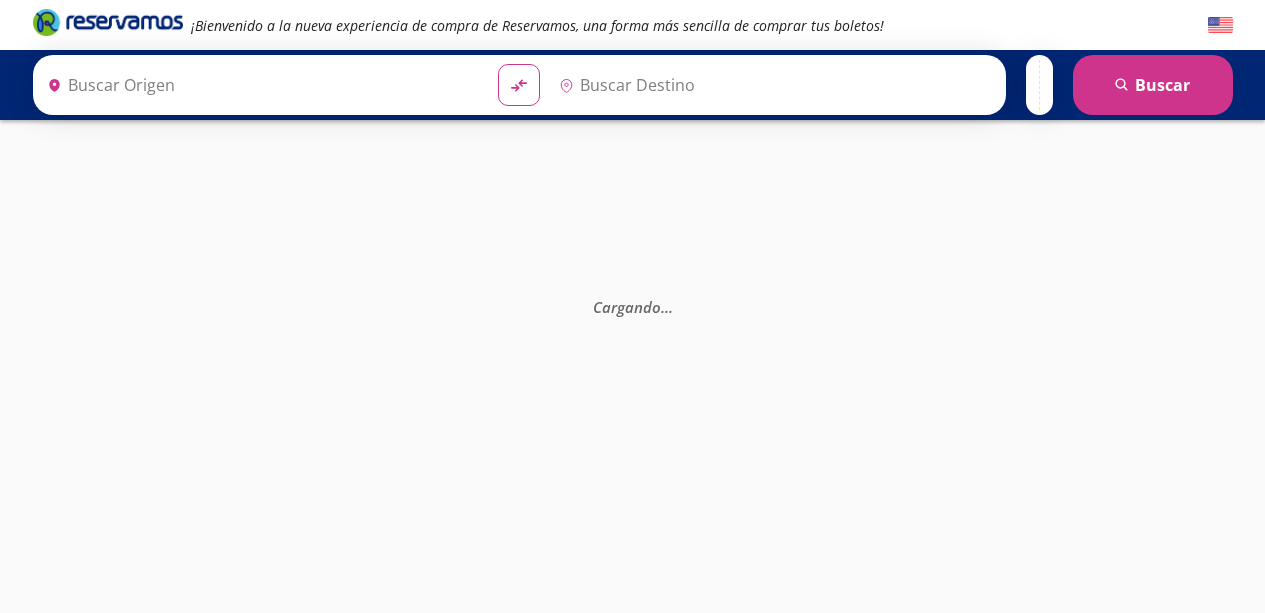 scroll, scrollTop: 0, scrollLeft: 0, axis: both 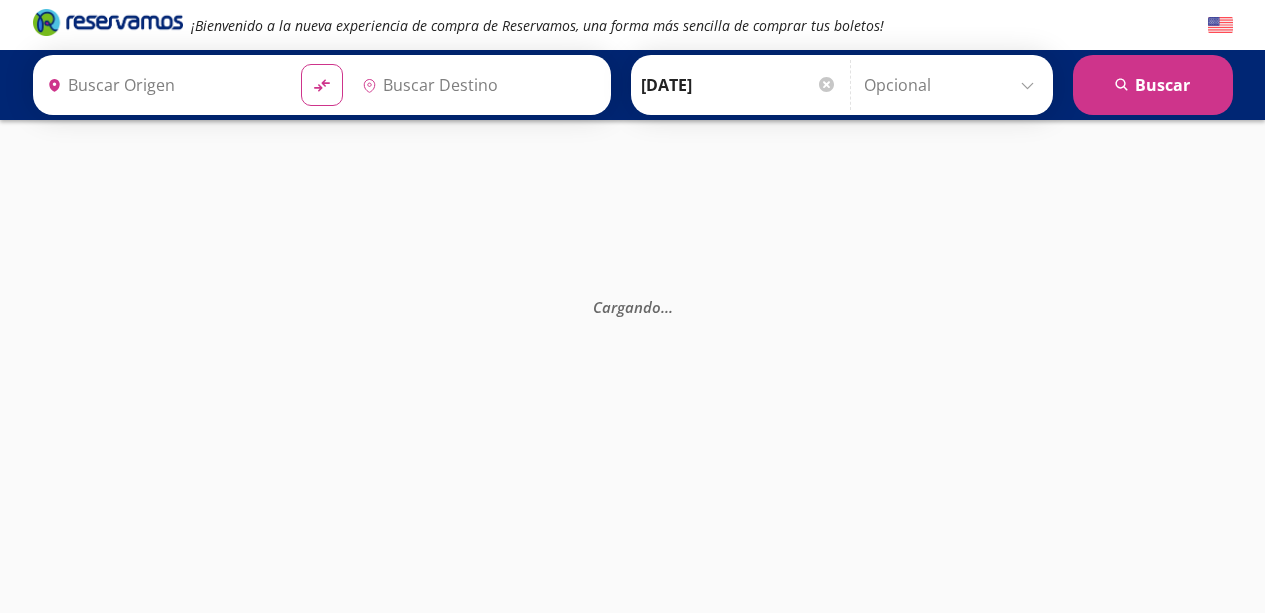 type on "[GEOGRAPHIC_DATA], [GEOGRAPHIC_DATA]" 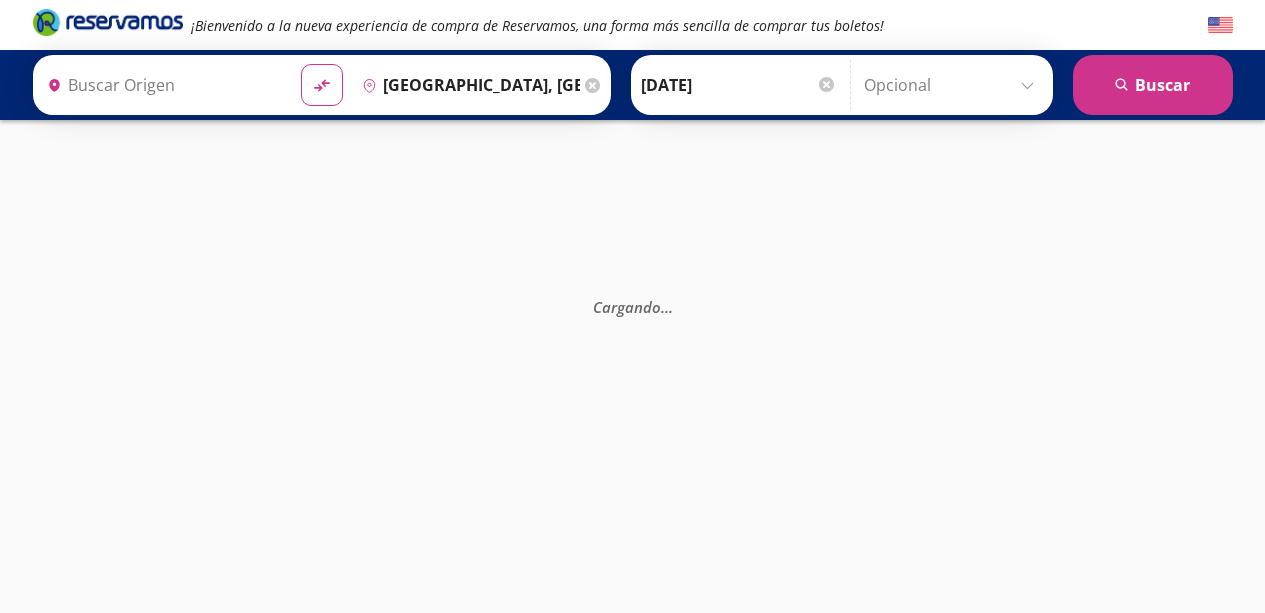 type on "[GEOGRAPHIC_DATA], [GEOGRAPHIC_DATA]" 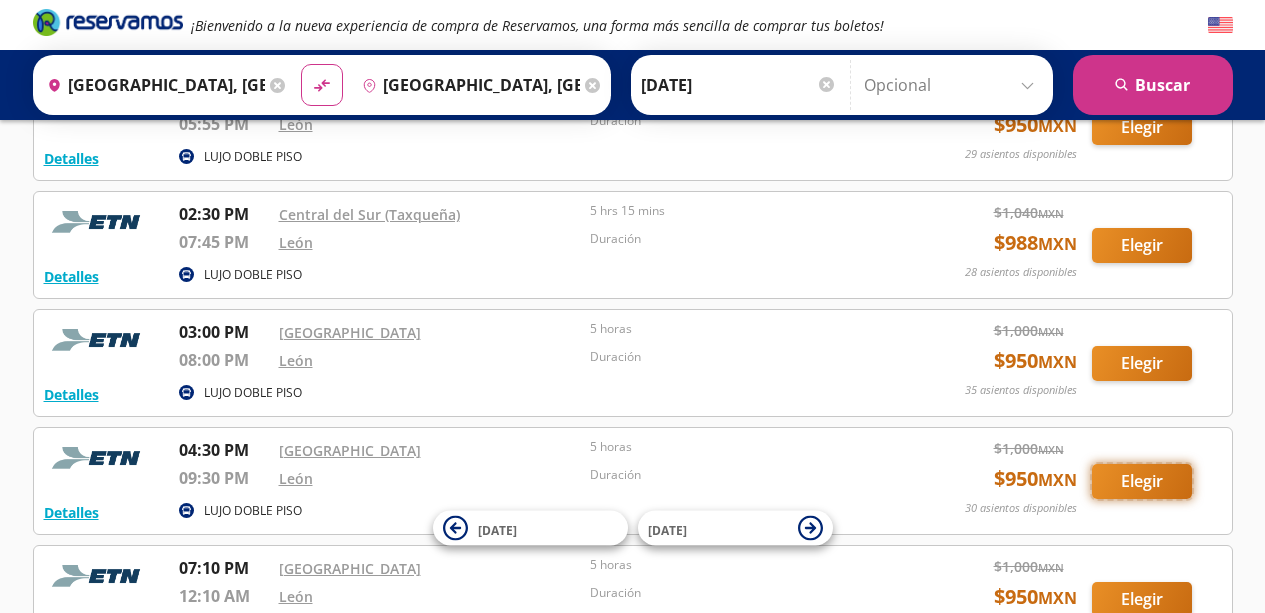 click on "Elegir" at bounding box center [1142, 481] 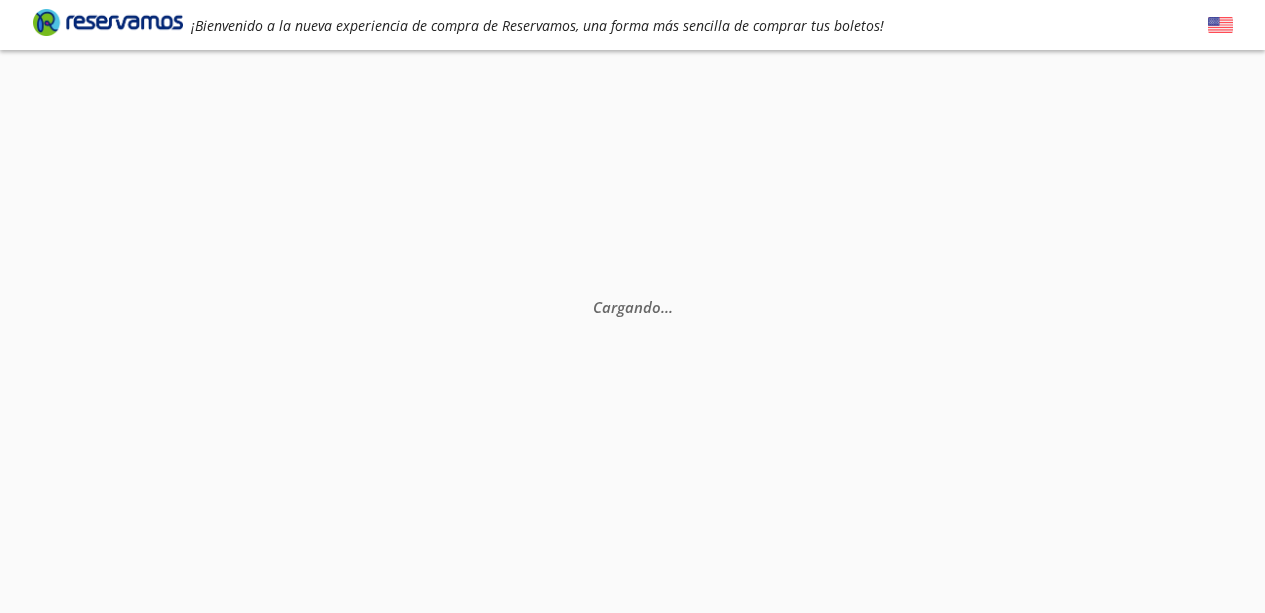 scroll, scrollTop: 0, scrollLeft: 0, axis: both 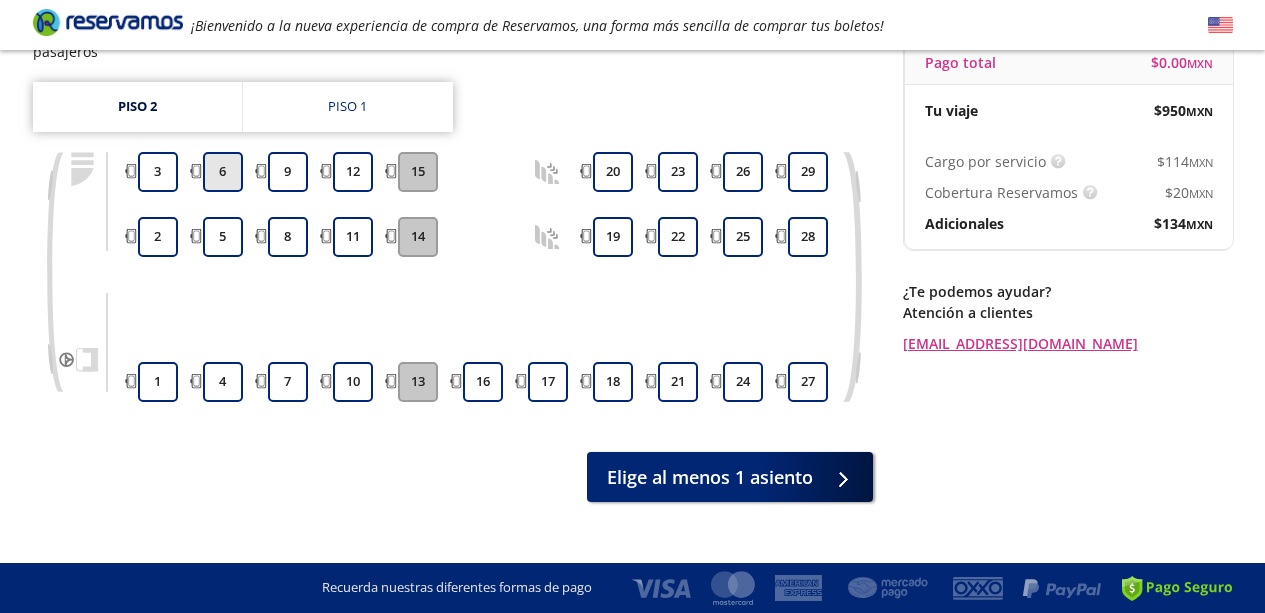 drag, startPoint x: 231, startPoint y: 143, endPoint x: 228, endPoint y: 162, distance: 19.235384 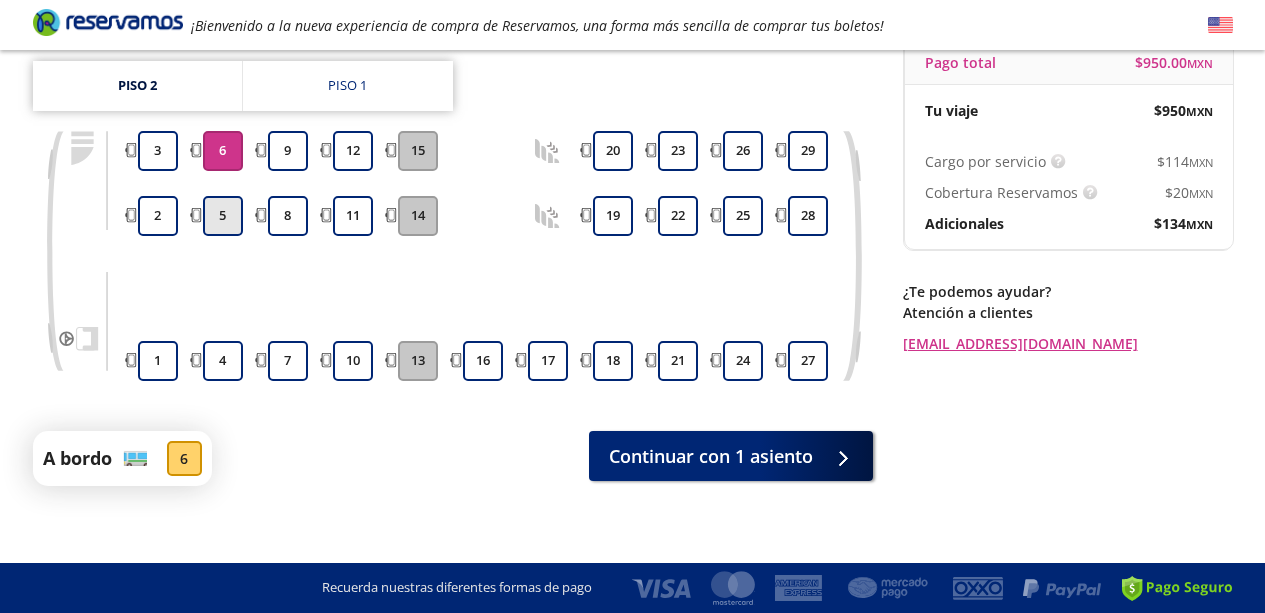 click on "5" at bounding box center (223, 216) 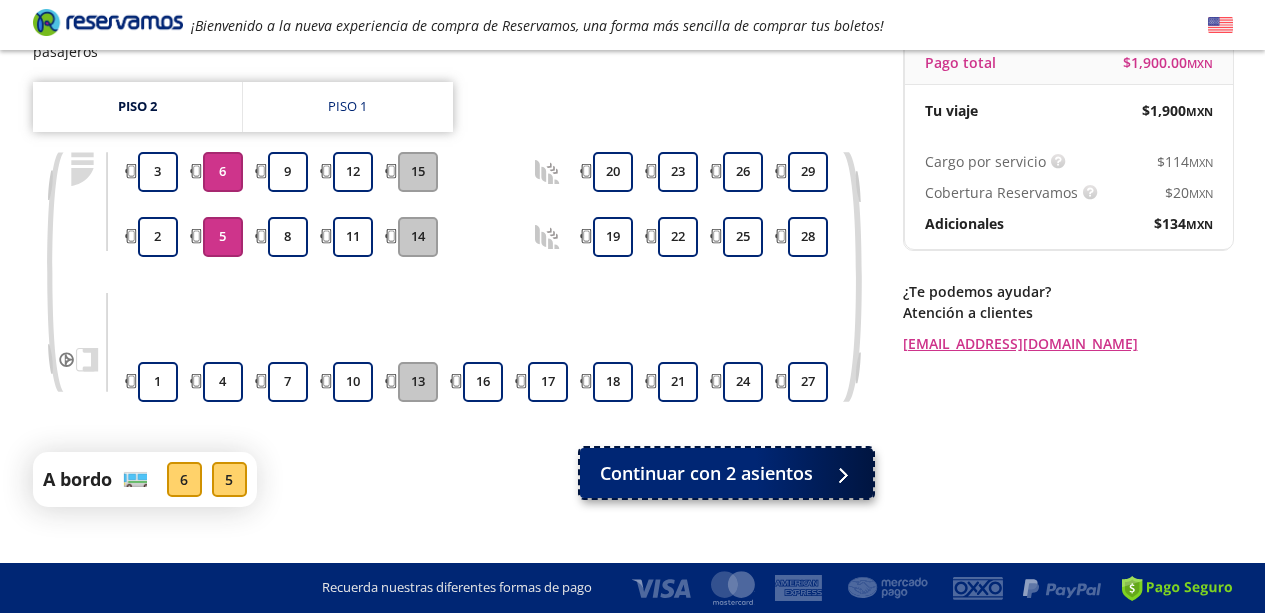click on "Continuar con 2 asientos" at bounding box center [706, 473] 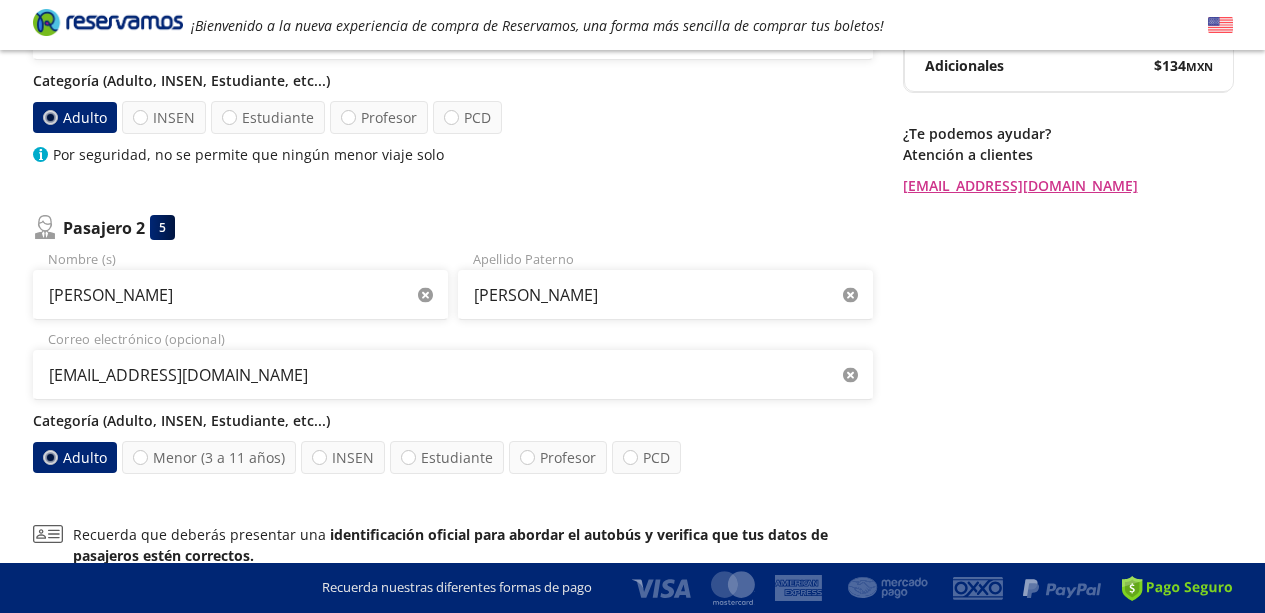 scroll, scrollTop: 364, scrollLeft: 0, axis: vertical 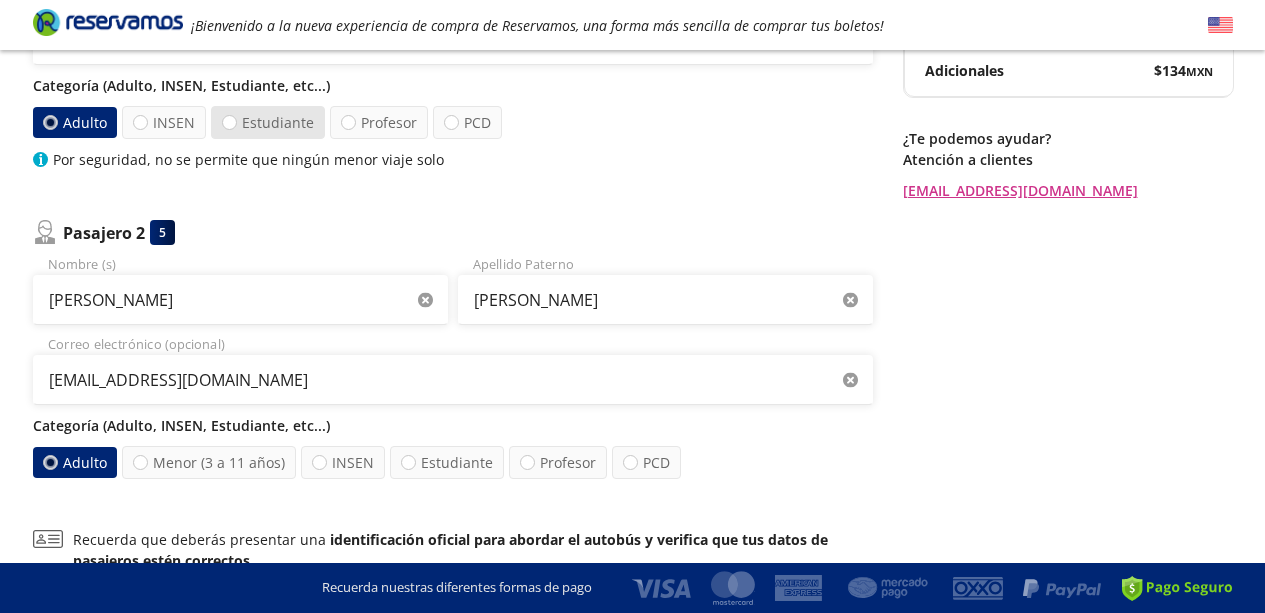 click on "Estudiante" at bounding box center [268, 122] 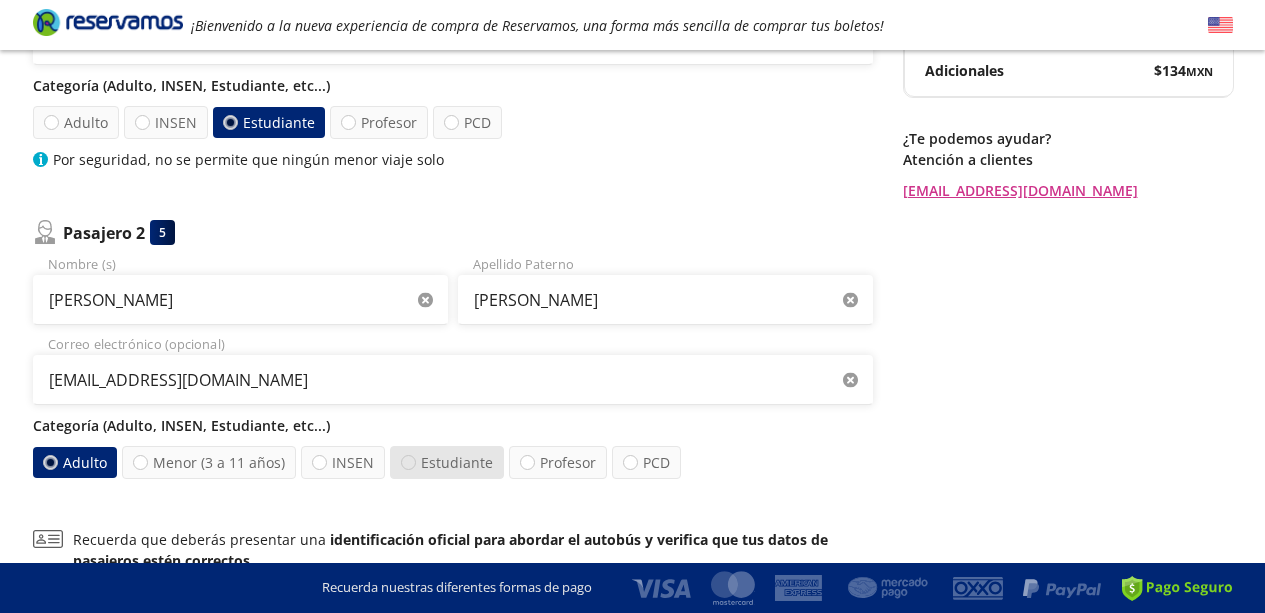 click at bounding box center [408, 462] 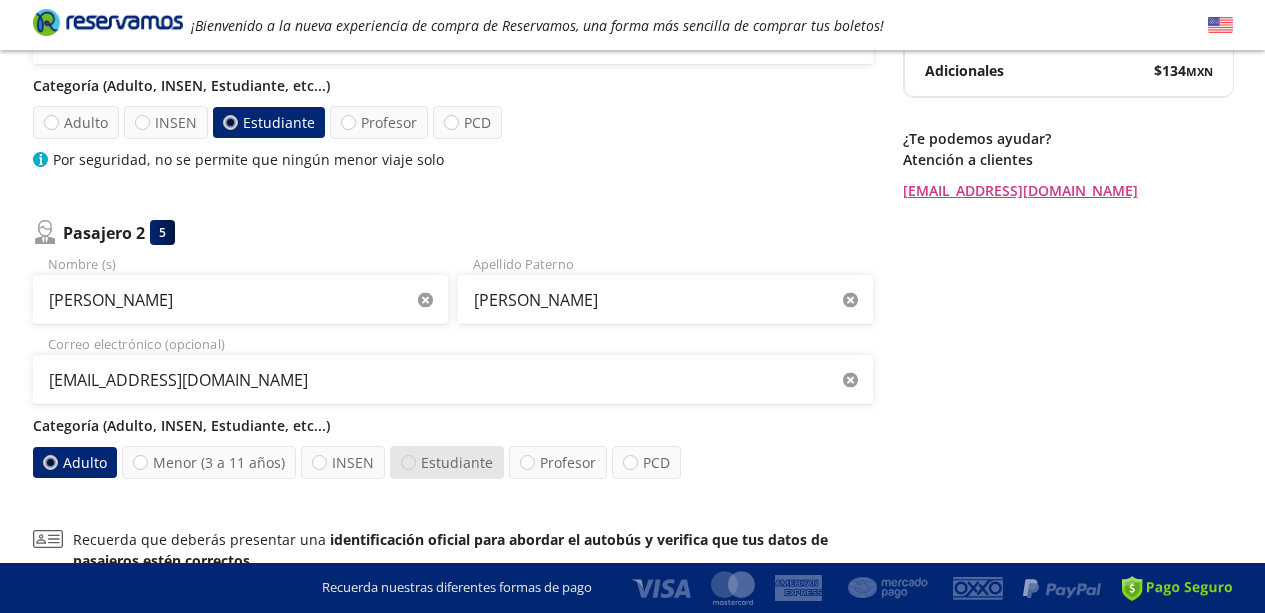 click on "Estudiante" at bounding box center (408, 462) 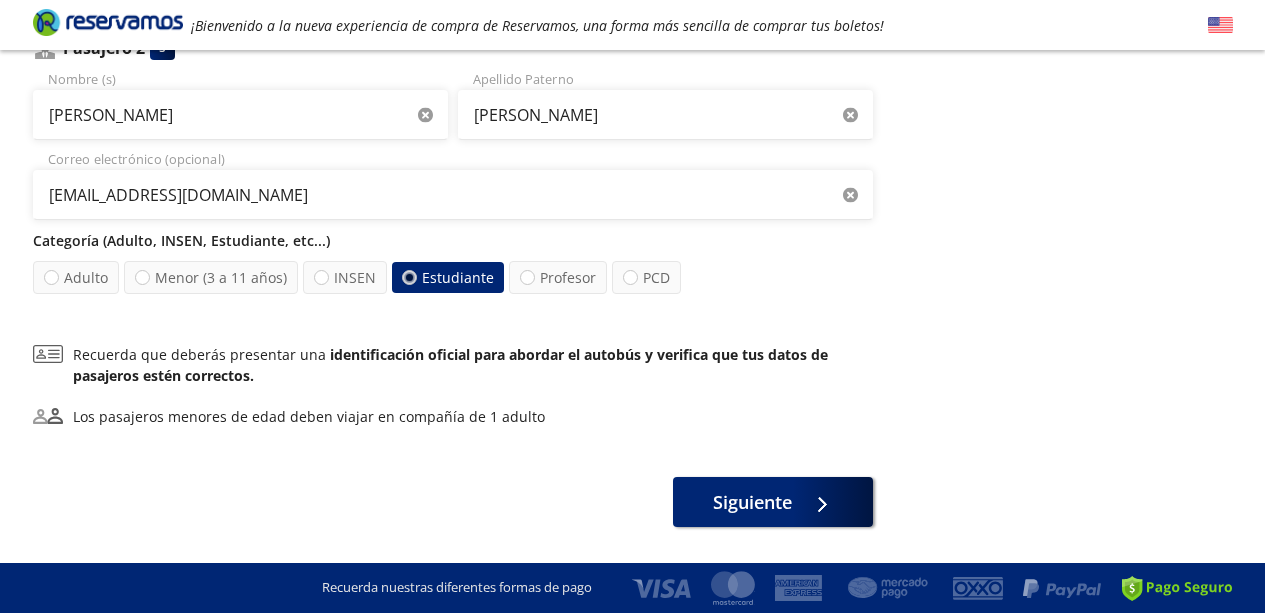 scroll, scrollTop: 597, scrollLeft: 0, axis: vertical 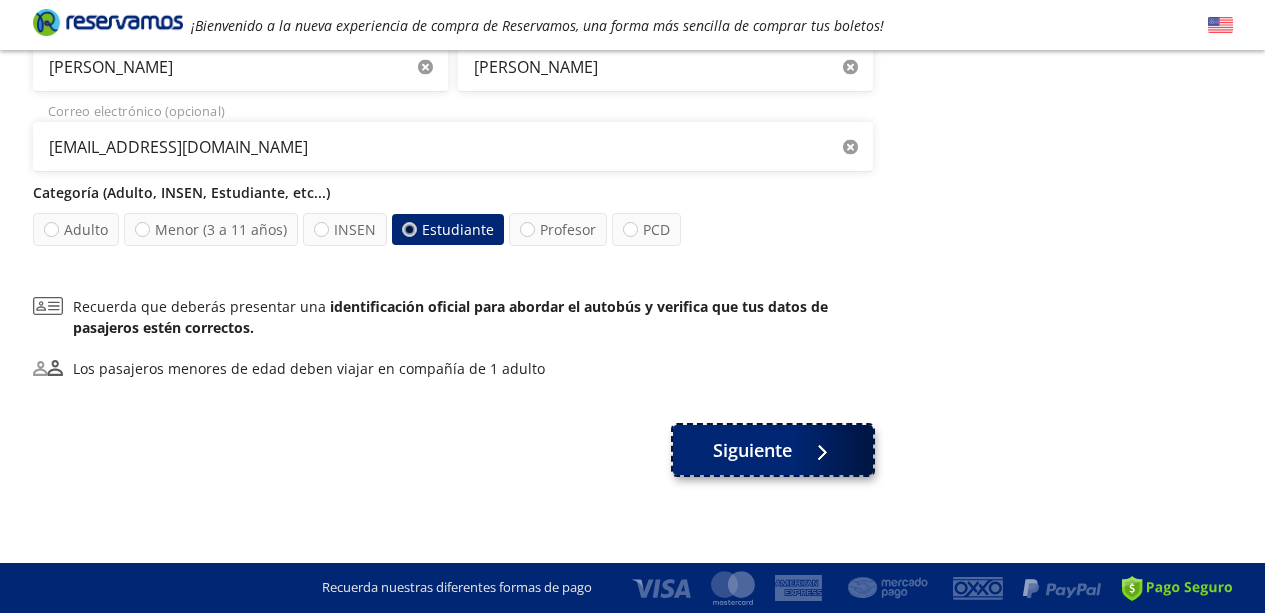 click on "Siguiente" at bounding box center (752, 450) 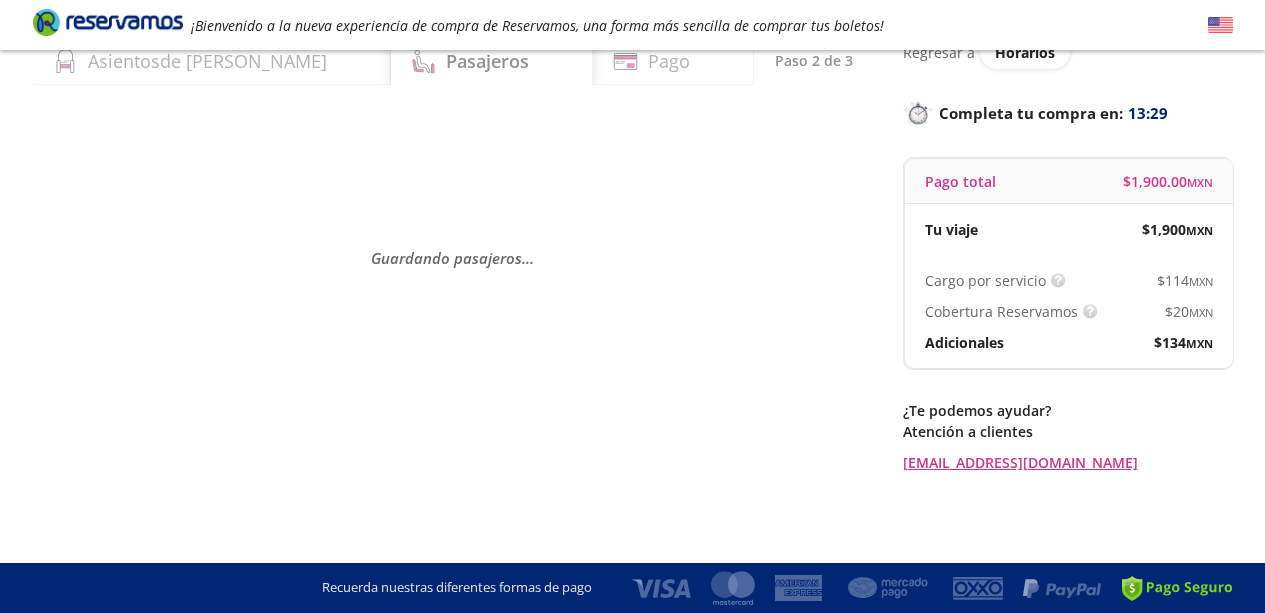 scroll, scrollTop: 0, scrollLeft: 0, axis: both 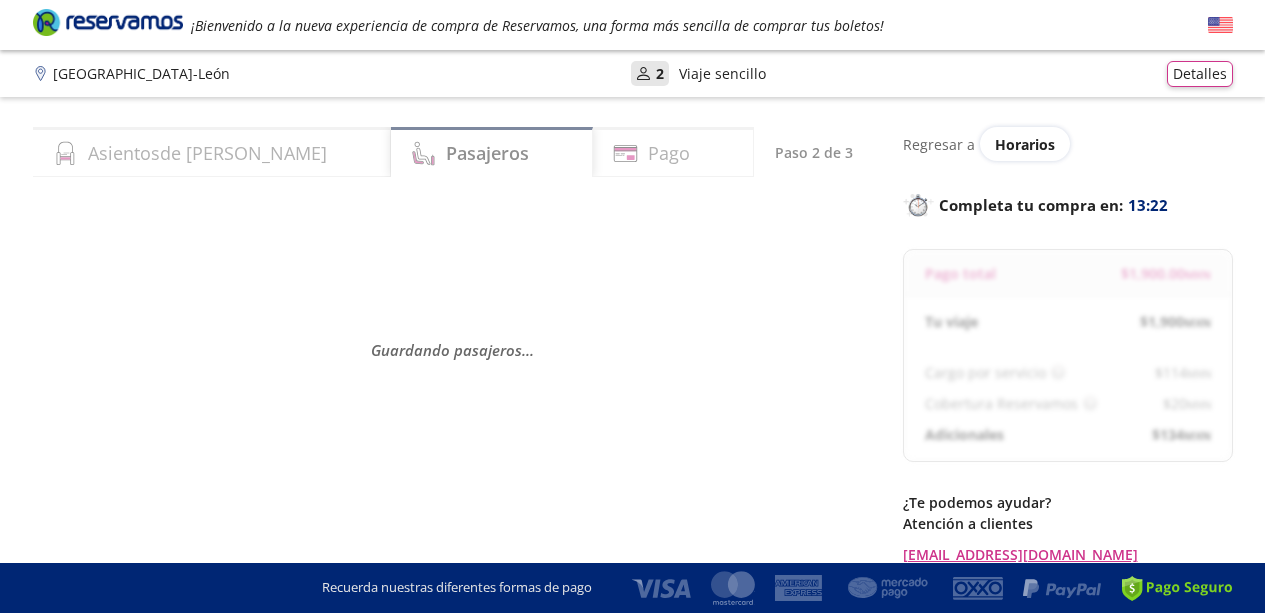 select on "MX" 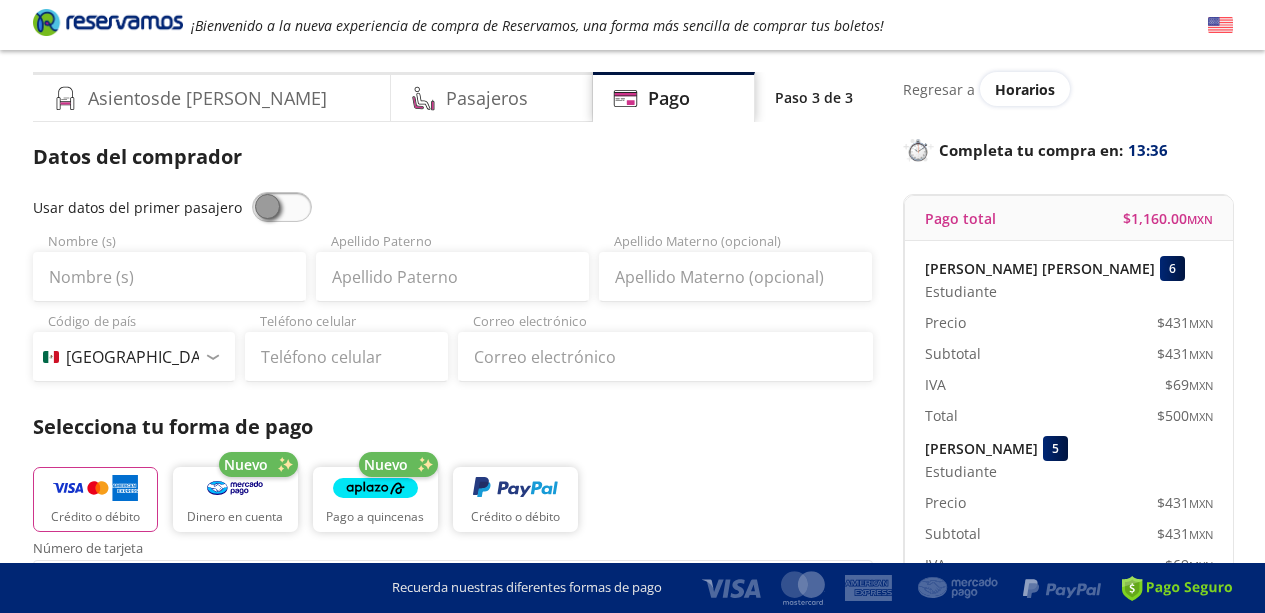 scroll, scrollTop: 35, scrollLeft: 0, axis: vertical 